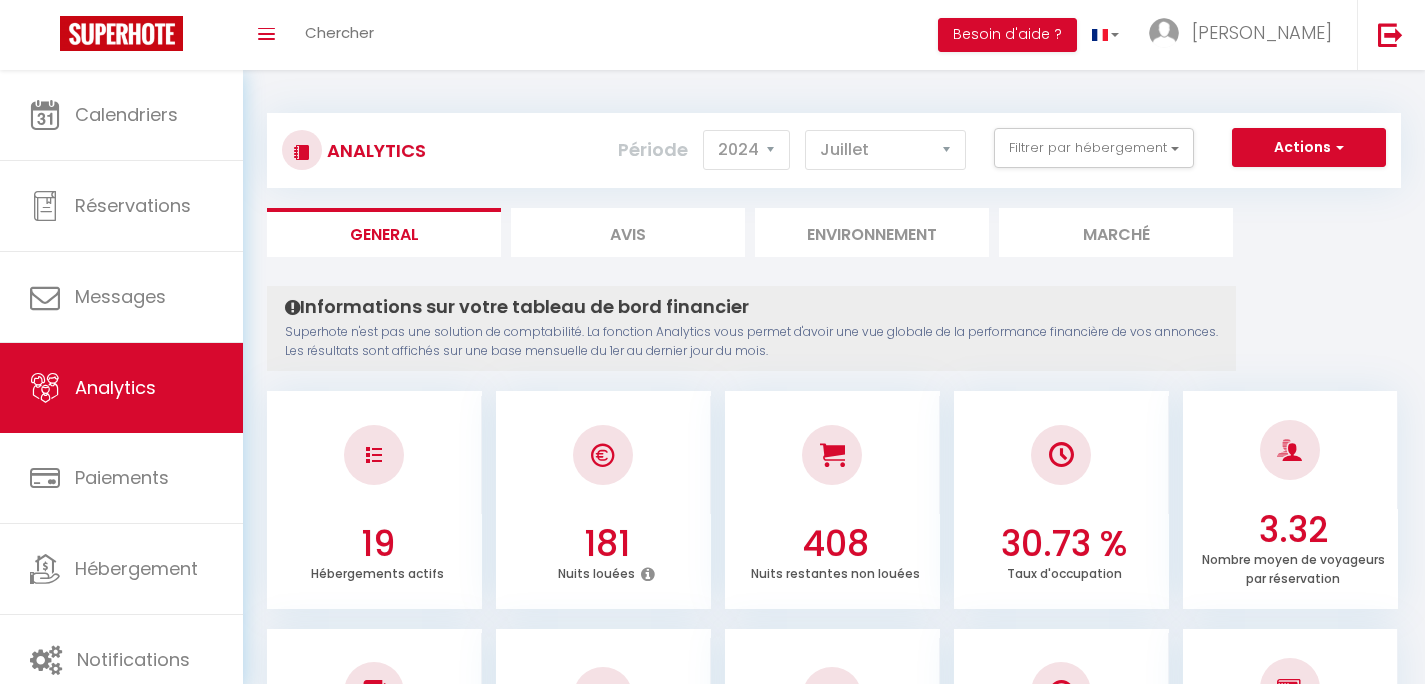 select on "2024" 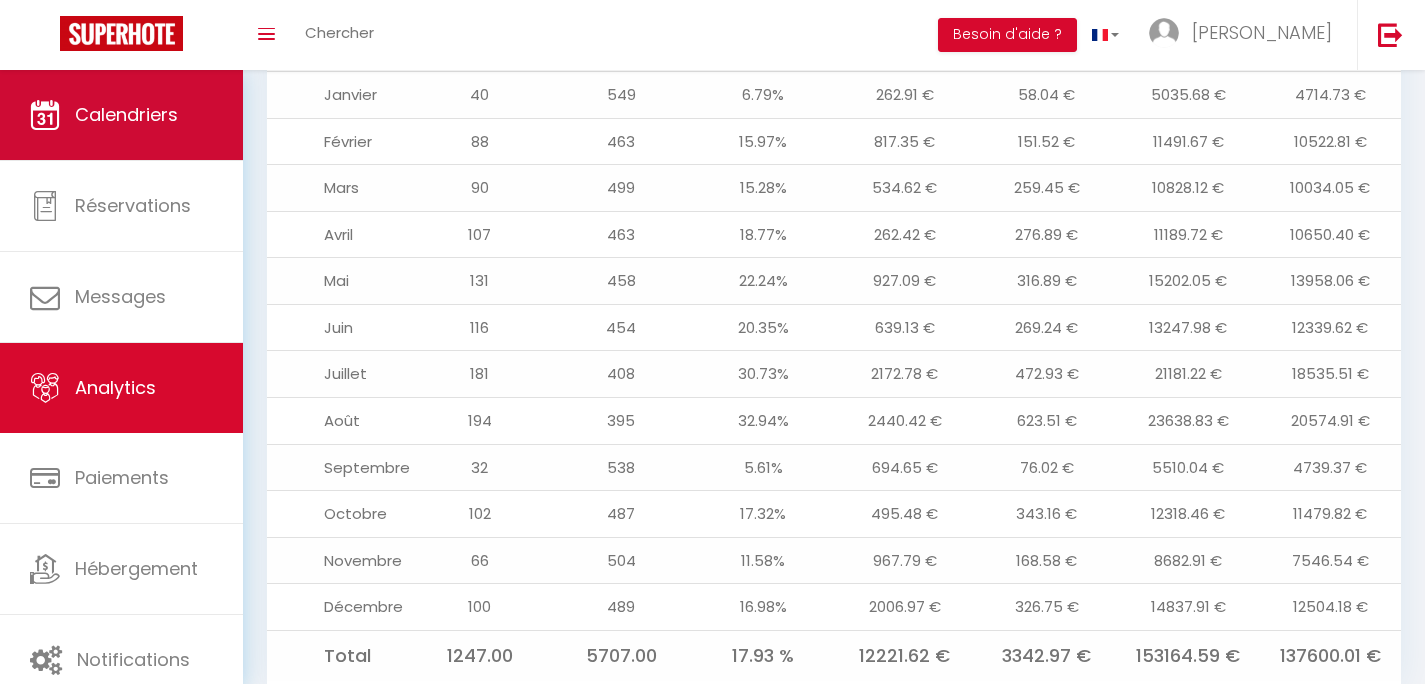 scroll, scrollTop: 0, scrollLeft: 0, axis: both 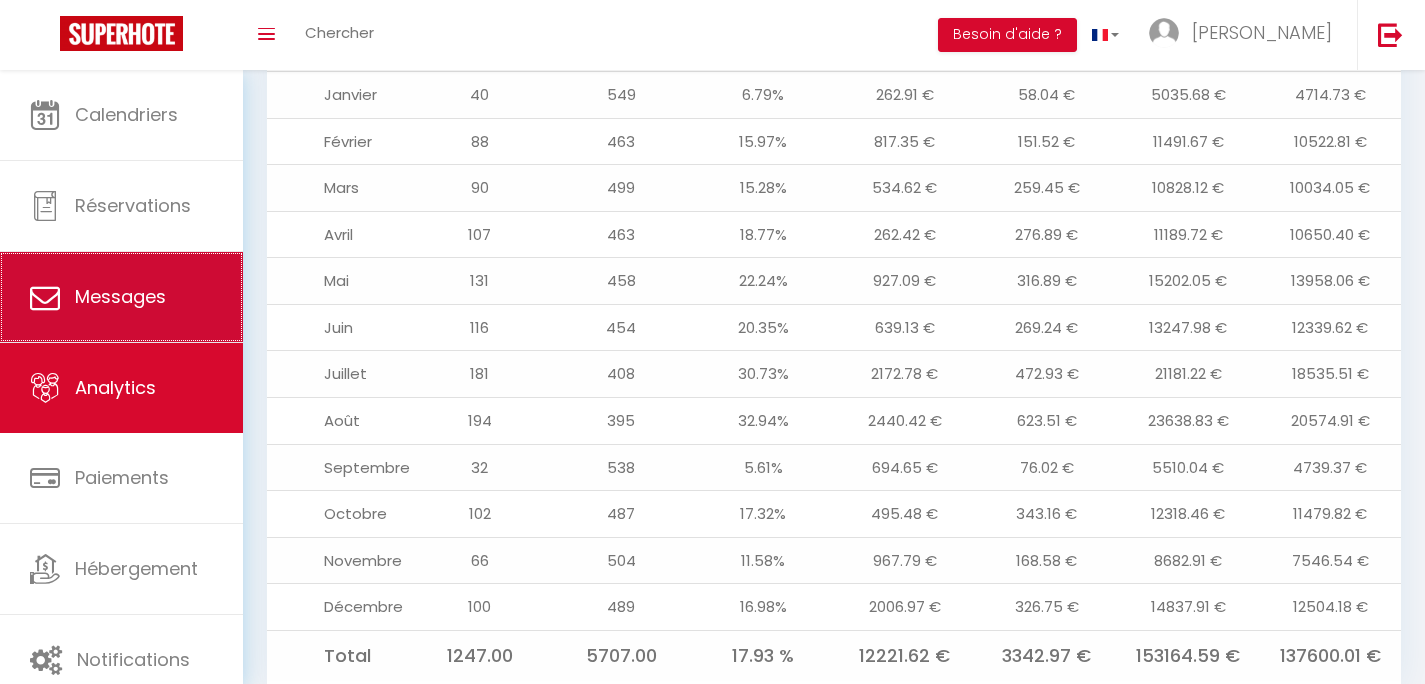 click on "Messages" at bounding box center [120, 296] 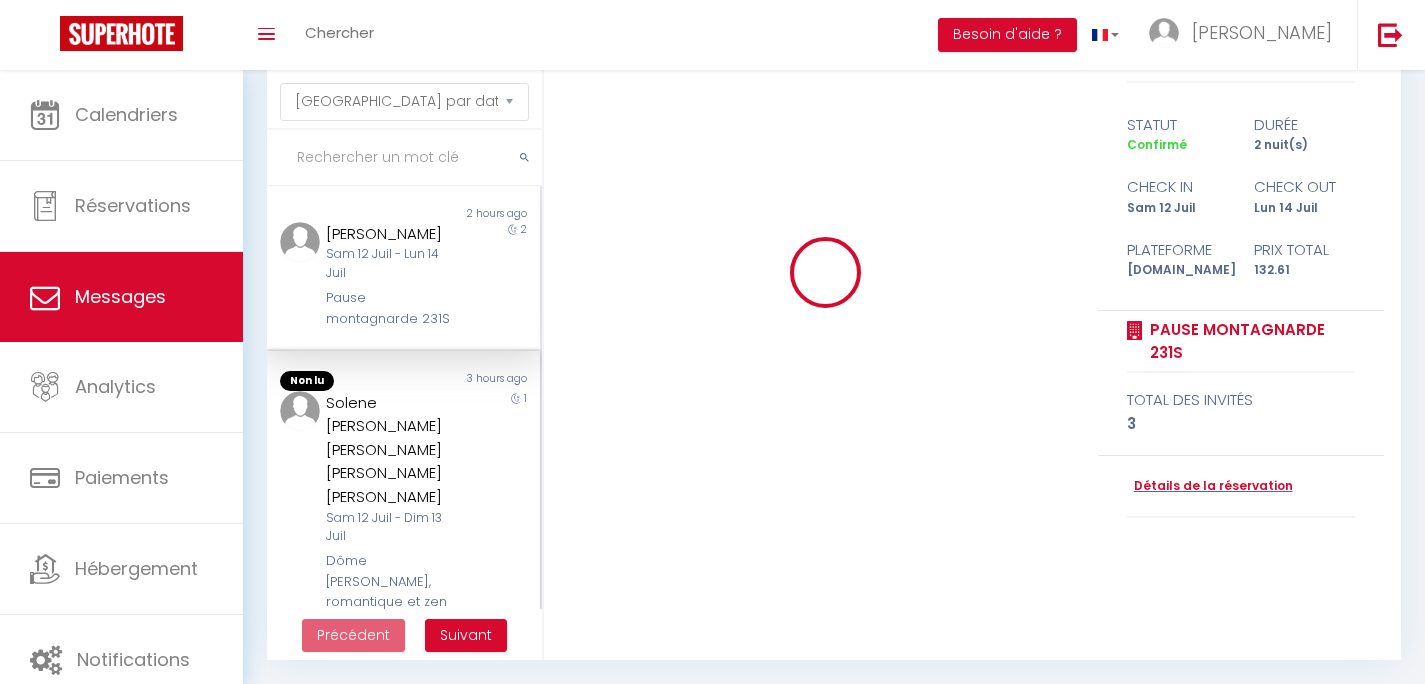 scroll, scrollTop: 0, scrollLeft: 0, axis: both 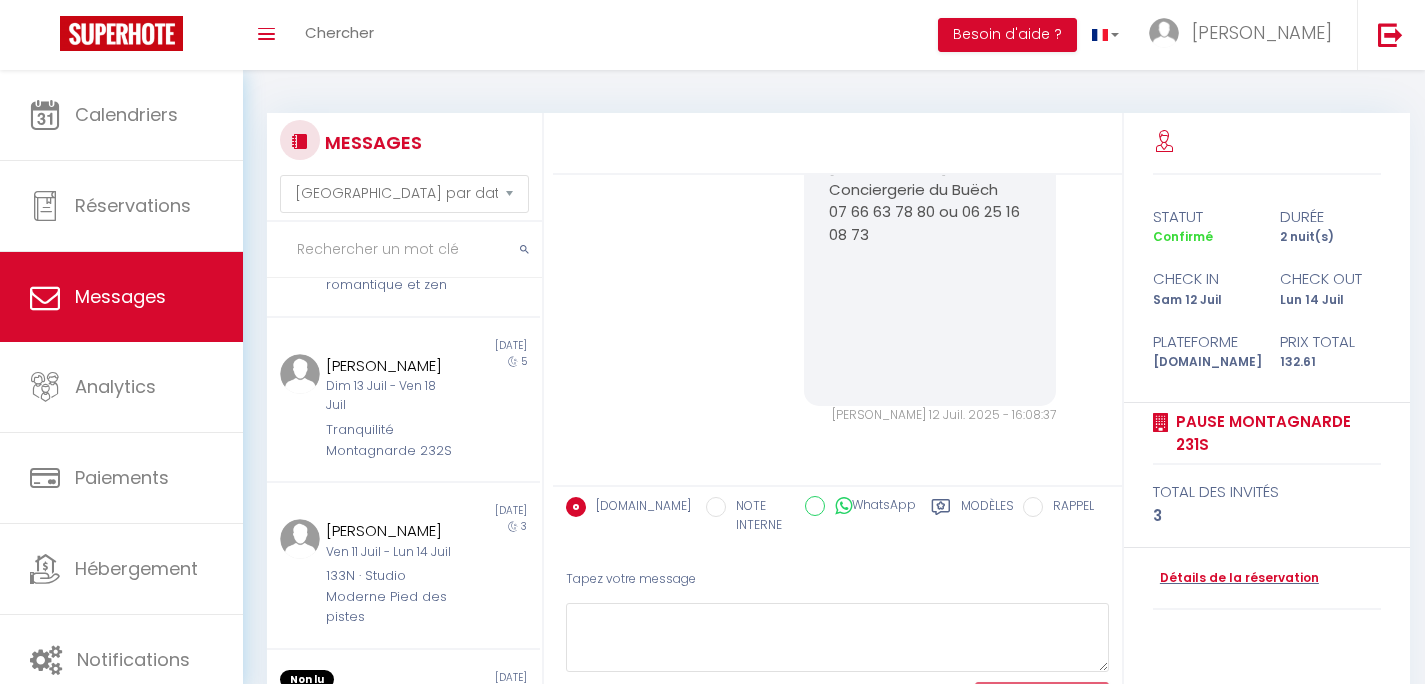 click on "Ven 11 Juil - Lun 14 Juil" at bounding box center (392, 552) 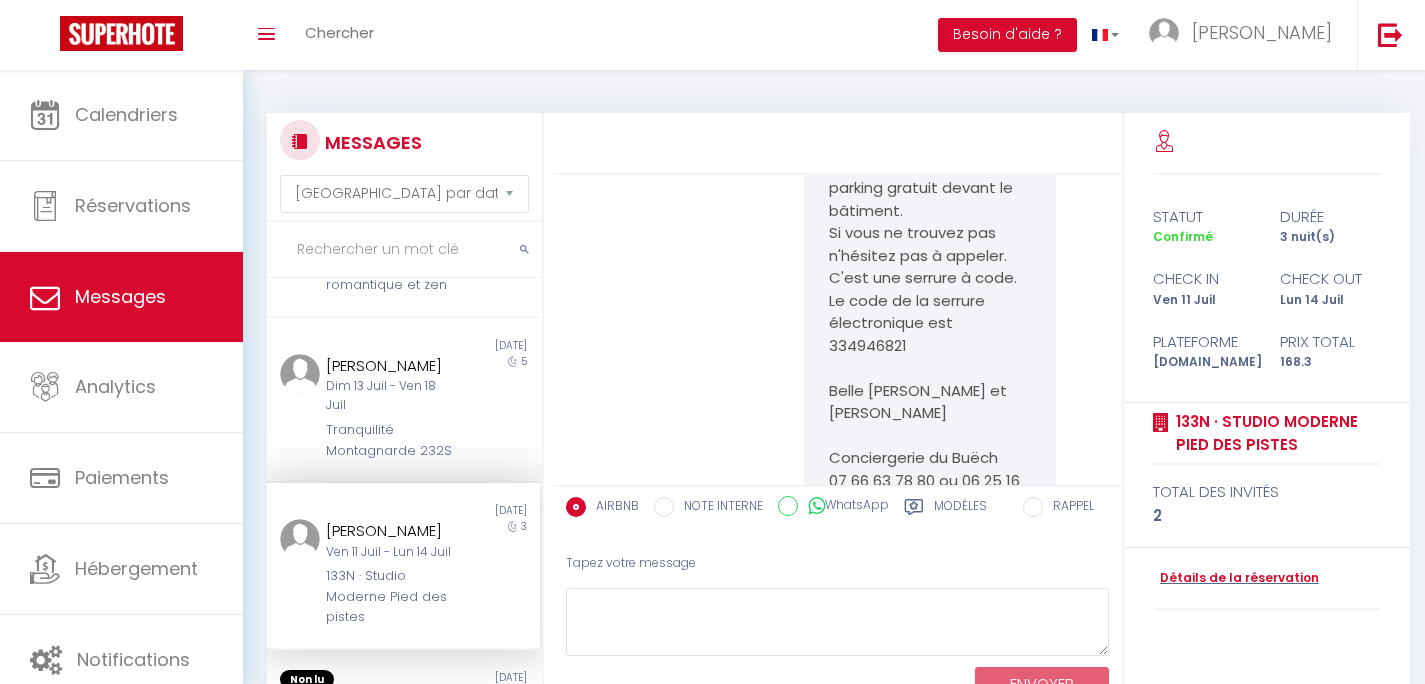 scroll, scrollTop: 7849, scrollLeft: 0, axis: vertical 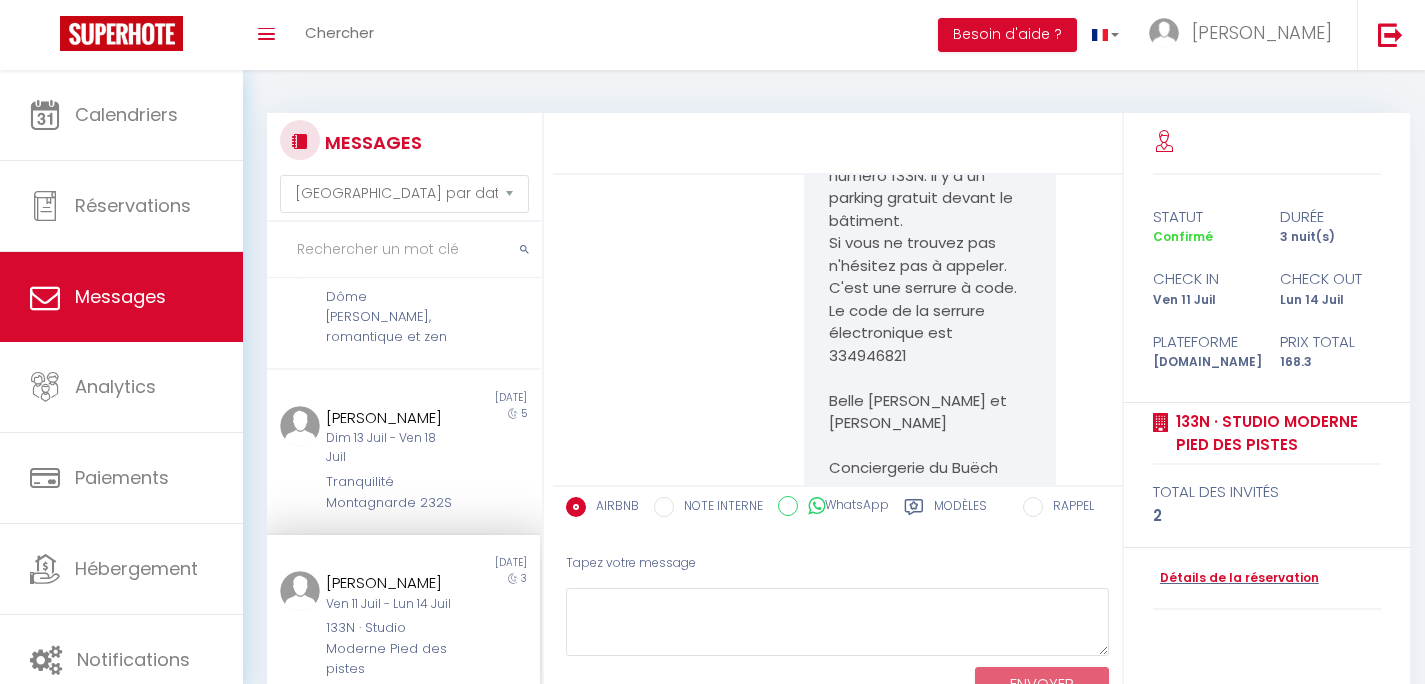 click on "Ven 11 Juil - Lun 14 Juil" at bounding box center [392, 604] 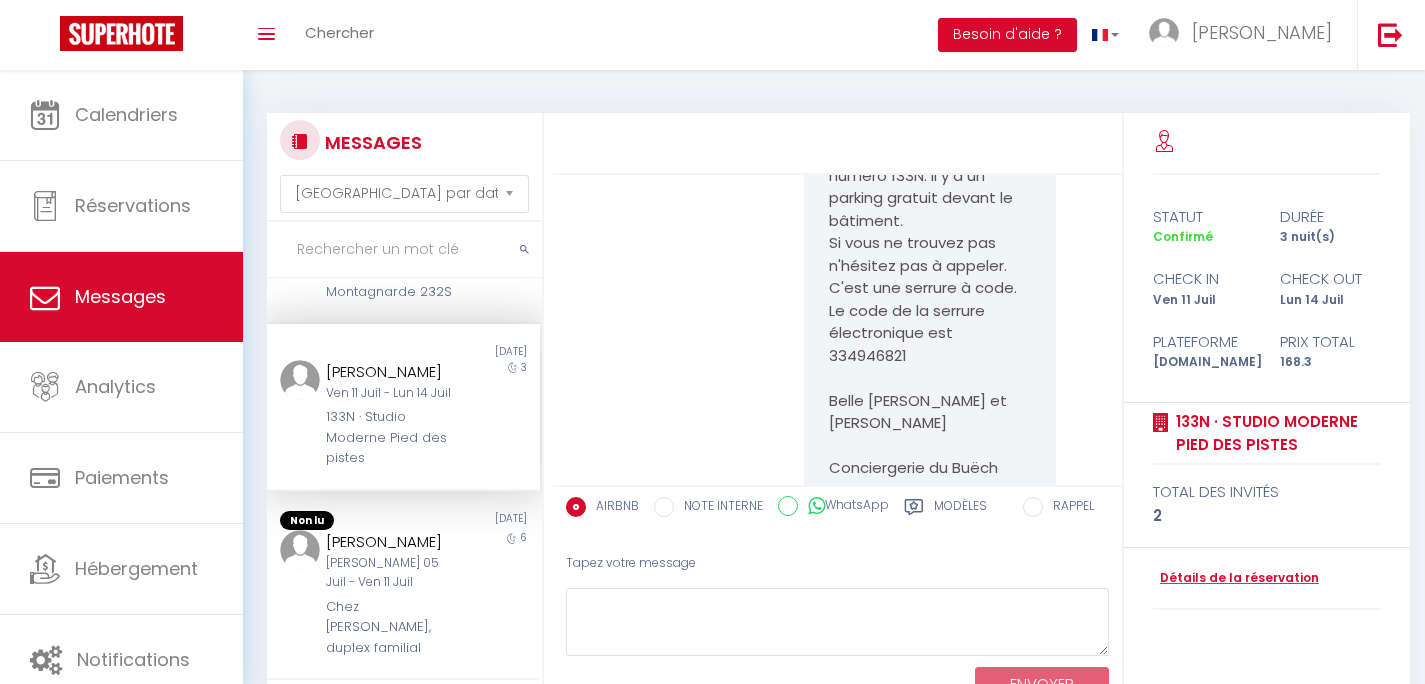 scroll, scrollTop: 1352, scrollLeft: 0, axis: vertical 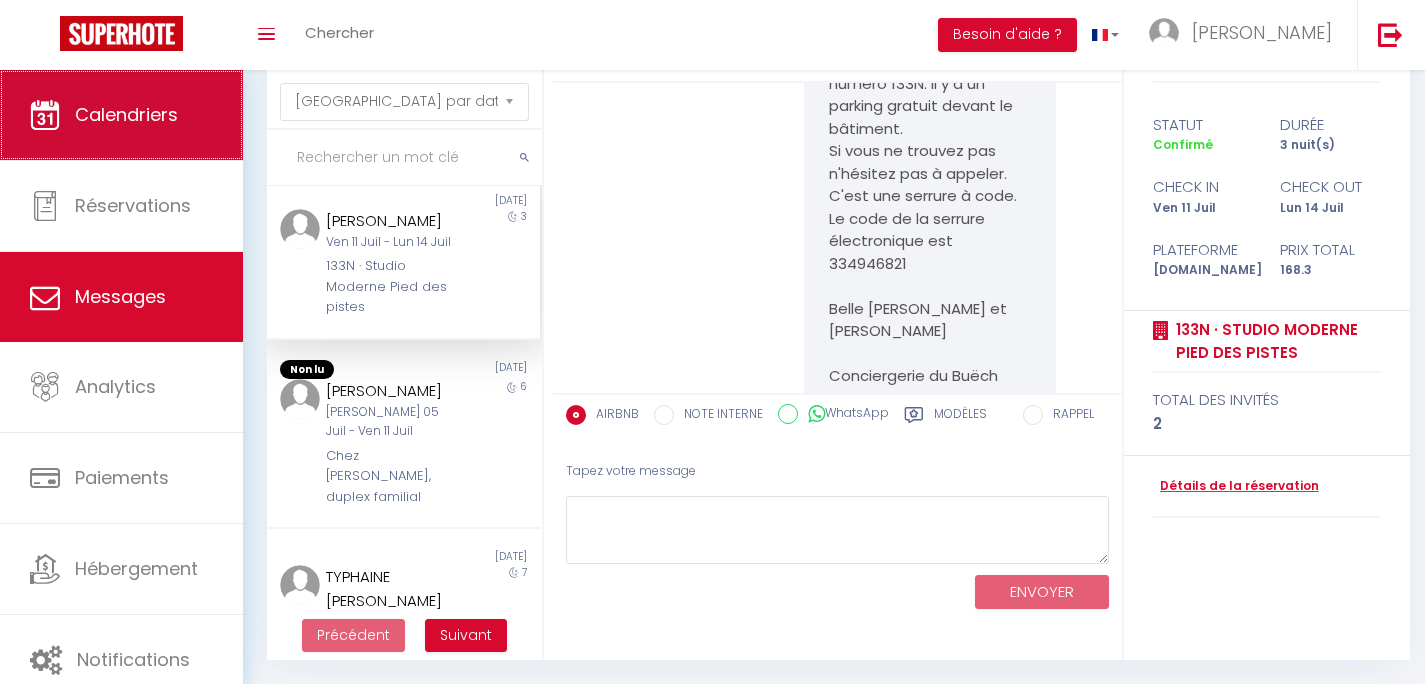 click on "Calendriers" at bounding box center (126, 114) 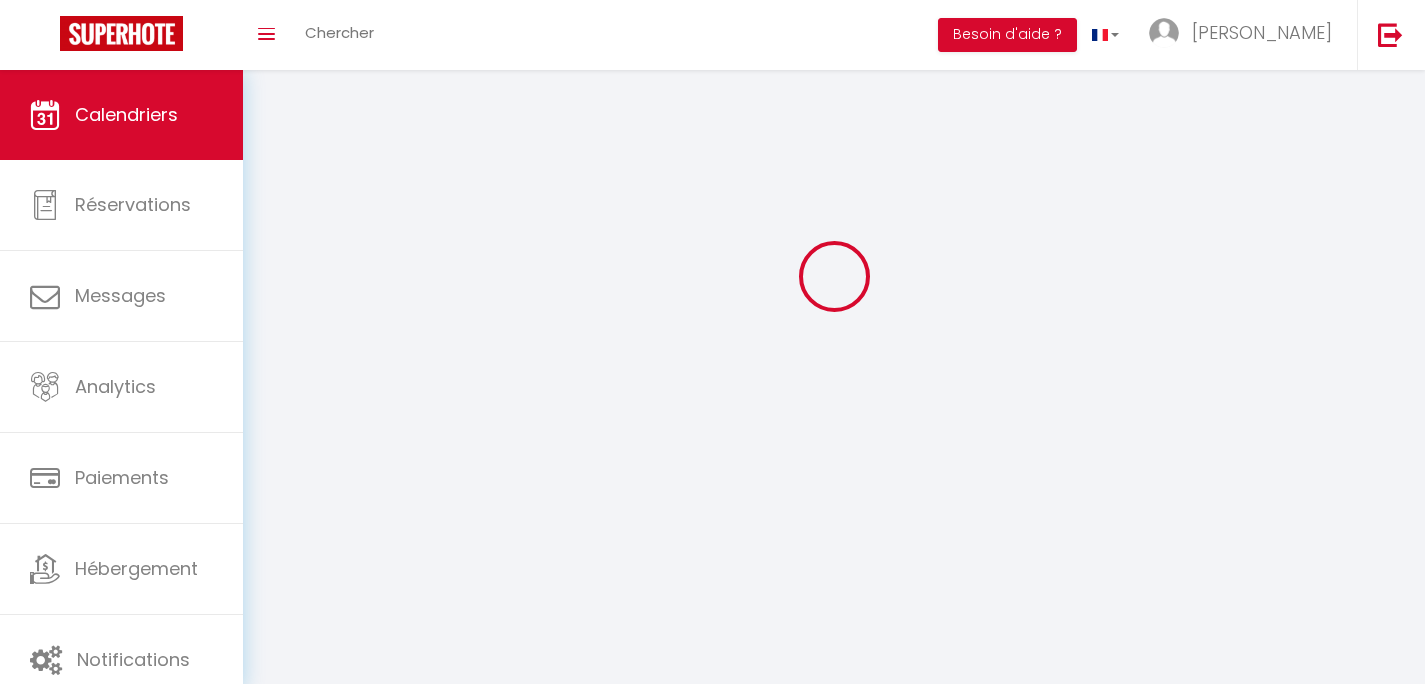 scroll, scrollTop: 0, scrollLeft: 0, axis: both 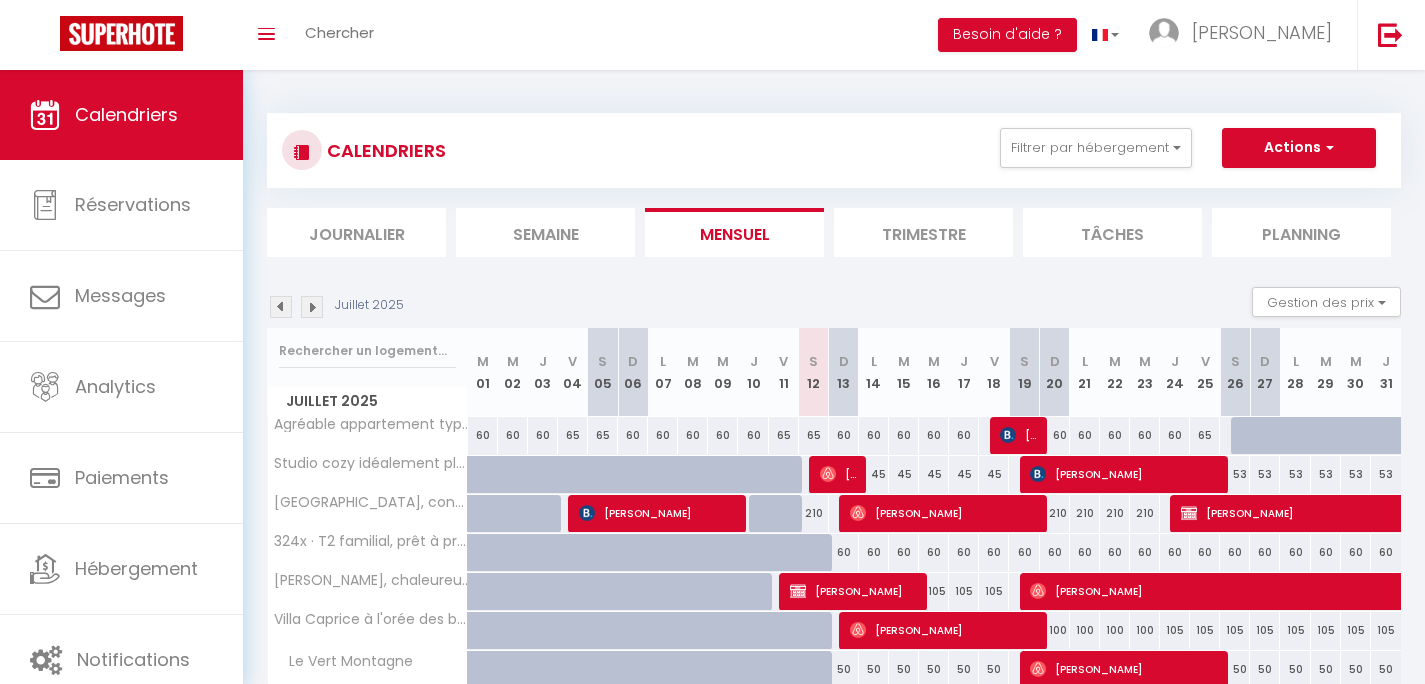 click on "Semaine" at bounding box center [545, 232] 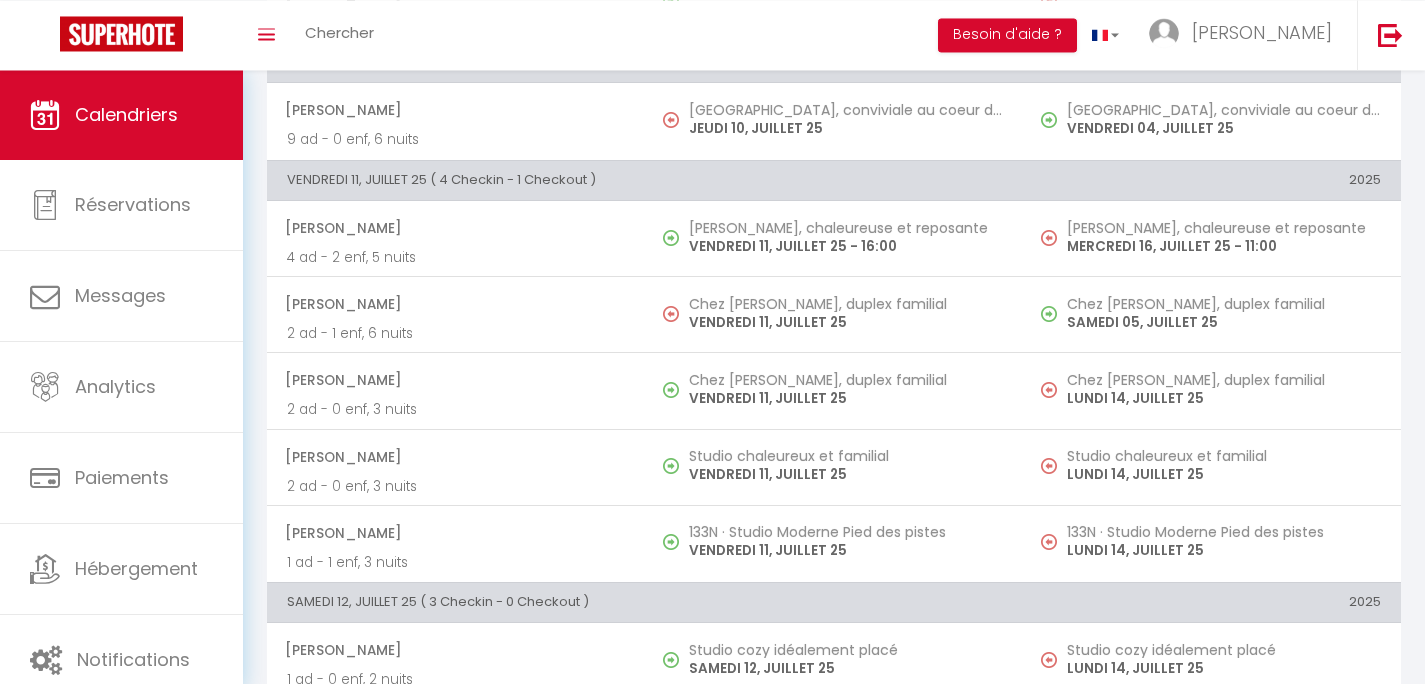 scroll, scrollTop: 800, scrollLeft: 0, axis: vertical 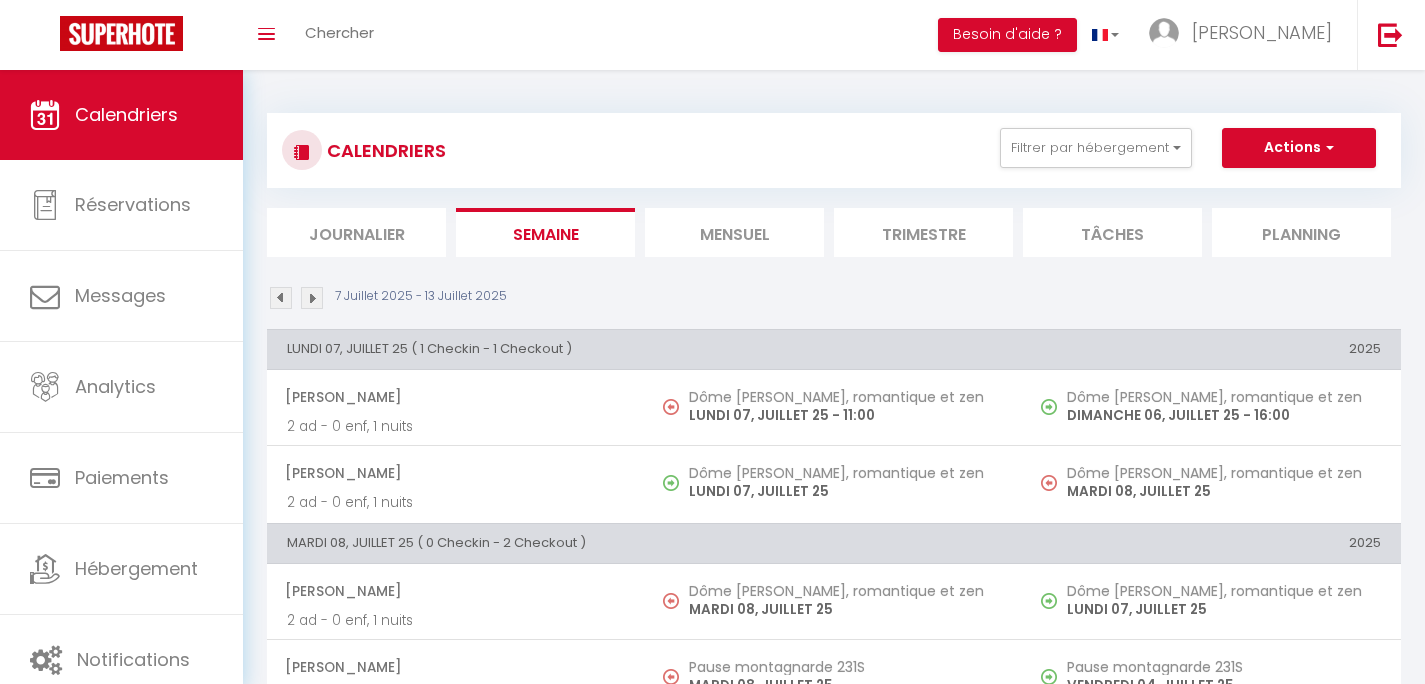 click at bounding box center [312, 298] 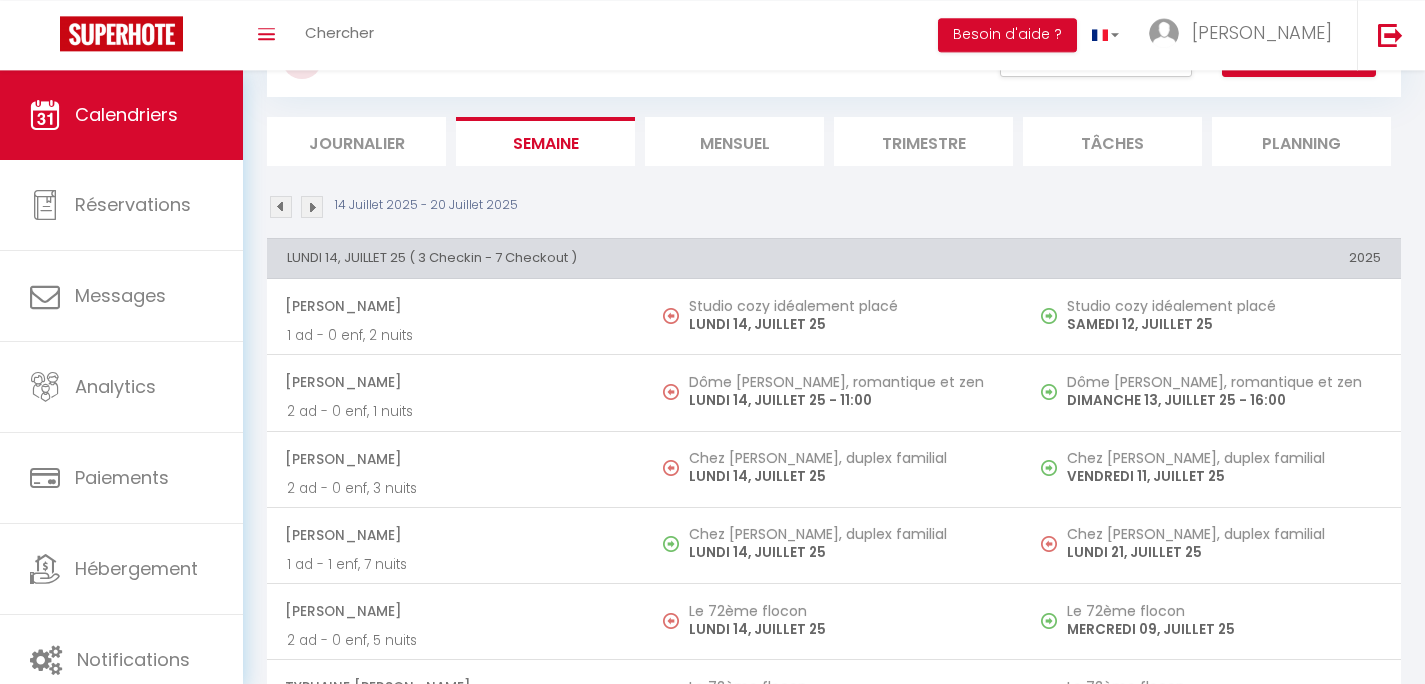 scroll, scrollTop: 160, scrollLeft: 0, axis: vertical 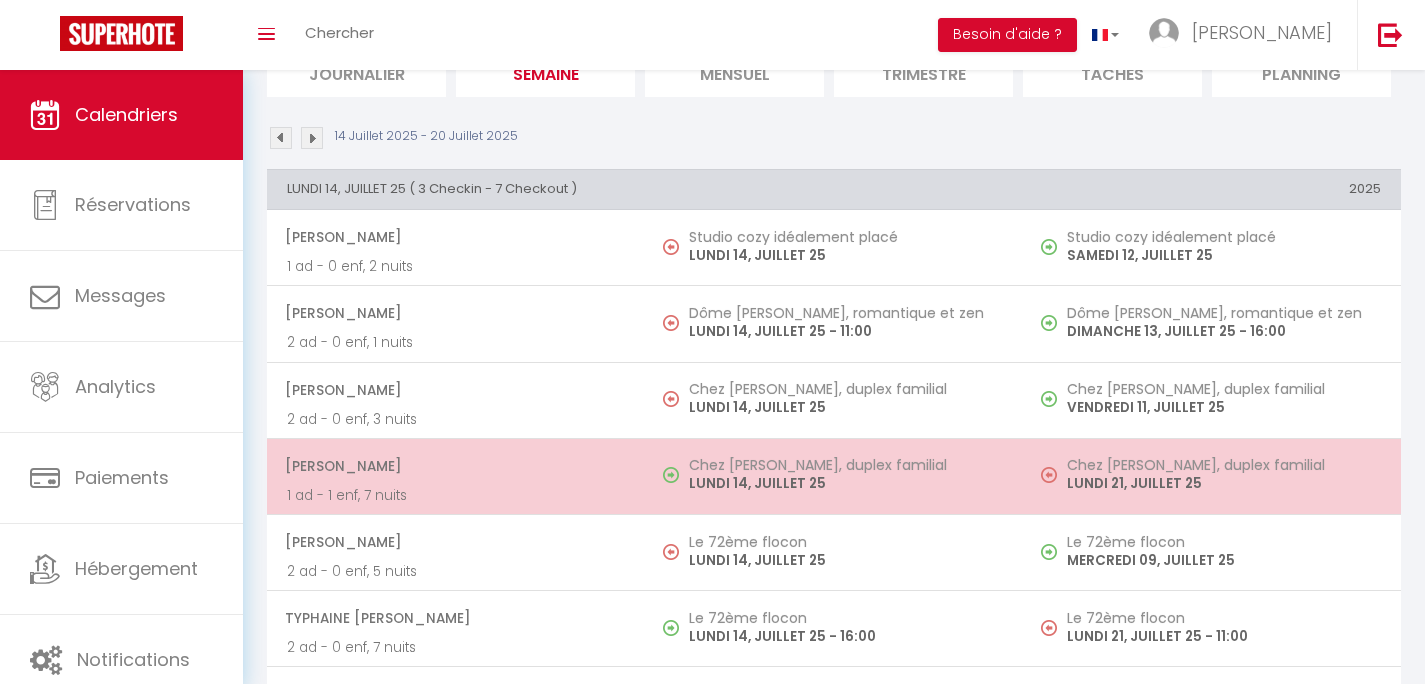 click on "[PERSON_NAME]" at bounding box center [455, 466] 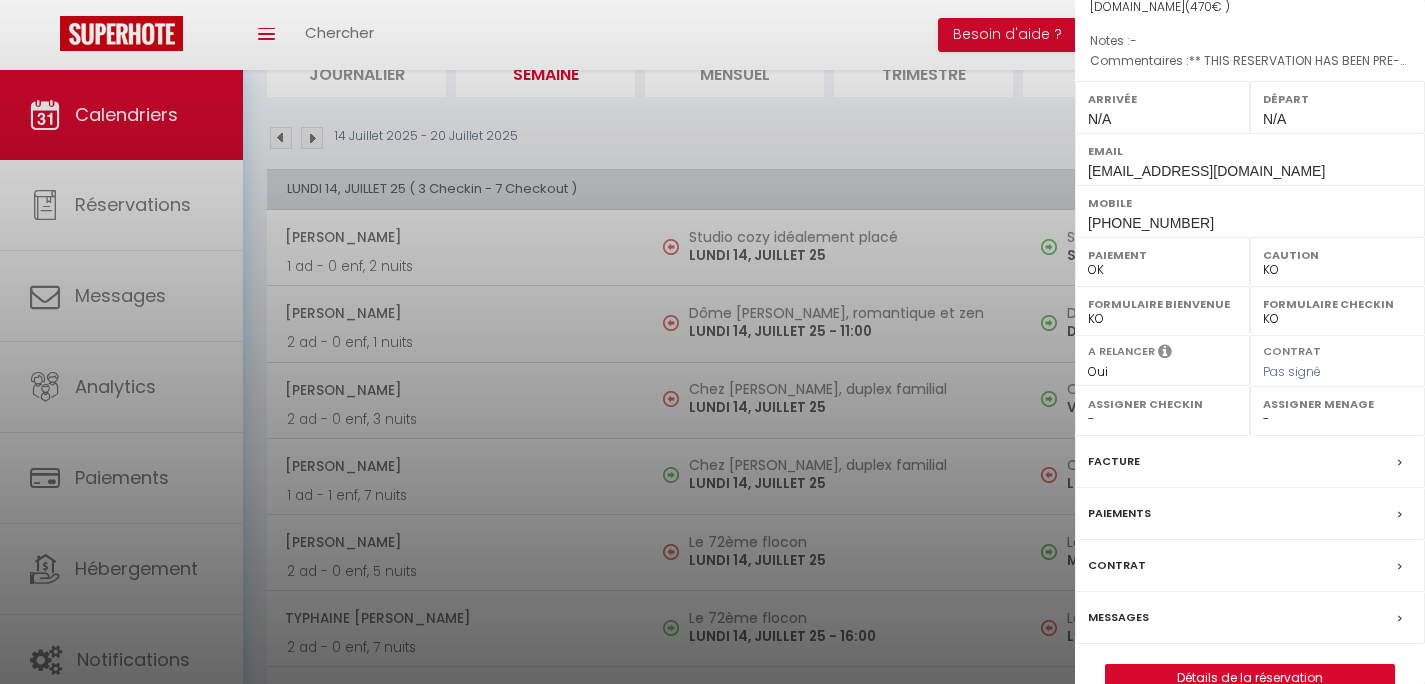 scroll, scrollTop: 216, scrollLeft: 0, axis: vertical 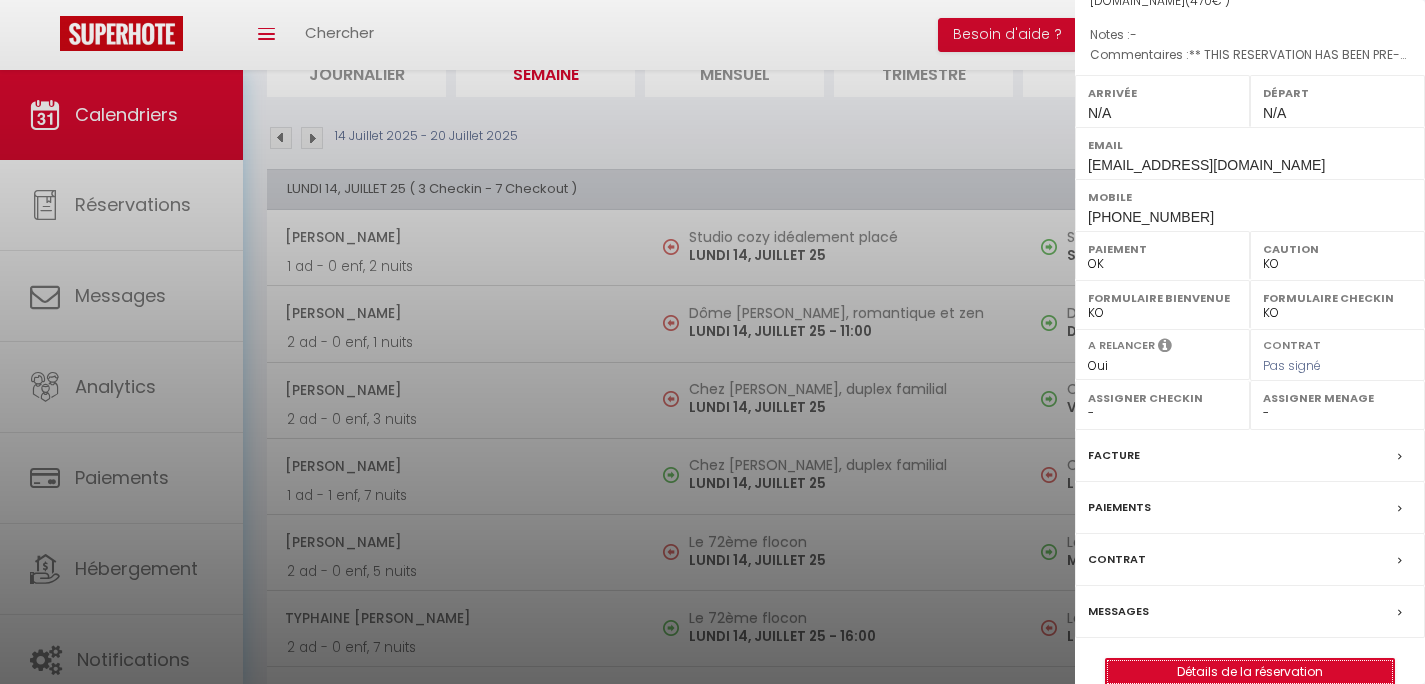 click on "Détails de la réservation" at bounding box center (1250, 672) 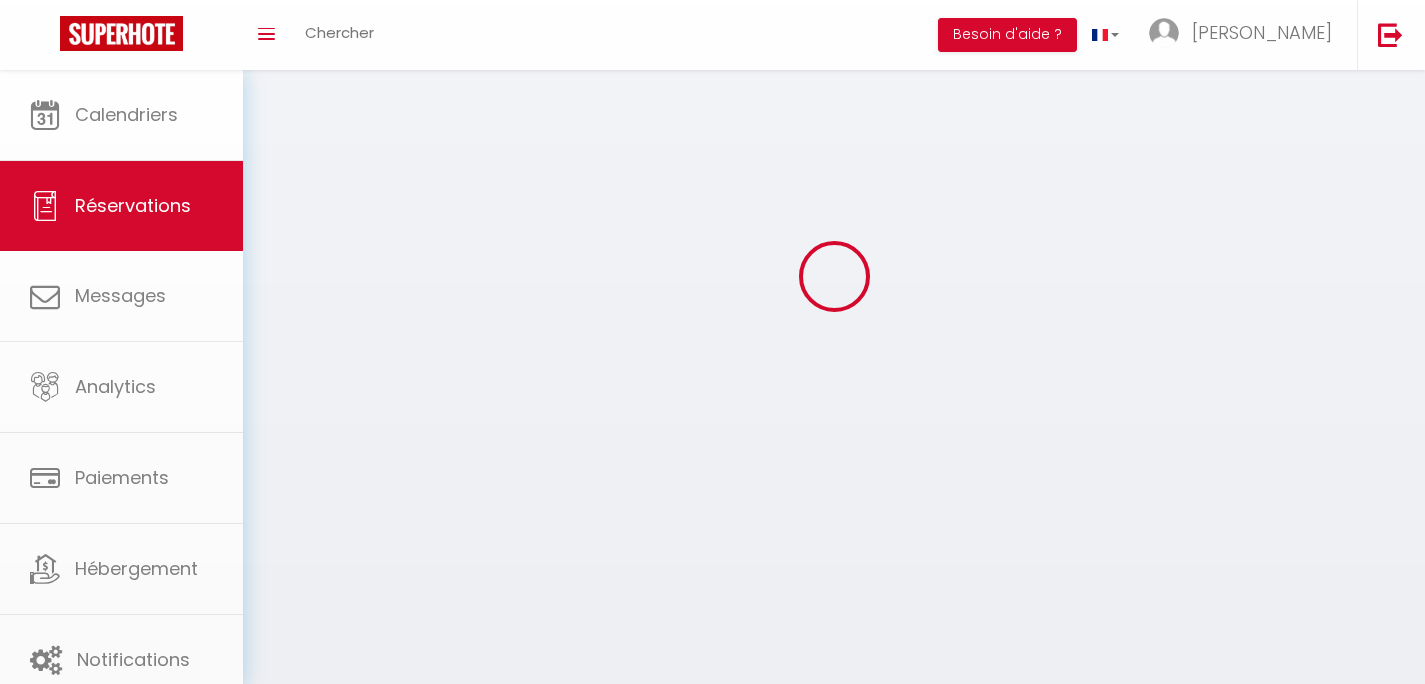 scroll, scrollTop: 0, scrollLeft: 0, axis: both 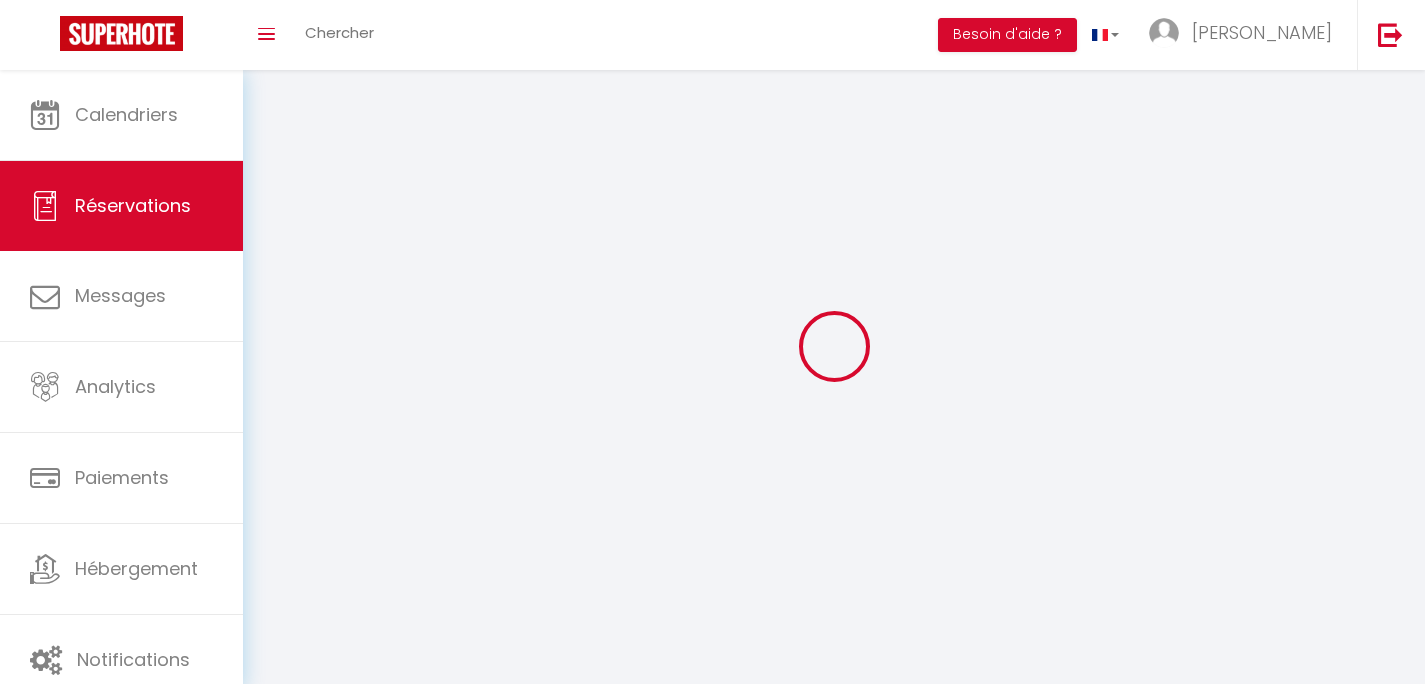 type on "Charlotte" 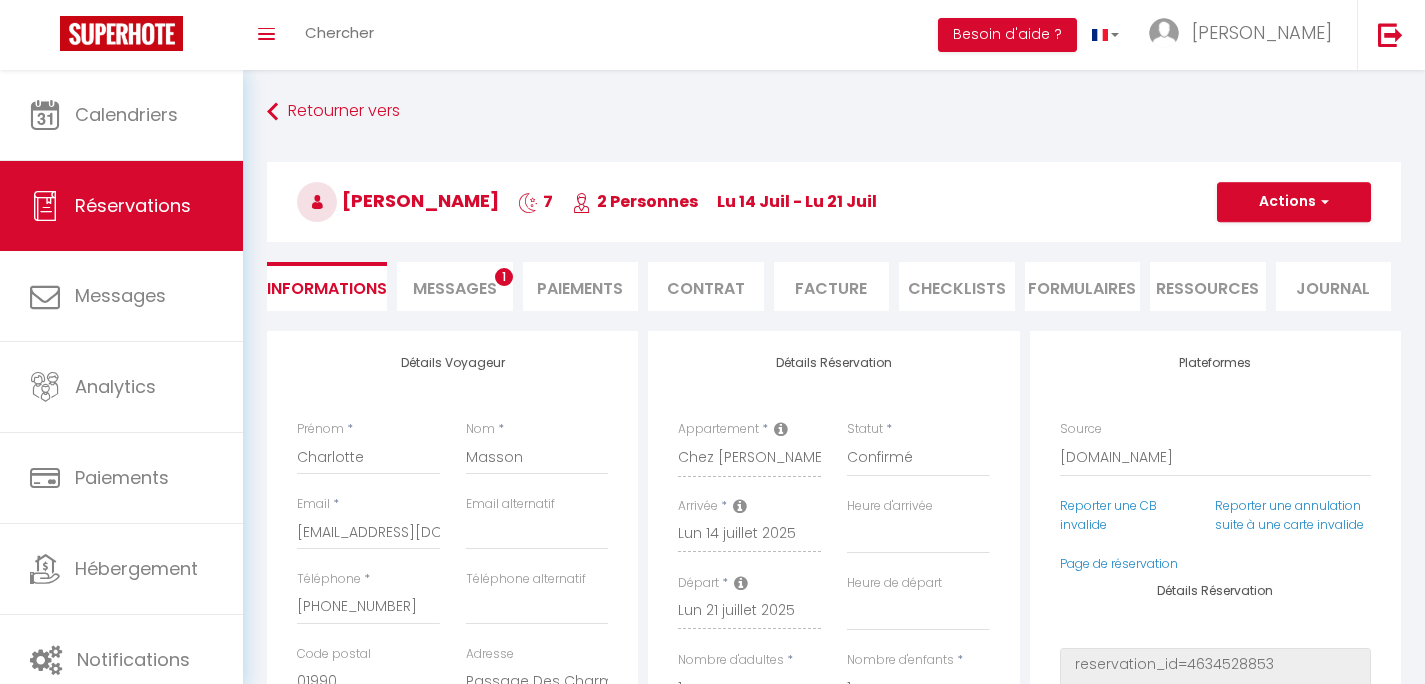 type on "50" 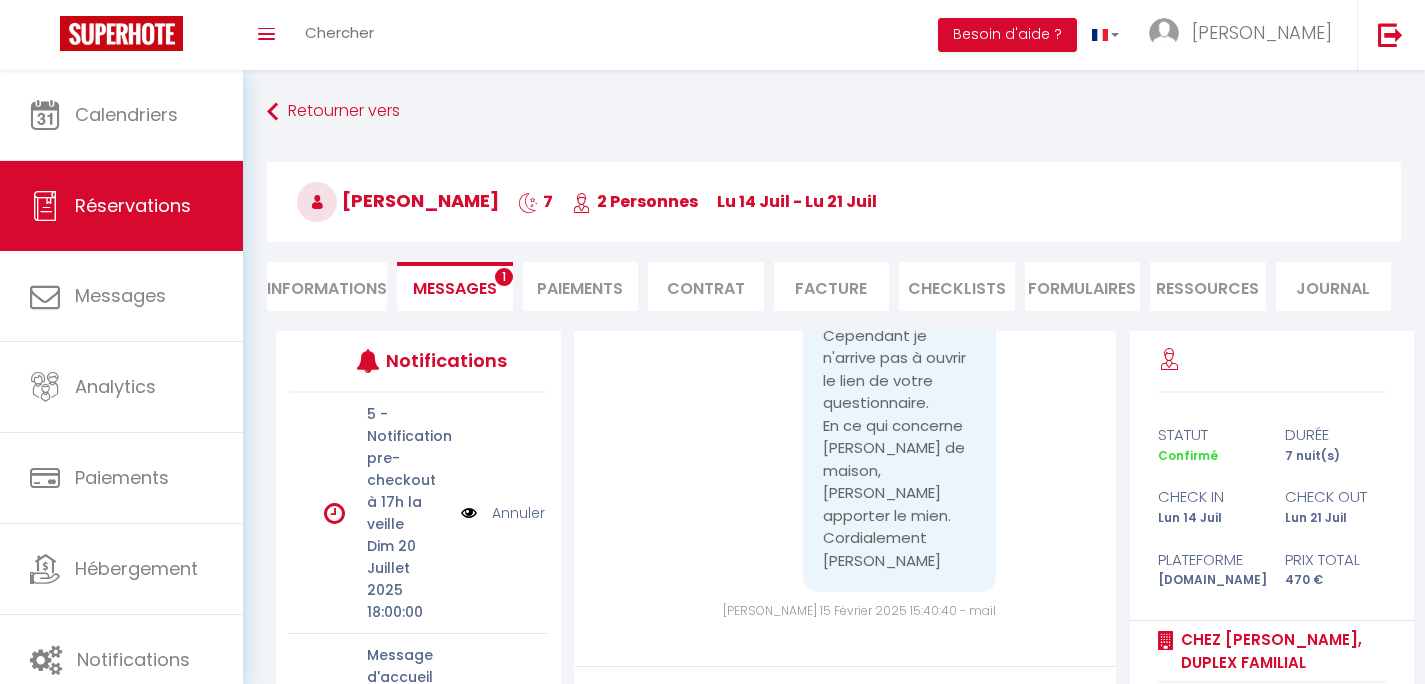 scroll, scrollTop: 3088, scrollLeft: 0, axis: vertical 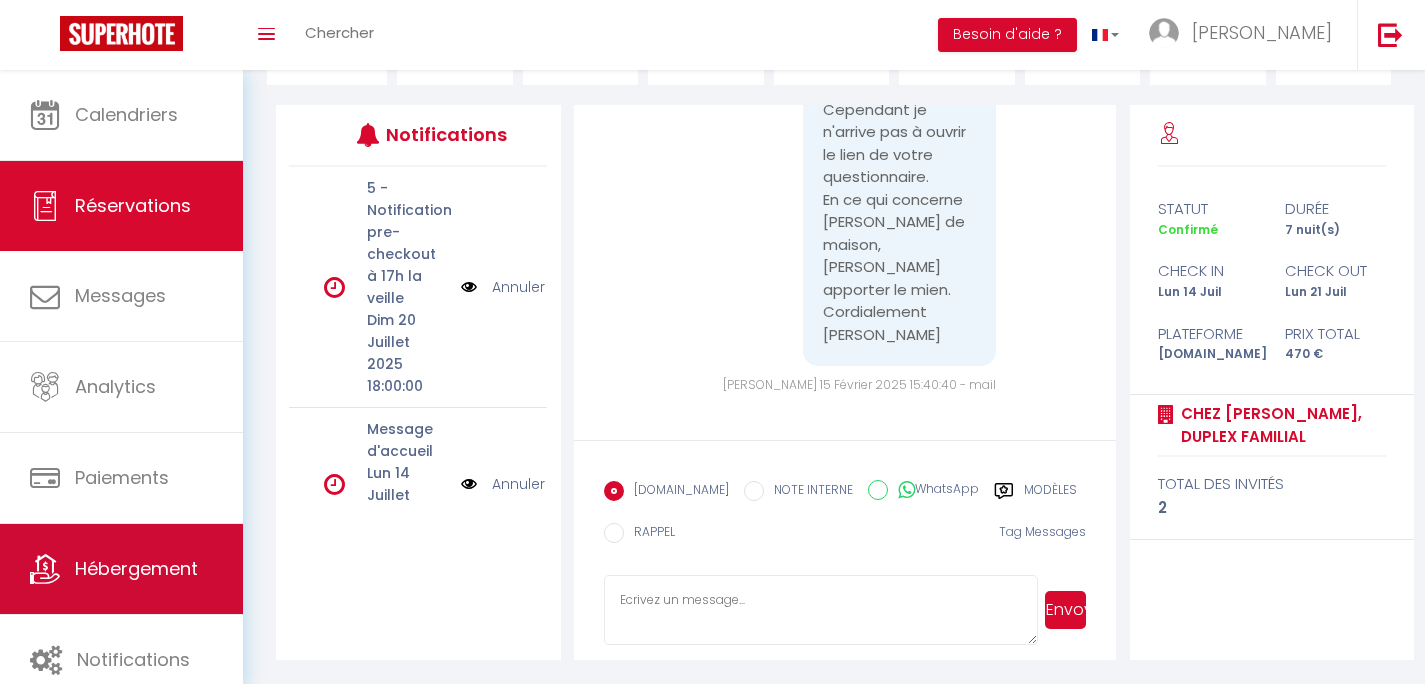 select 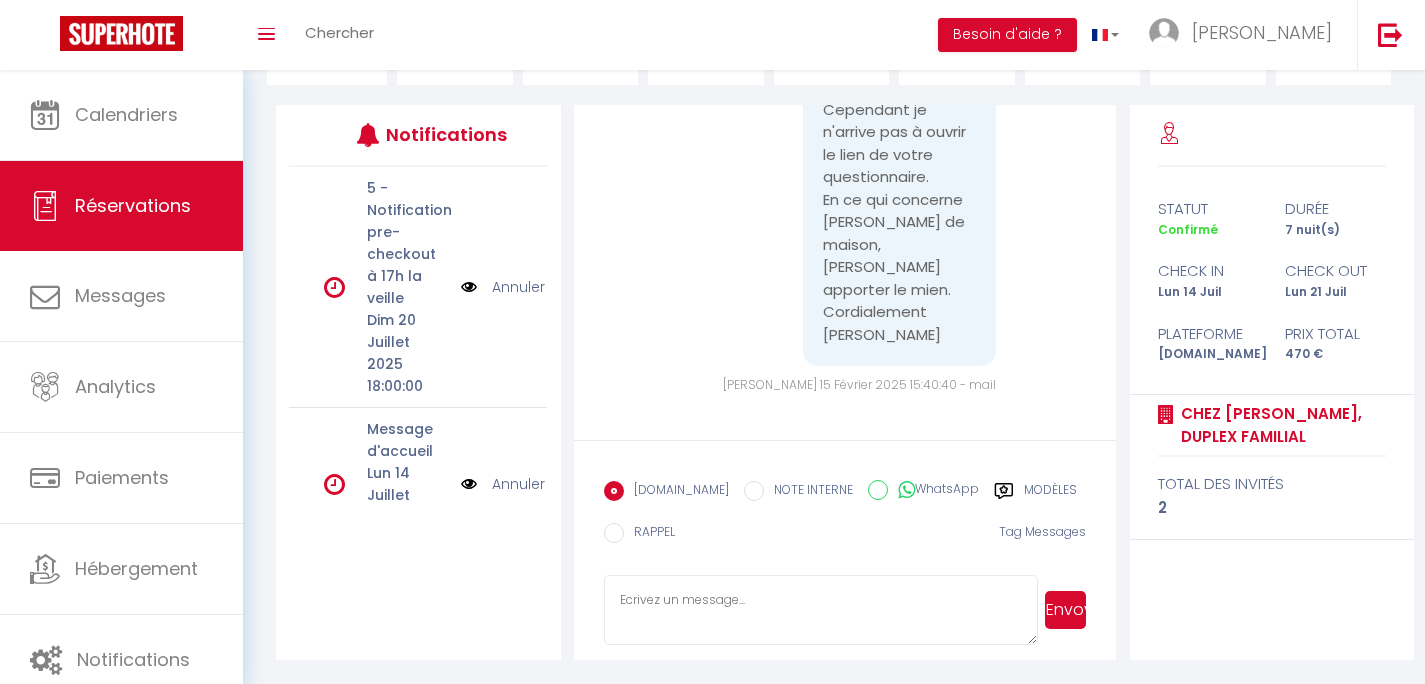 scroll, scrollTop: 0, scrollLeft: 0, axis: both 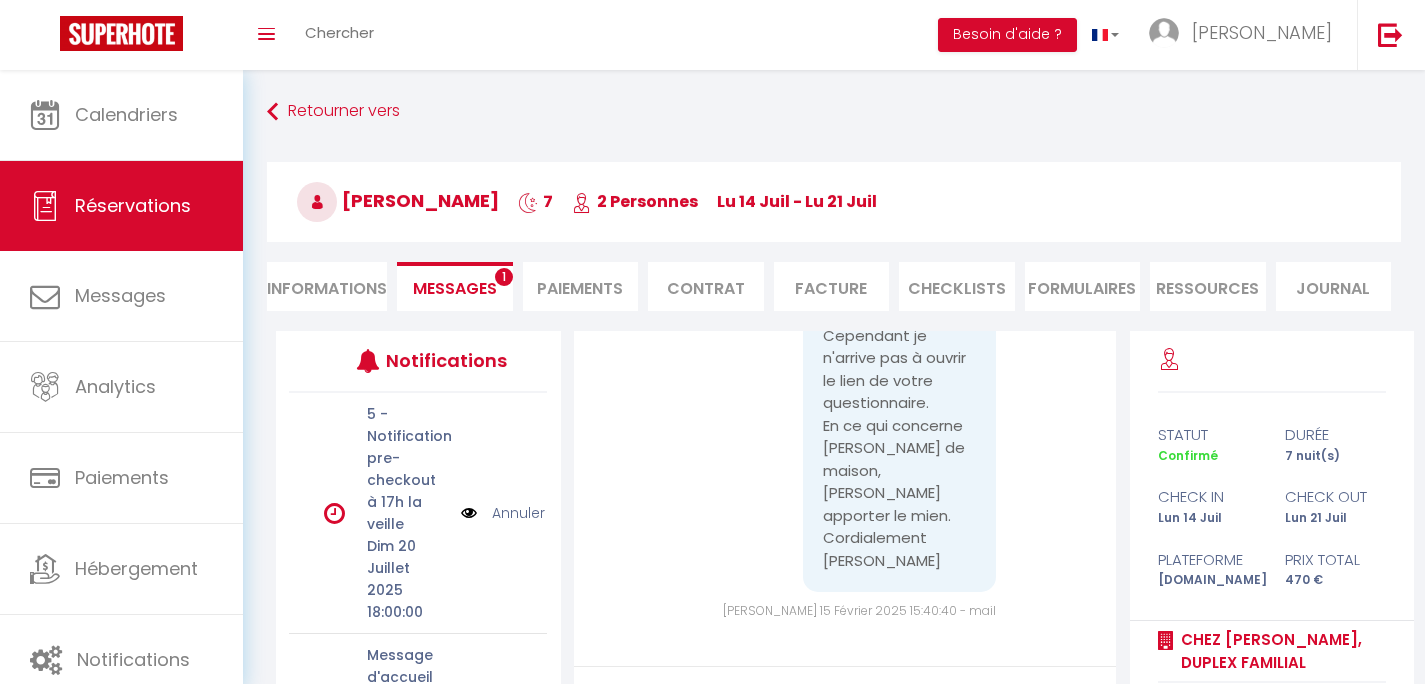 click on "Informations" at bounding box center [327, 286] 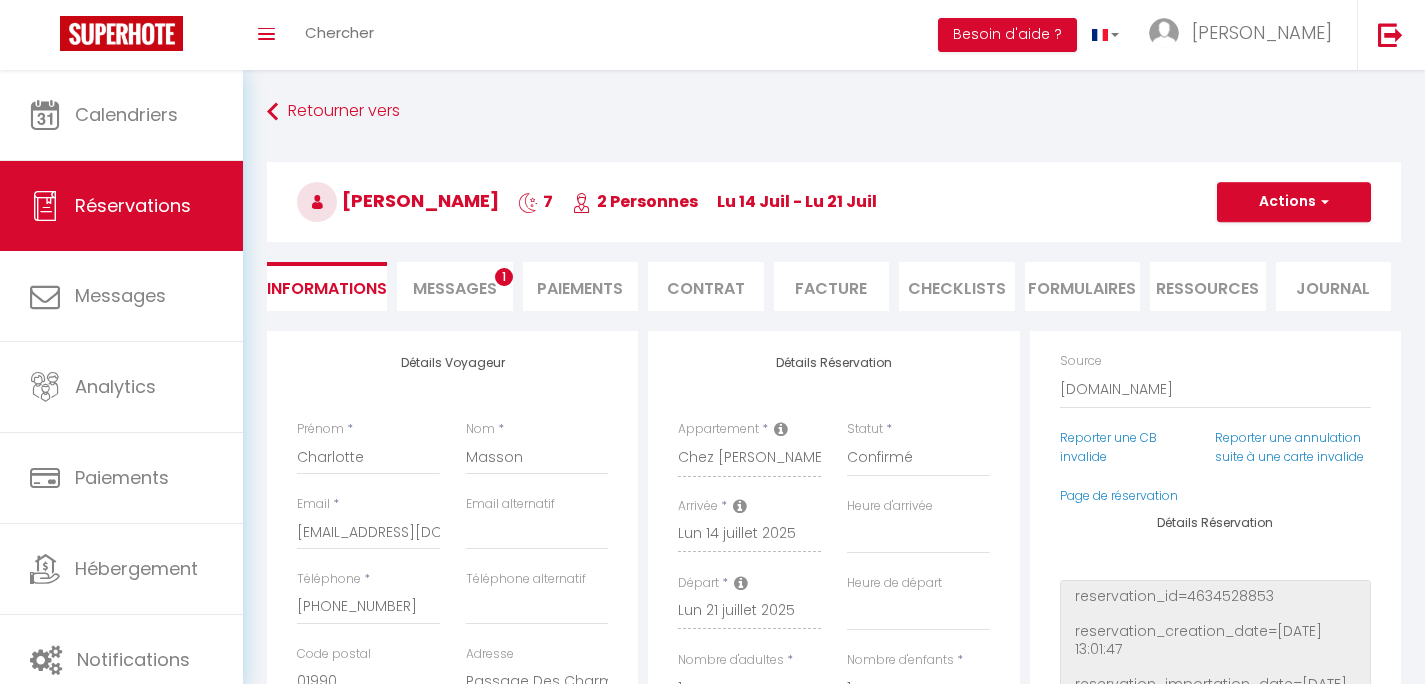 scroll, scrollTop: 90, scrollLeft: 0, axis: vertical 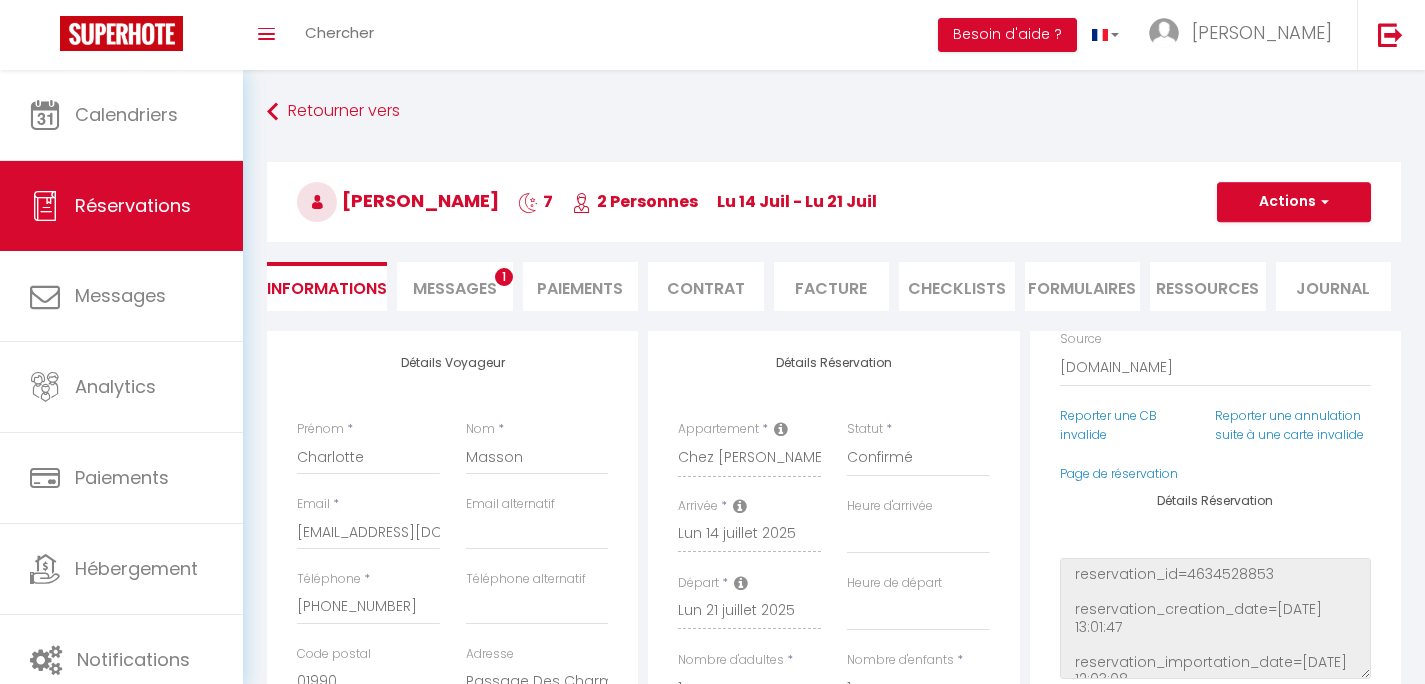 click on "Paiements" at bounding box center [581, 286] 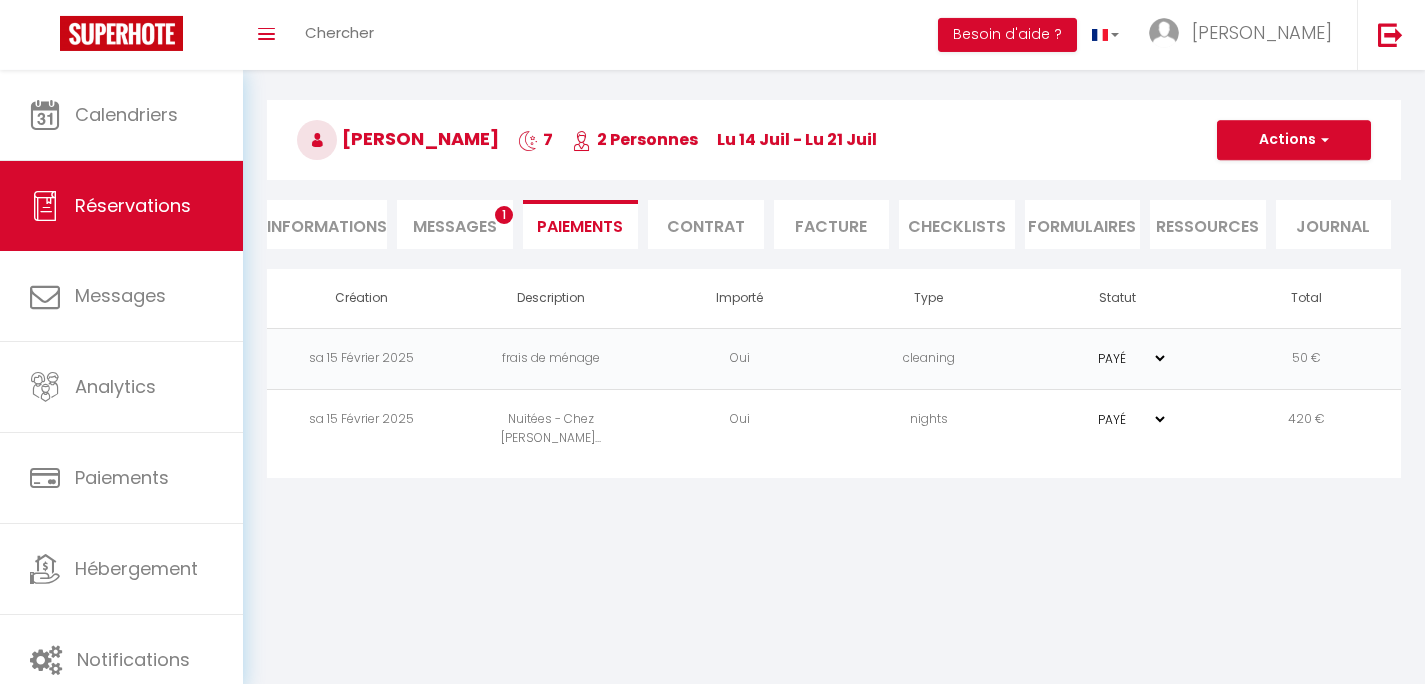 scroll, scrollTop: 70, scrollLeft: 0, axis: vertical 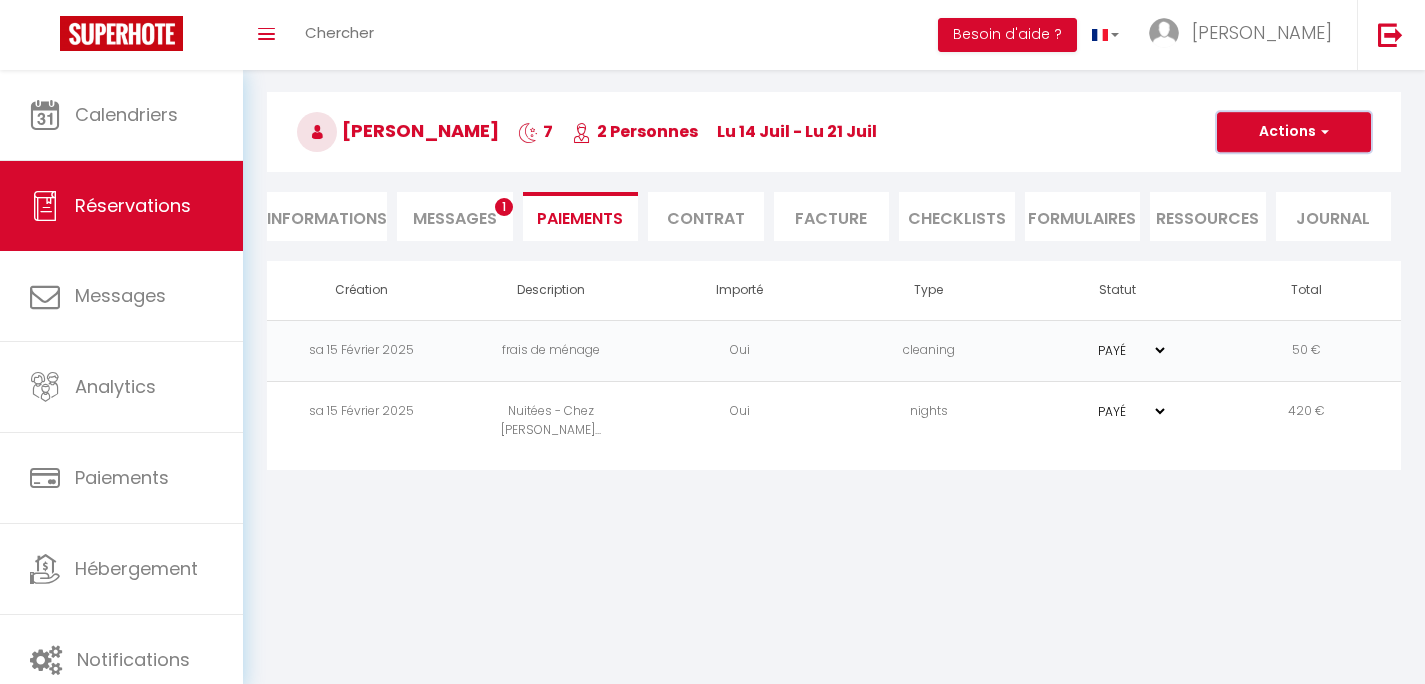 click on "Actions" at bounding box center (1294, 132) 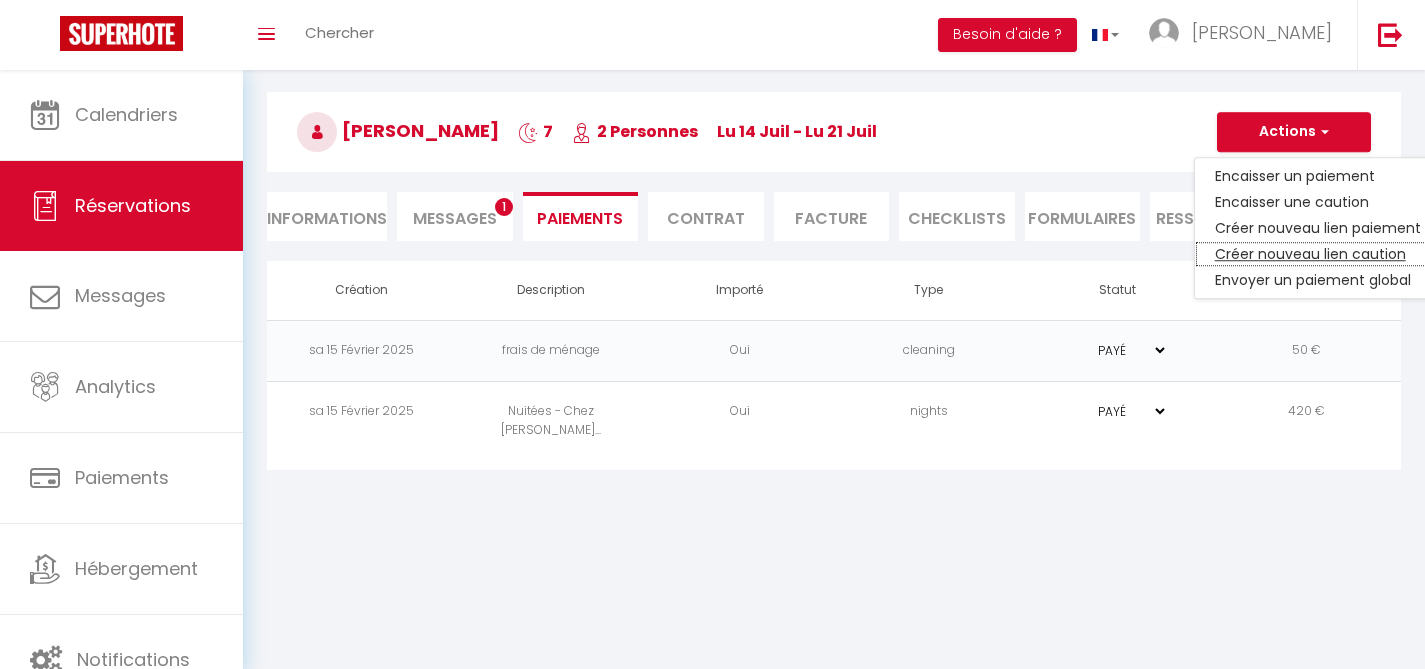 click on "Créer nouveau lien caution" at bounding box center (1318, 254) 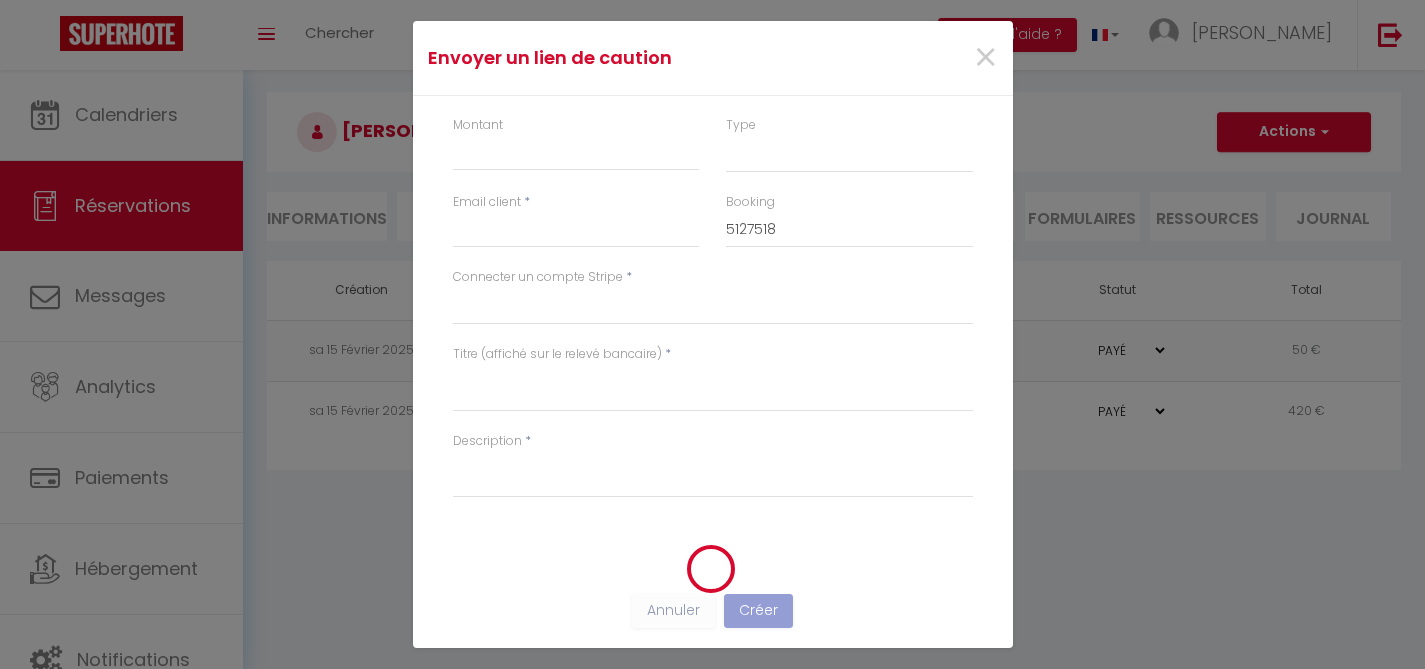 select on "nights" 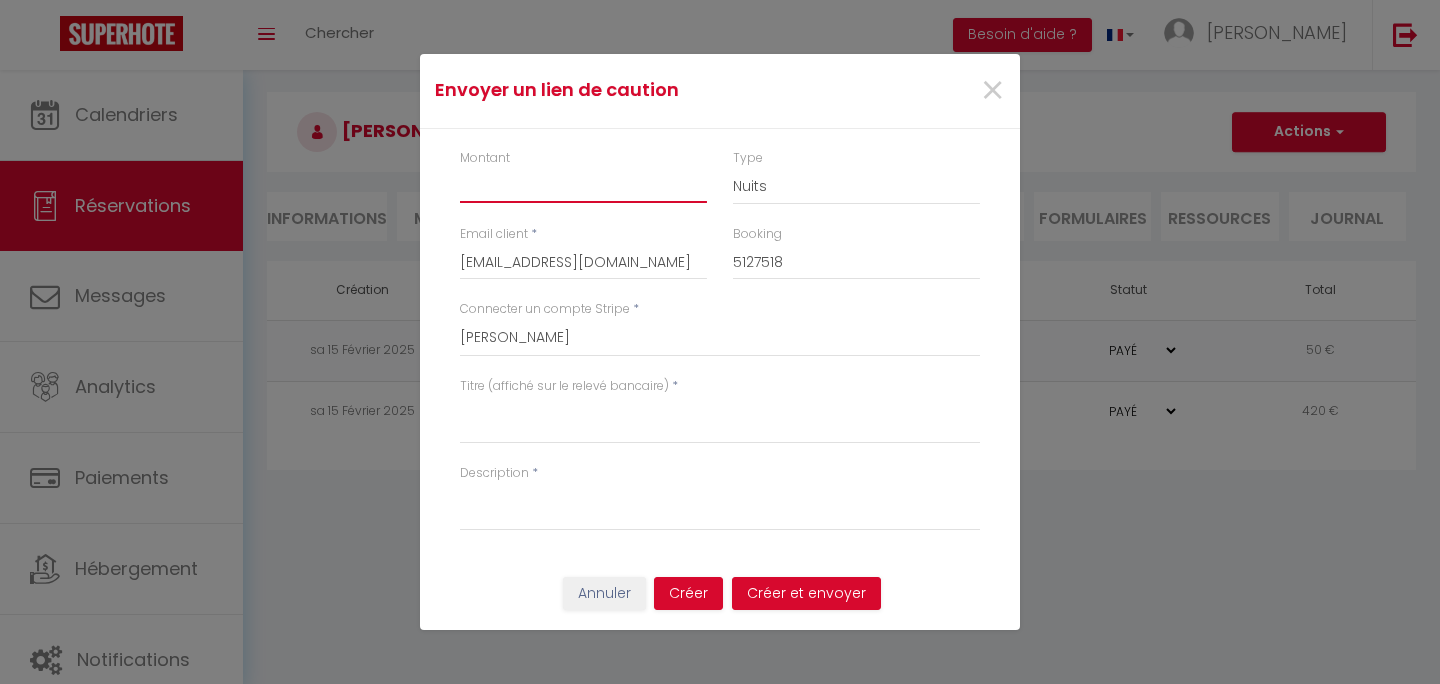 click on "Montant" at bounding box center [583, 185] 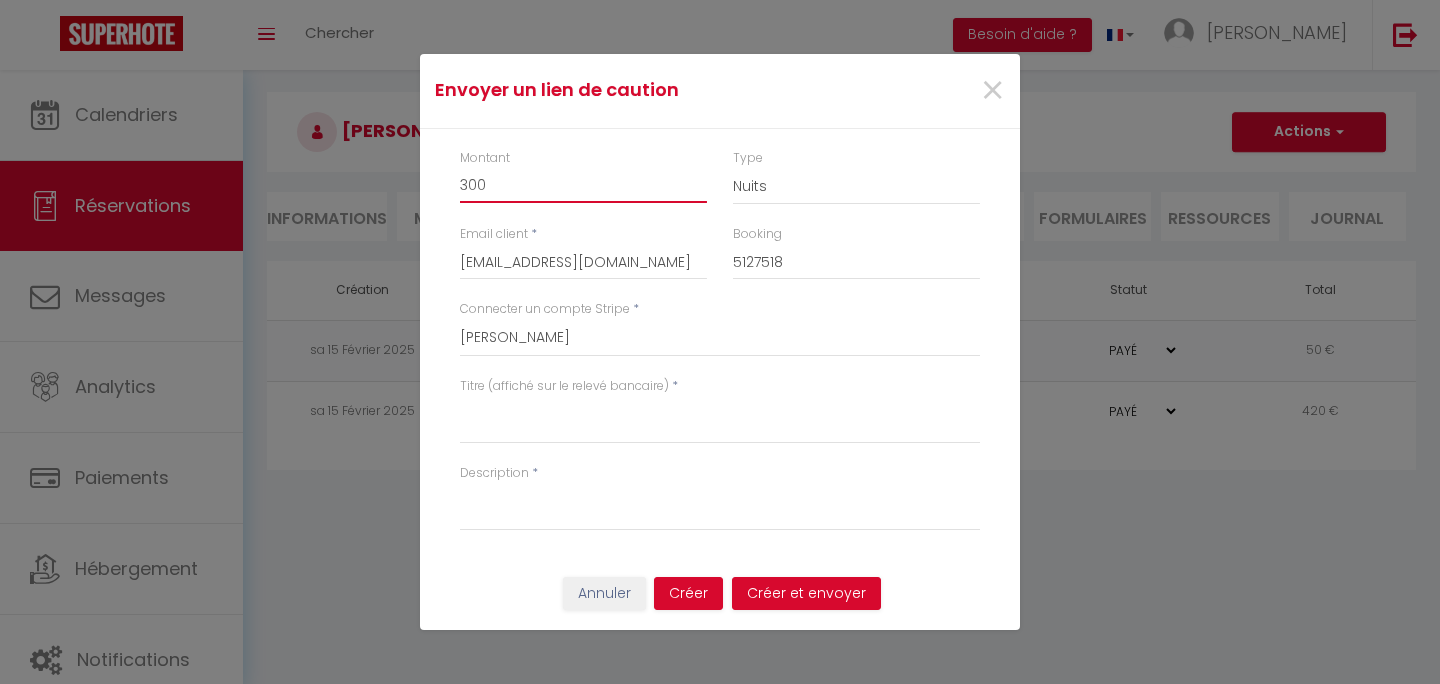 type on "300" 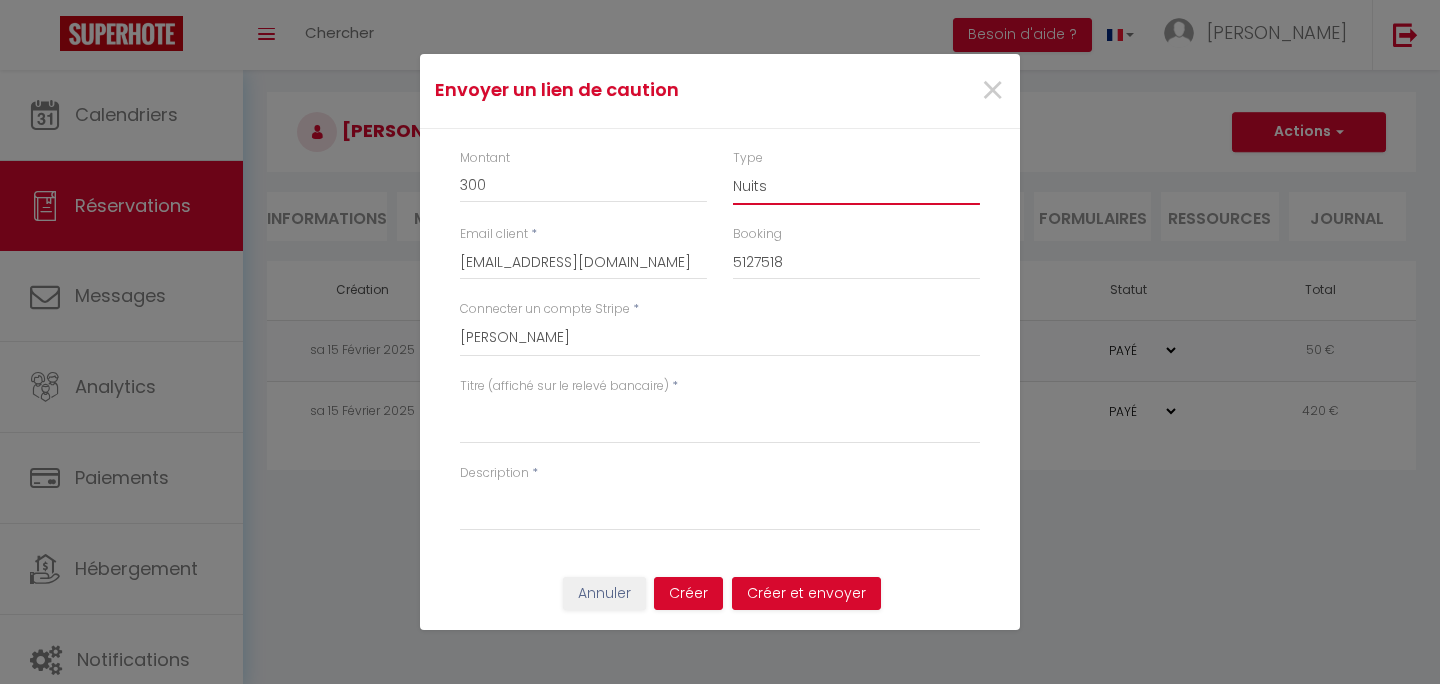 select on "other" 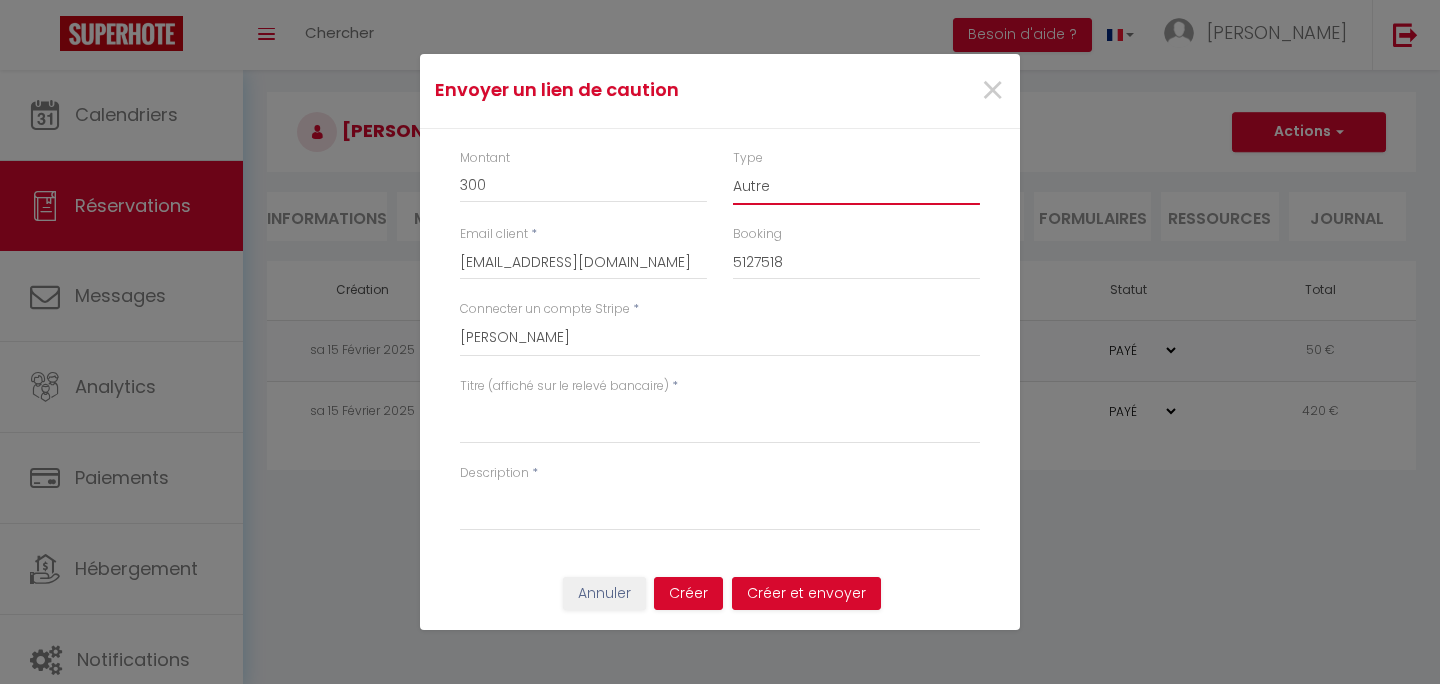 click on "Autre" at bounding box center (0, 0) 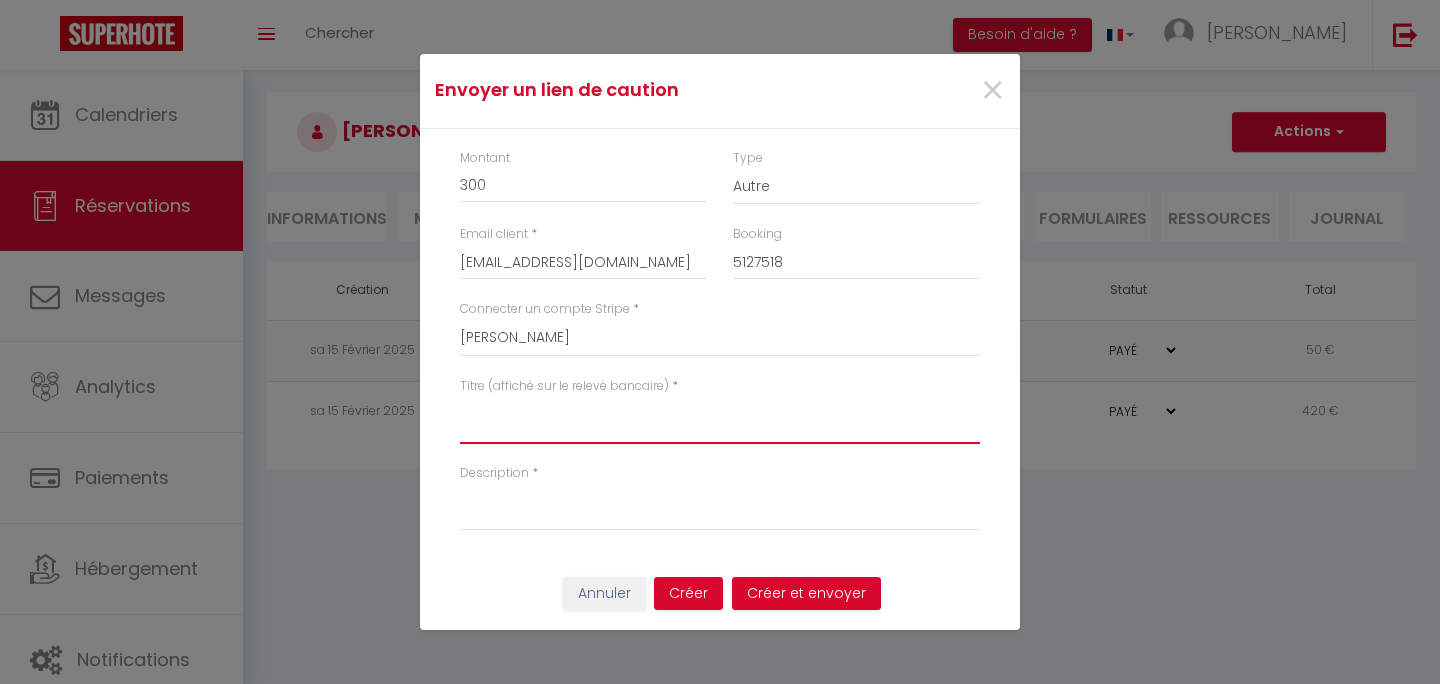 click on "Titre (affiché sur le relevé bancaire)" at bounding box center (720, 420) 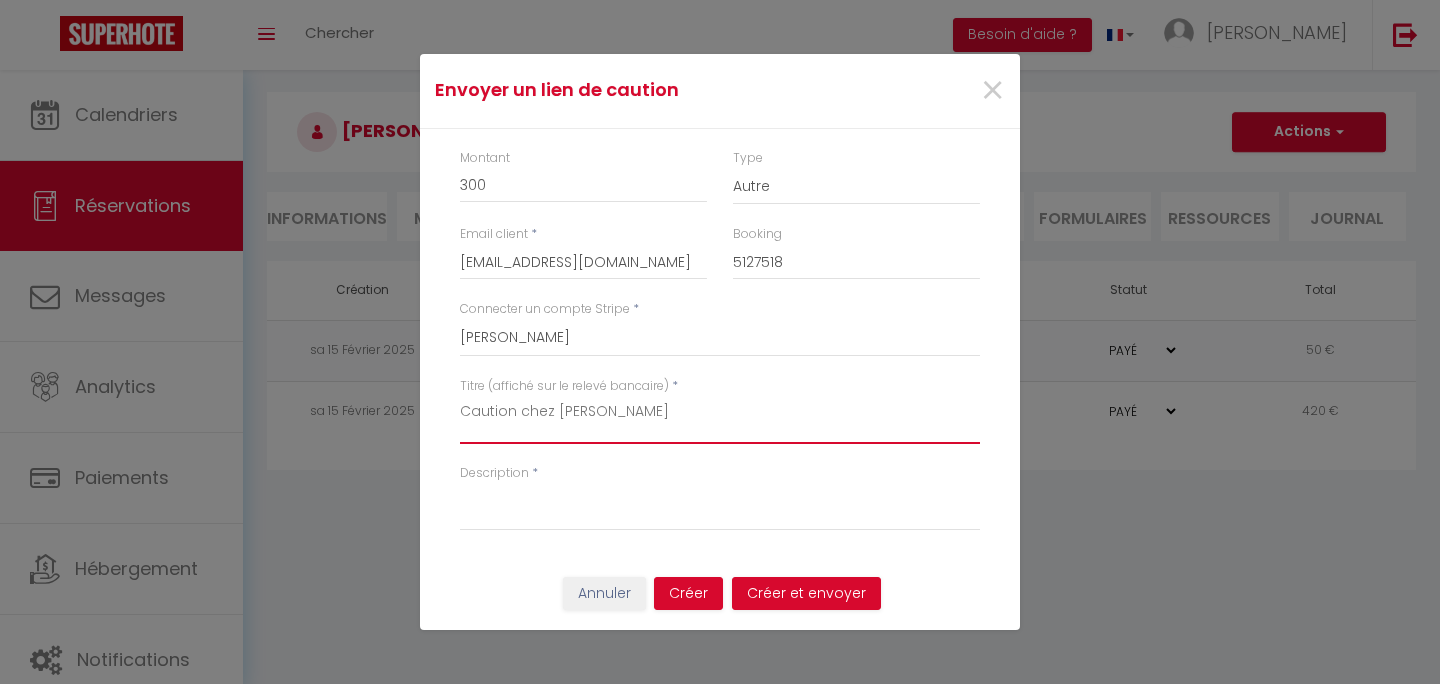 drag, startPoint x: 638, startPoint y: 422, endPoint x: 391, endPoint y: 415, distance: 247.09917 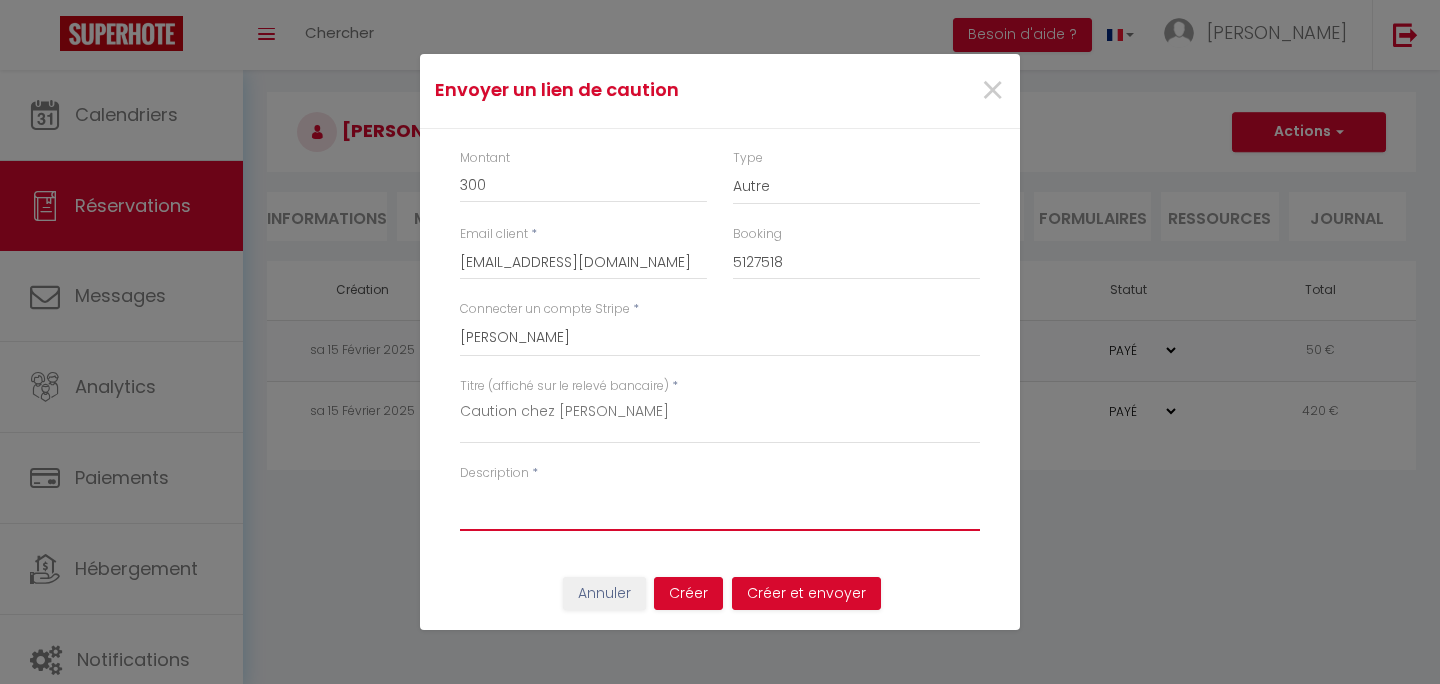 click on "Description" at bounding box center [720, 507] 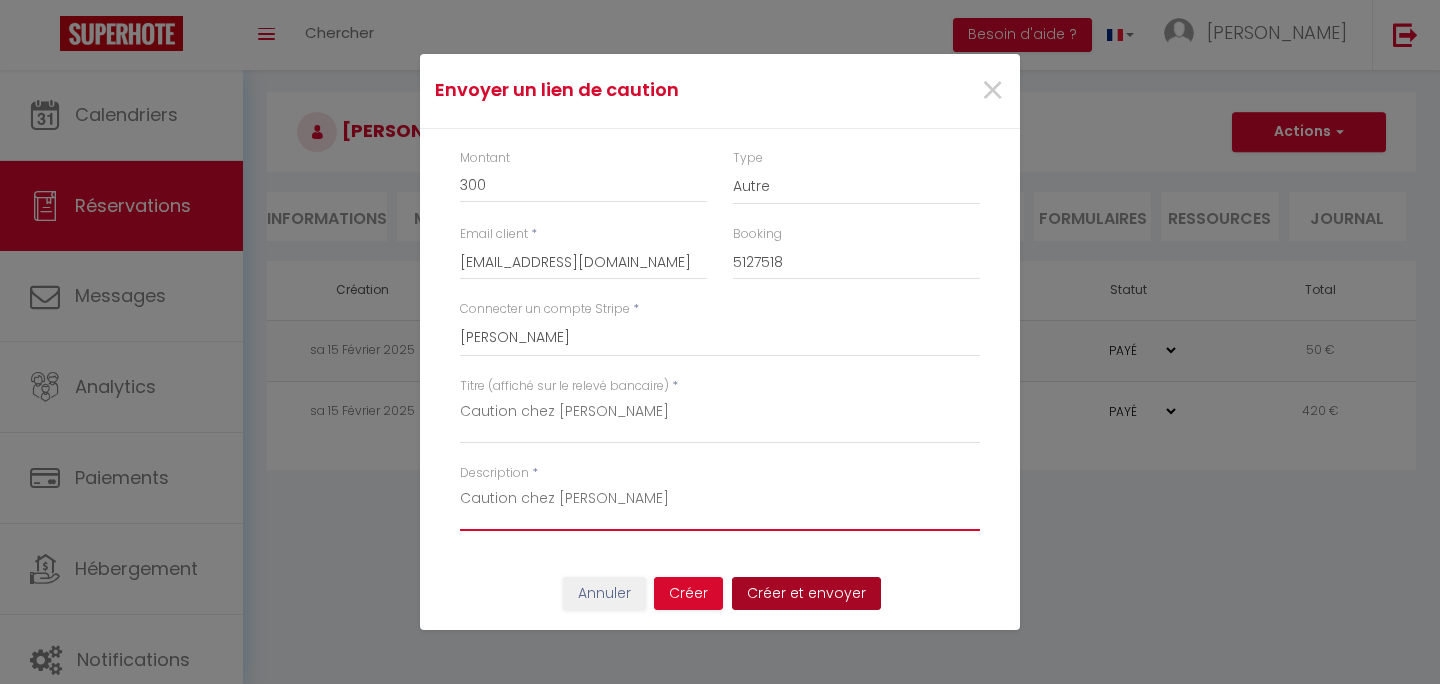 type on "Caution chez Caroline" 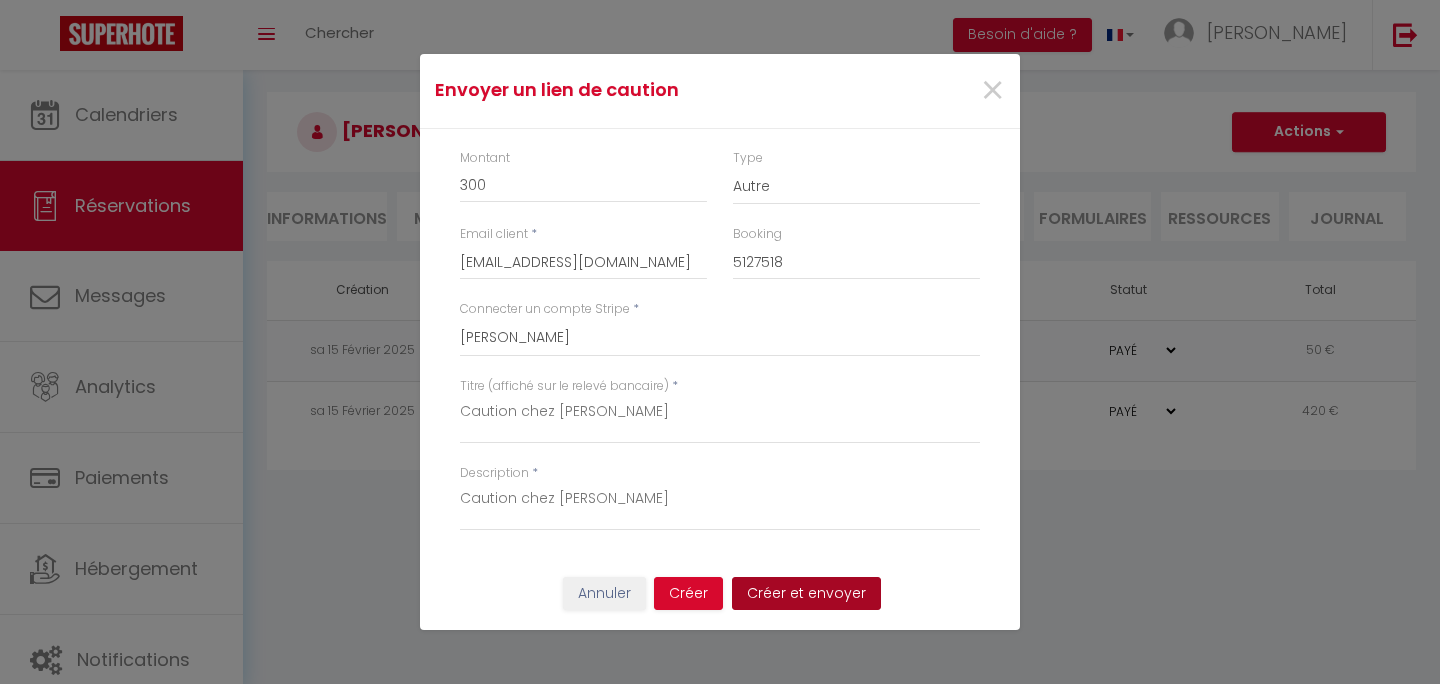 click on "Créer et envoyer" at bounding box center (806, 594) 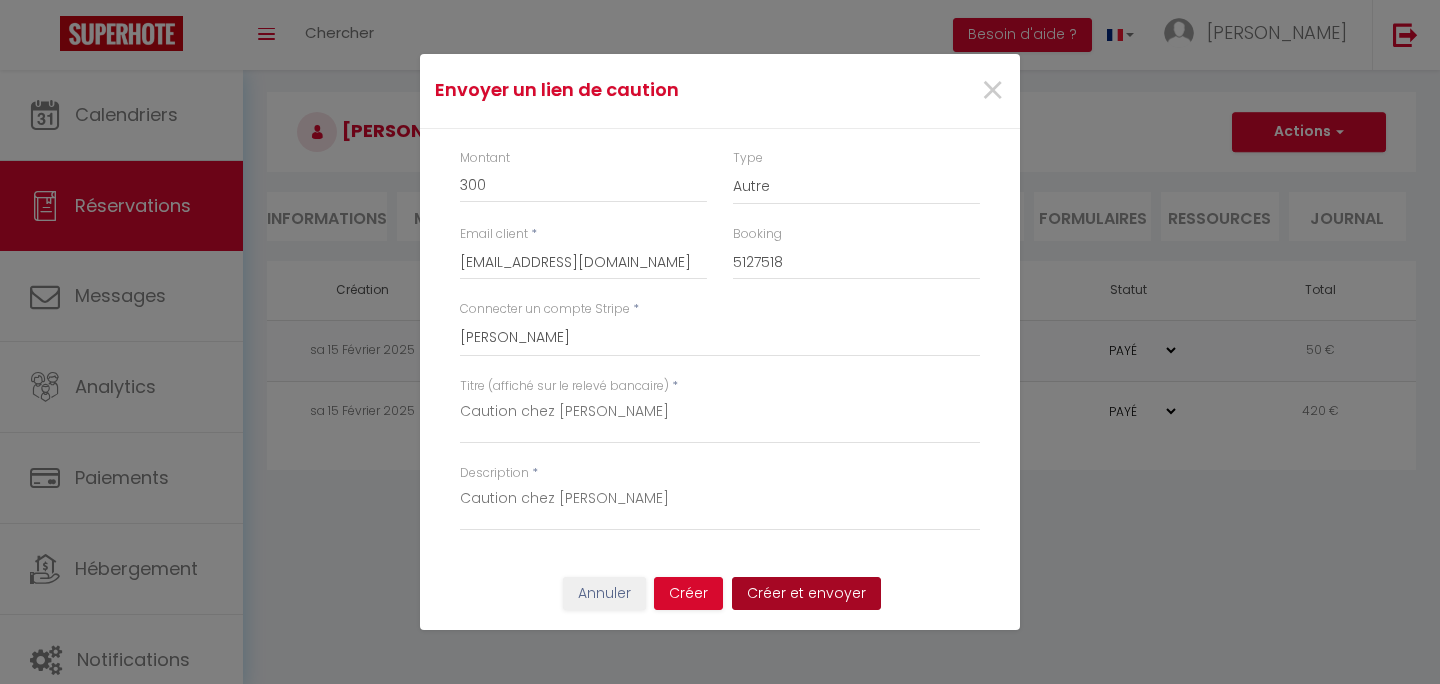 click on "Créer et envoyer" at bounding box center [806, 594] 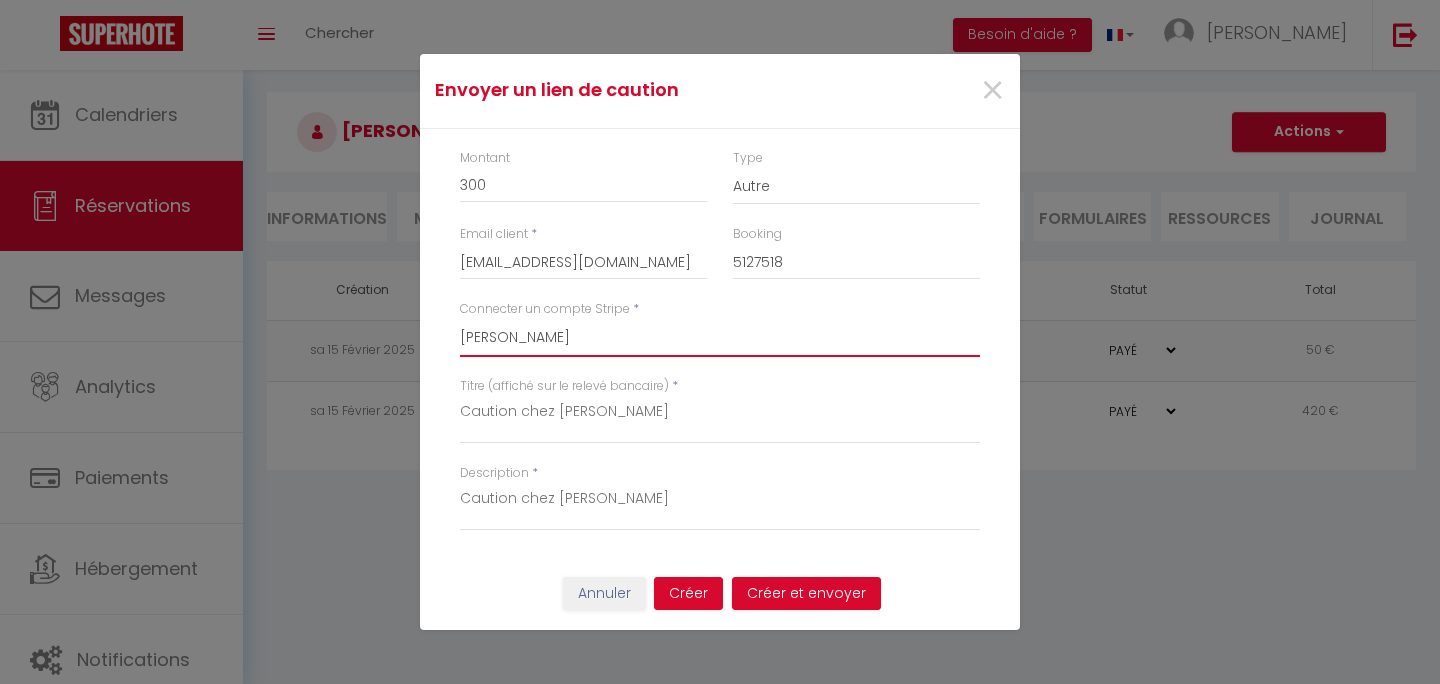 select on "6119" 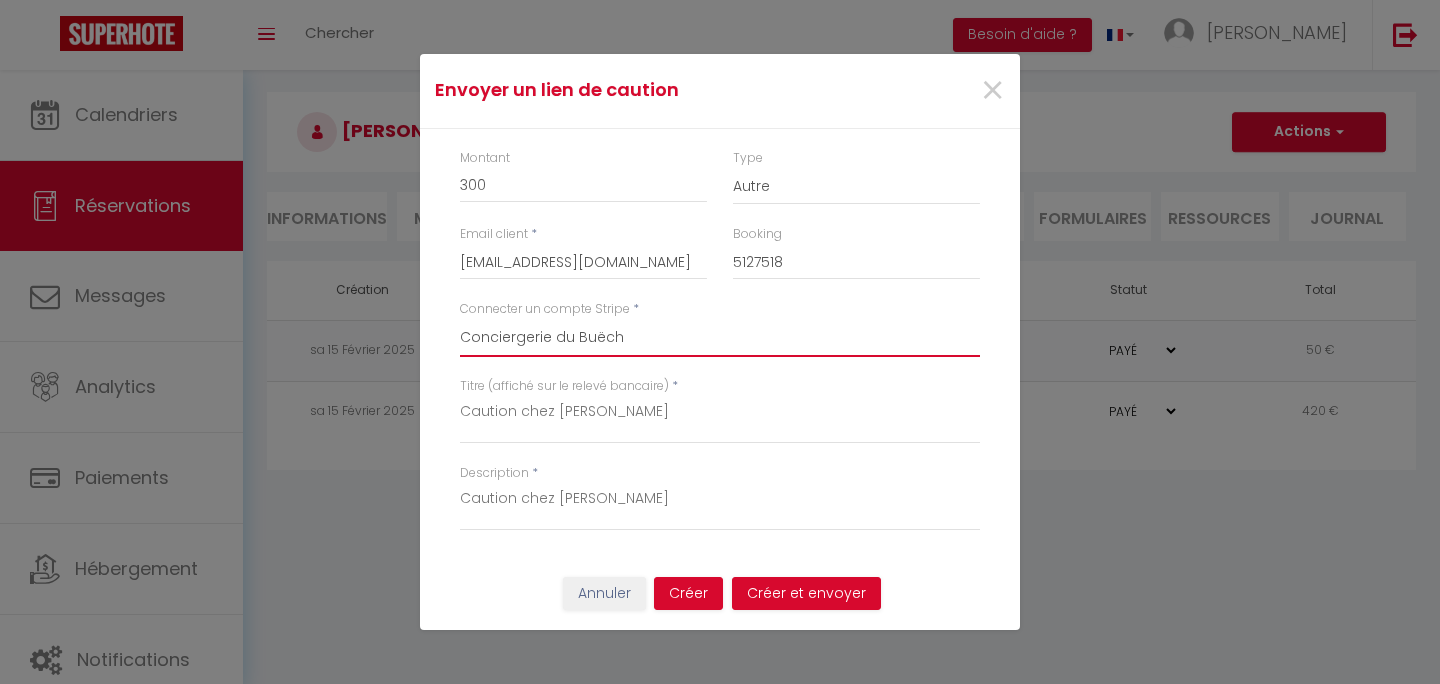 click on "Conciergerie du Buëch" at bounding box center (0, 0) 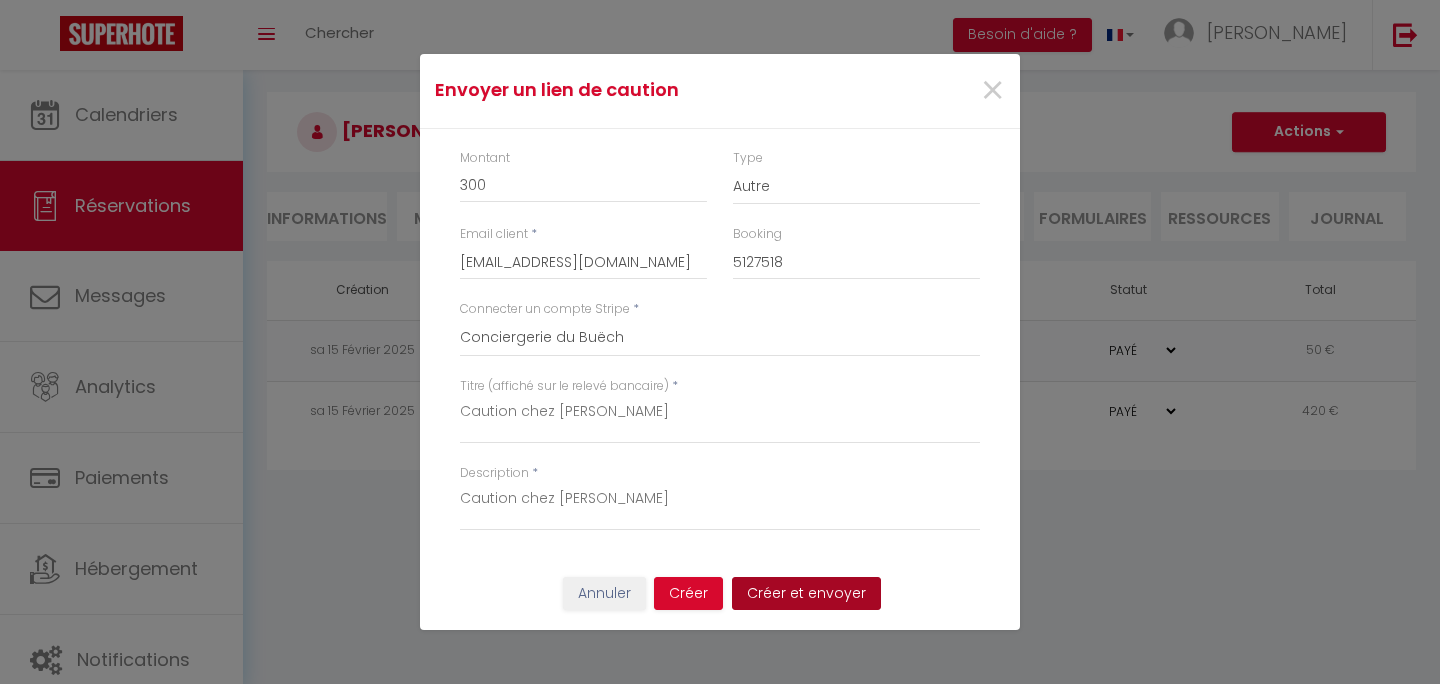 click on "Créer et envoyer" at bounding box center [806, 594] 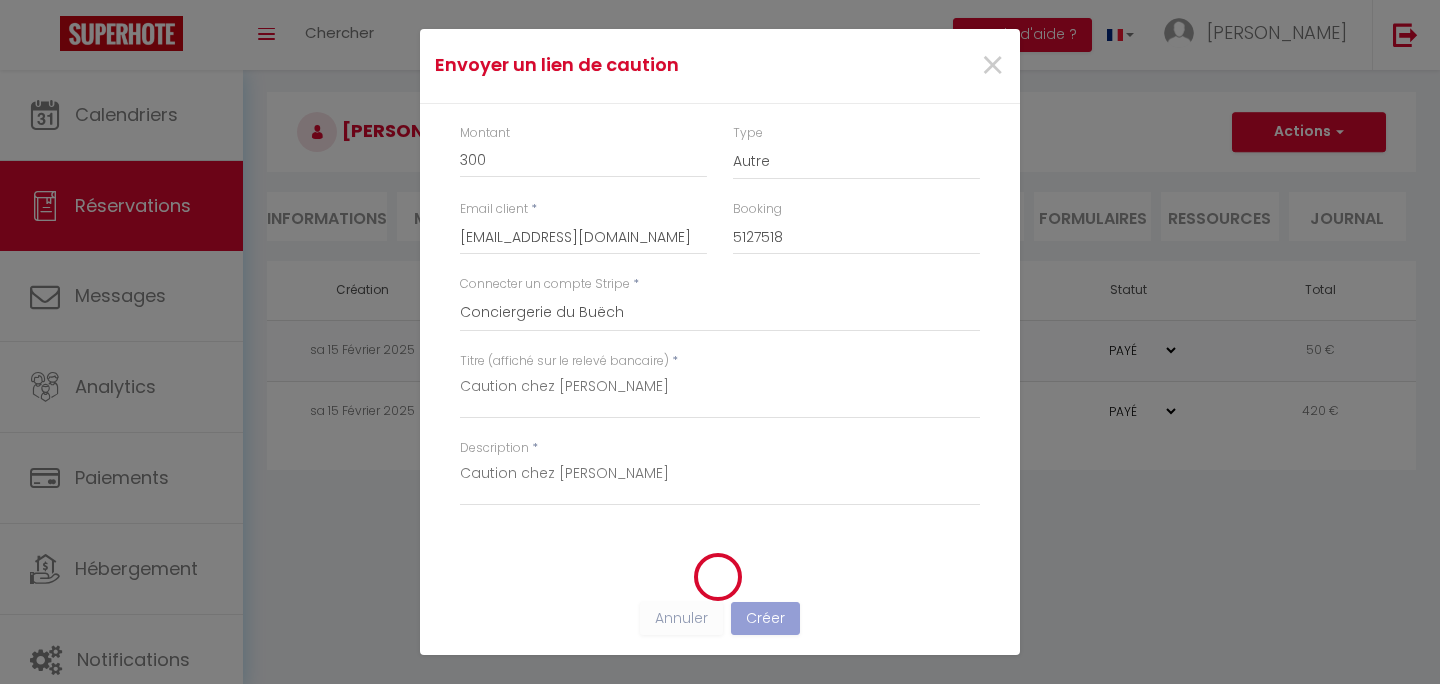 click on "Envoyer un lien de caution   ×         Montant   300   Type   Nuits   Frais de ménage   Taxe de séjour   Autre     Email client   *   cmasso.356646@guest.booking.com   Booking   5127518
Connecter un compte Stripe
*   XAVIER FRANCOU SILVE Françoise Cruveillé Marjorie Huguenin Virchaux Conciergerie du Buëch CHIALA Françoise SARL GITES VALBAN CELENTANO Caroline PERETTI BRIGITTE HECTOR AURELIEN BARBARA SMOLARSKI INES DE MONTEVILLE   Titre (affiché sur le relevé bancaire)   *   Caution chez Caroline   Description   *   Caution chez Caroline     Annuler
Créer   Créer et envoyer" at bounding box center (720, 342) 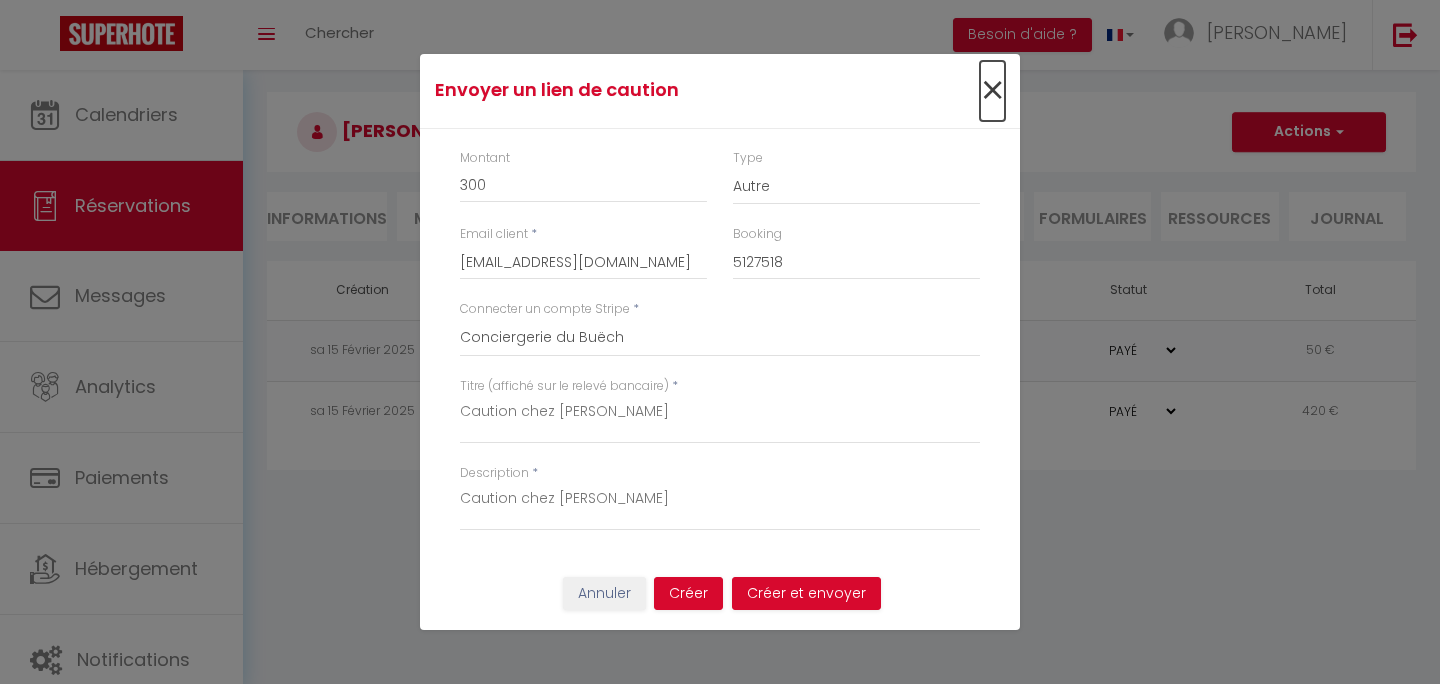 click on "×" at bounding box center [992, 91] 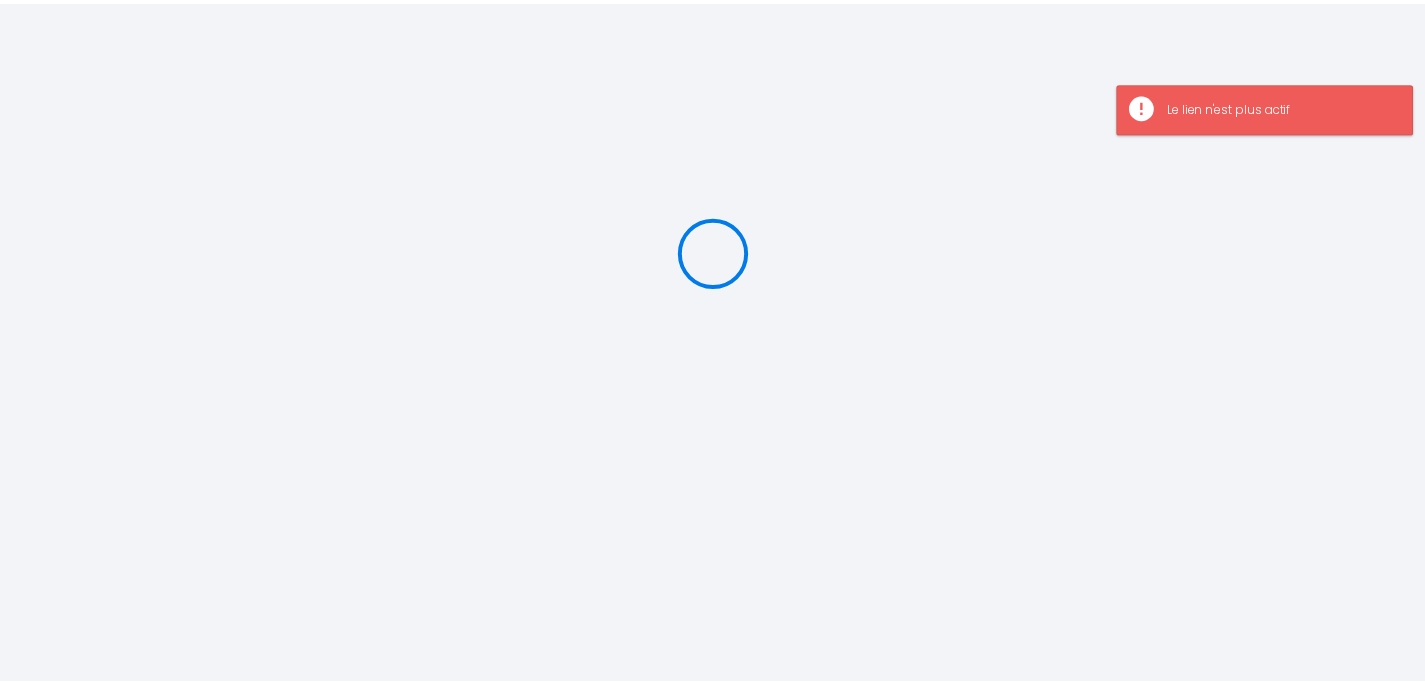 scroll, scrollTop: 0, scrollLeft: 0, axis: both 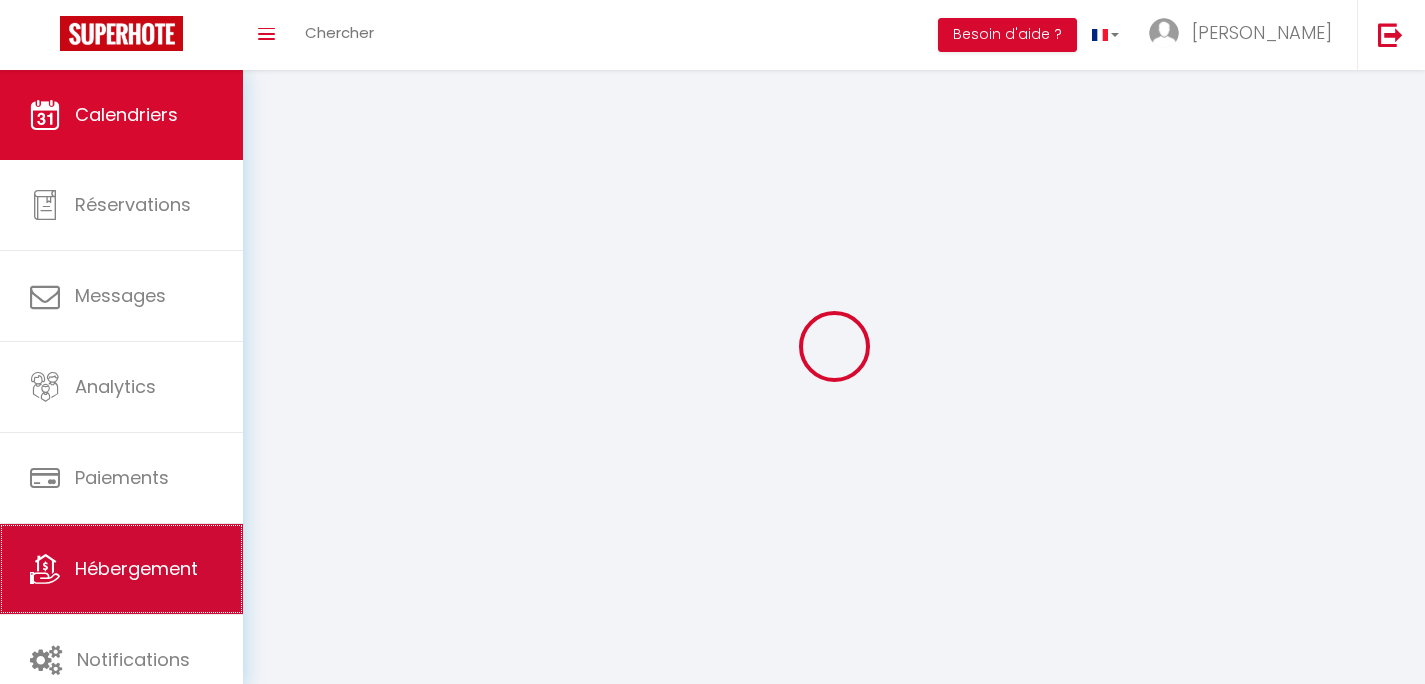 click on "Hébergement" at bounding box center [136, 568] 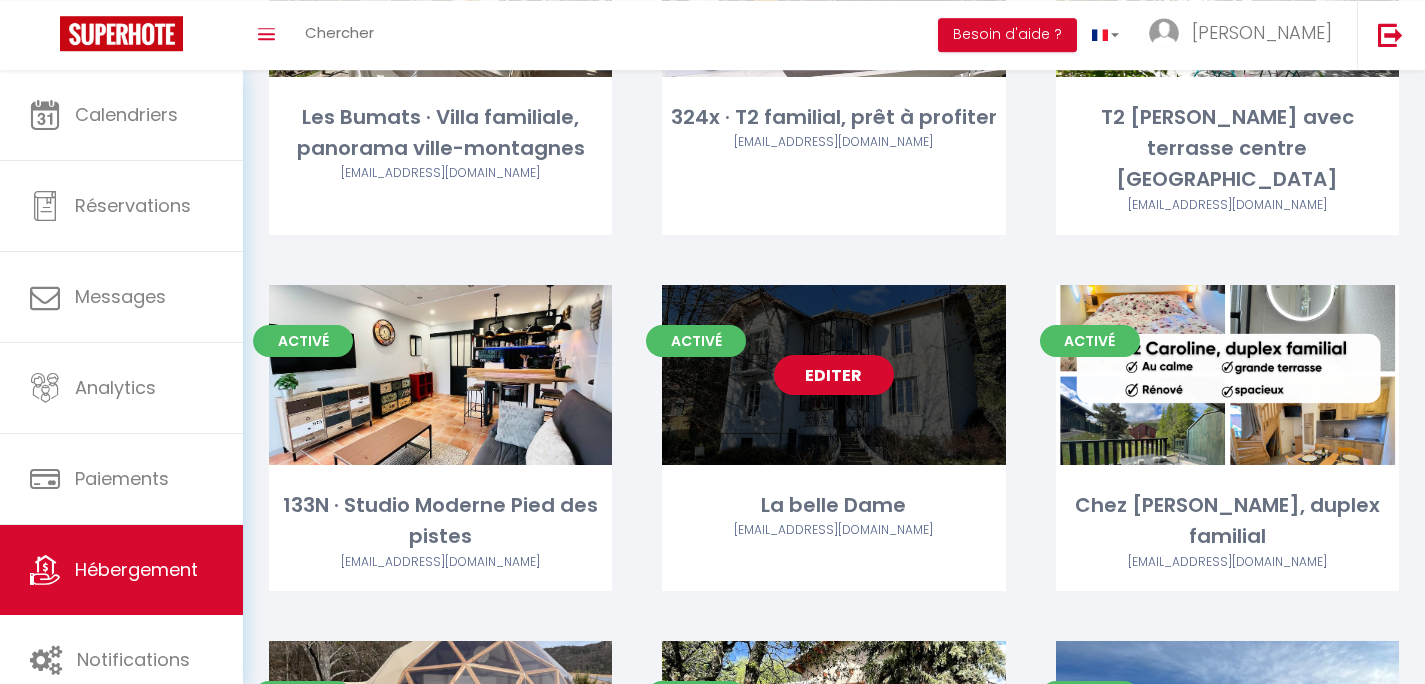 scroll, scrollTop: 1056, scrollLeft: 0, axis: vertical 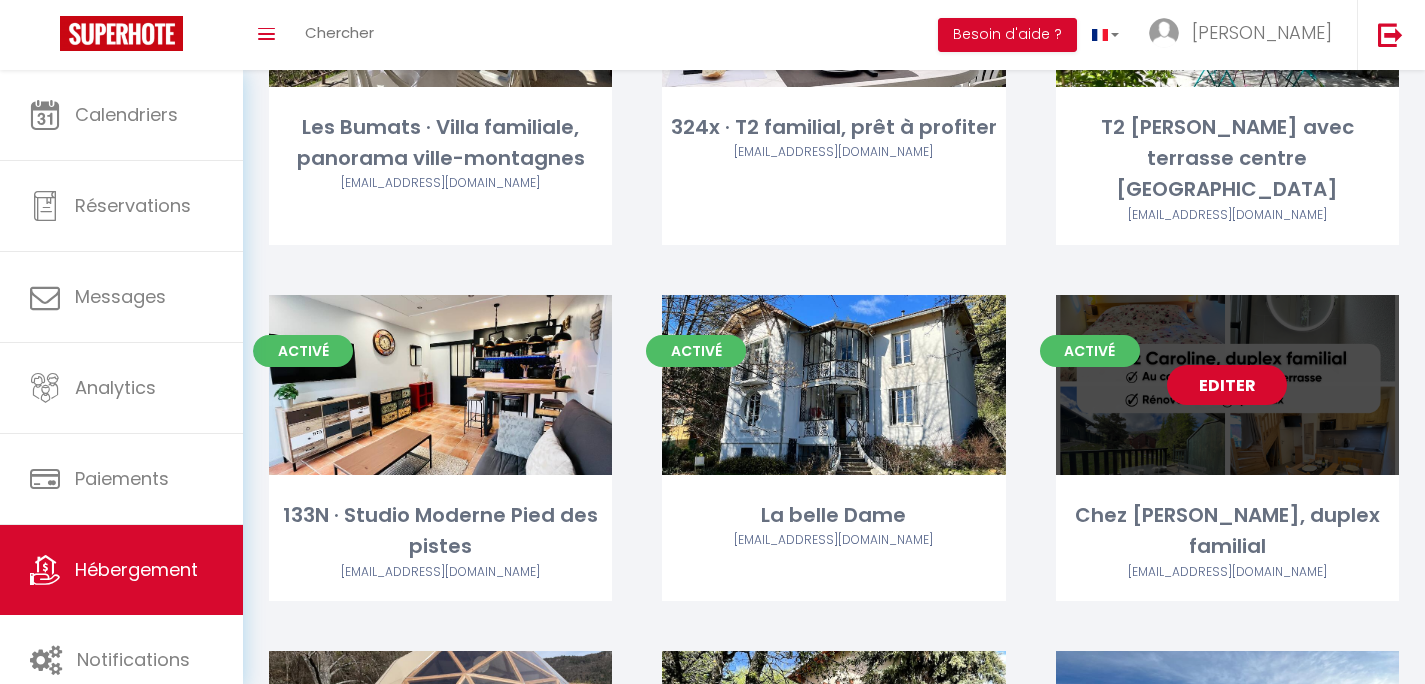 click on "Editer" at bounding box center [1227, 385] 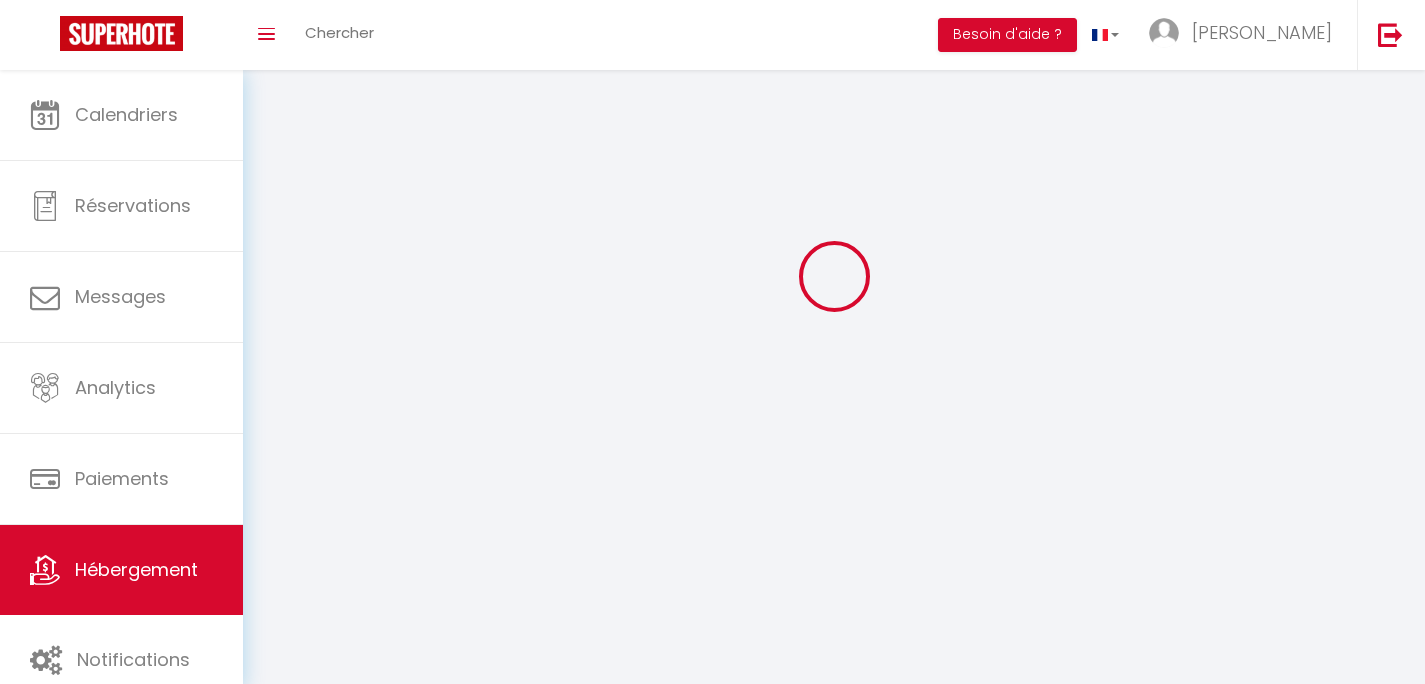 scroll, scrollTop: 0, scrollLeft: 0, axis: both 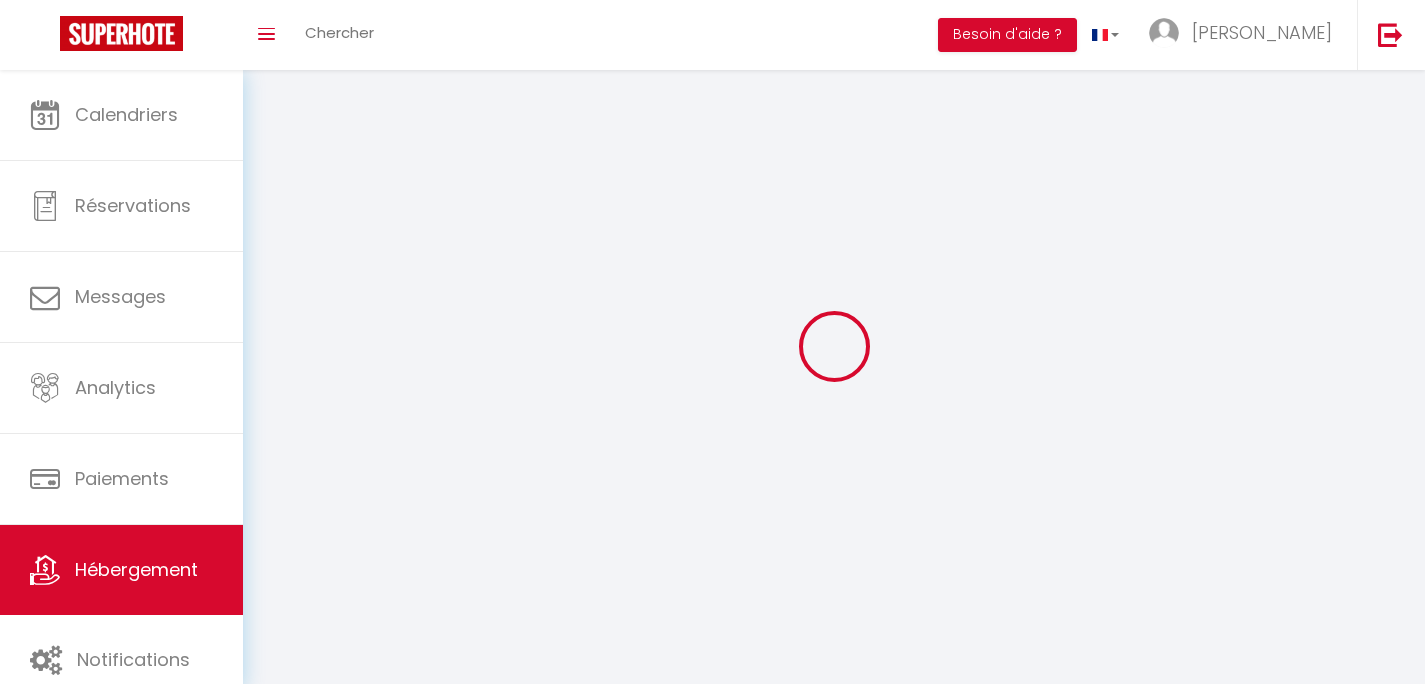 select on "1" 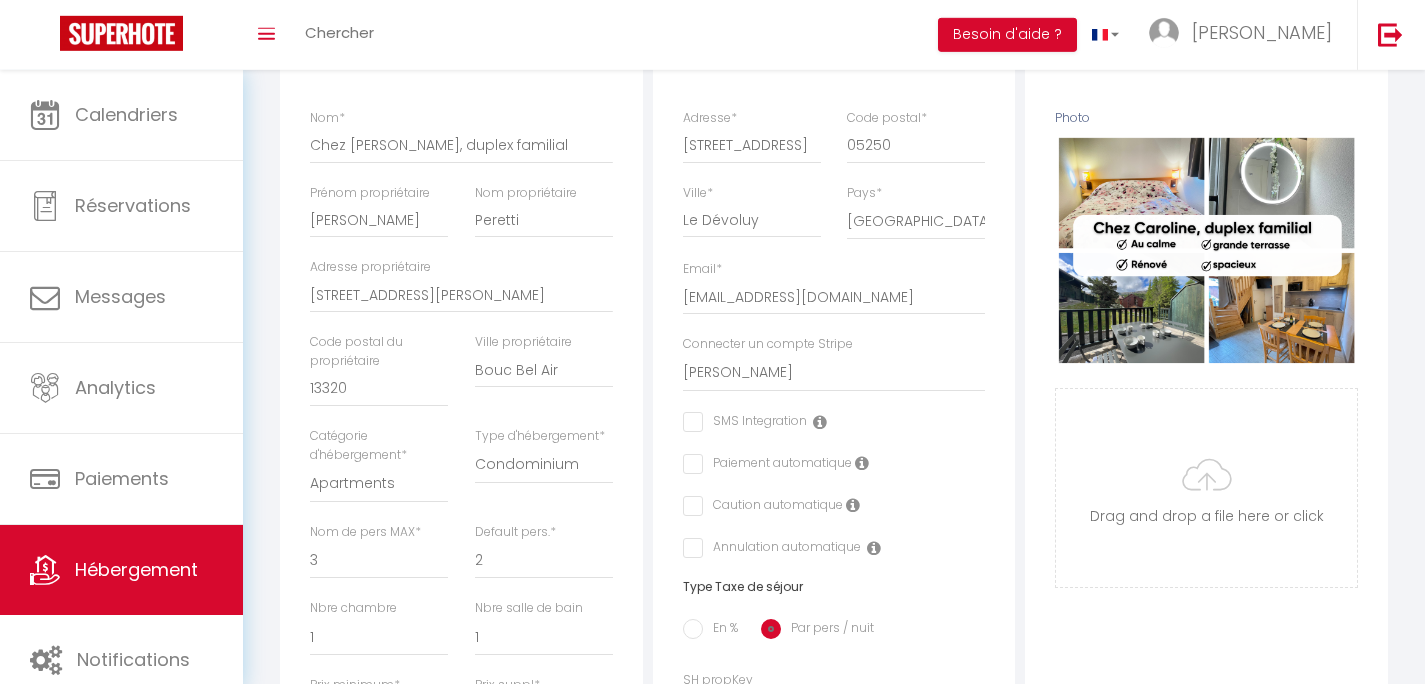 scroll, scrollTop: 784, scrollLeft: 0, axis: vertical 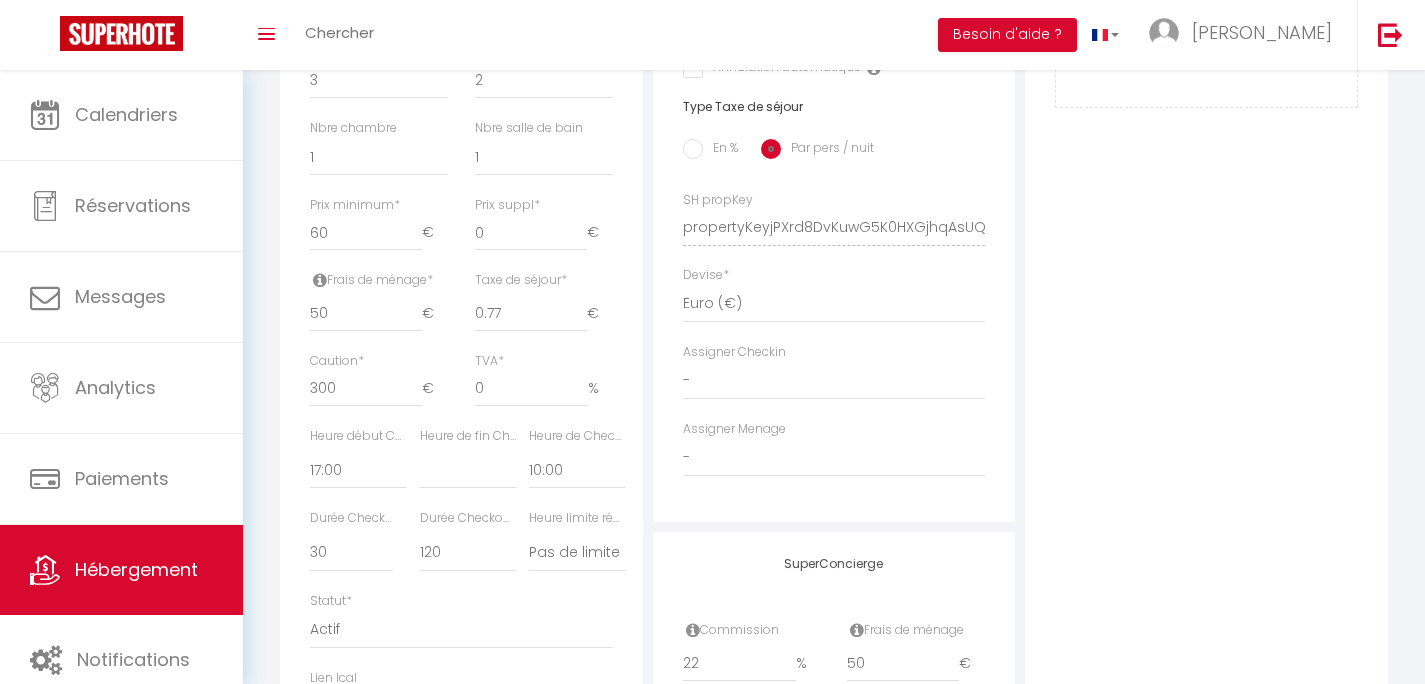 select 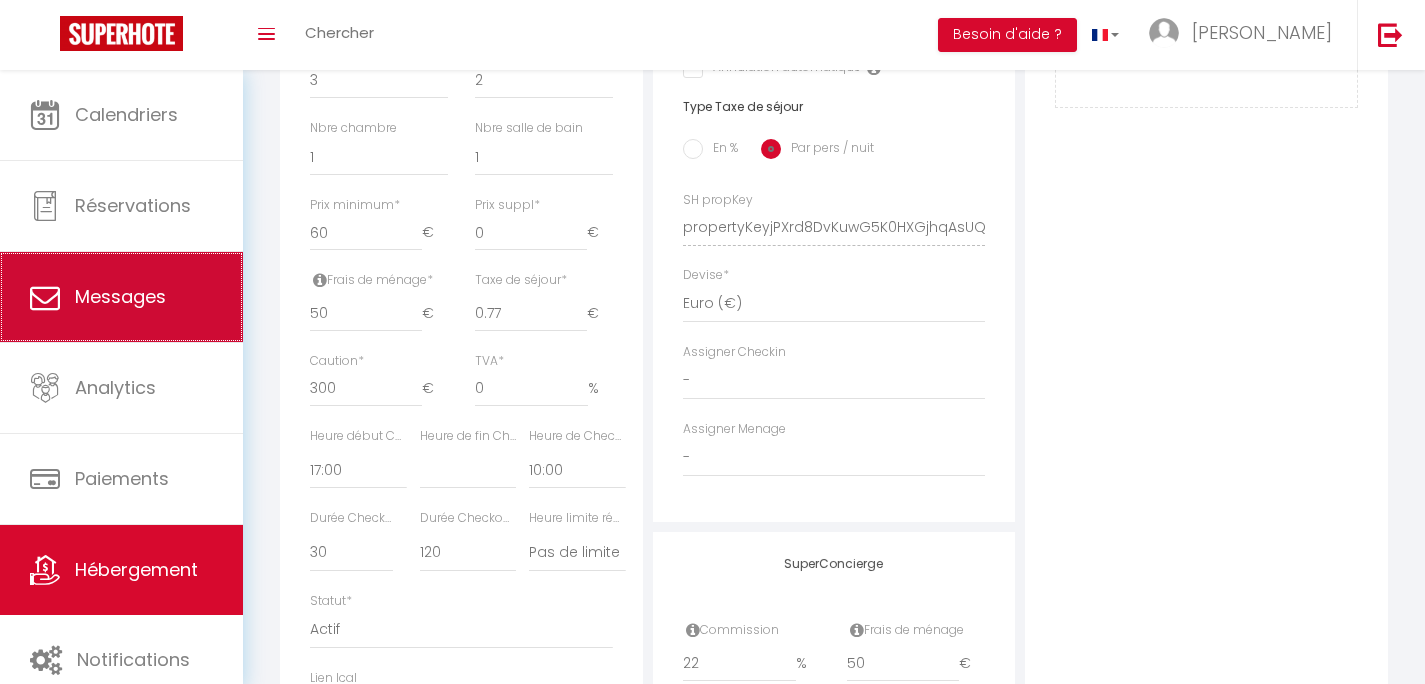 click on "Messages" at bounding box center (121, 297) 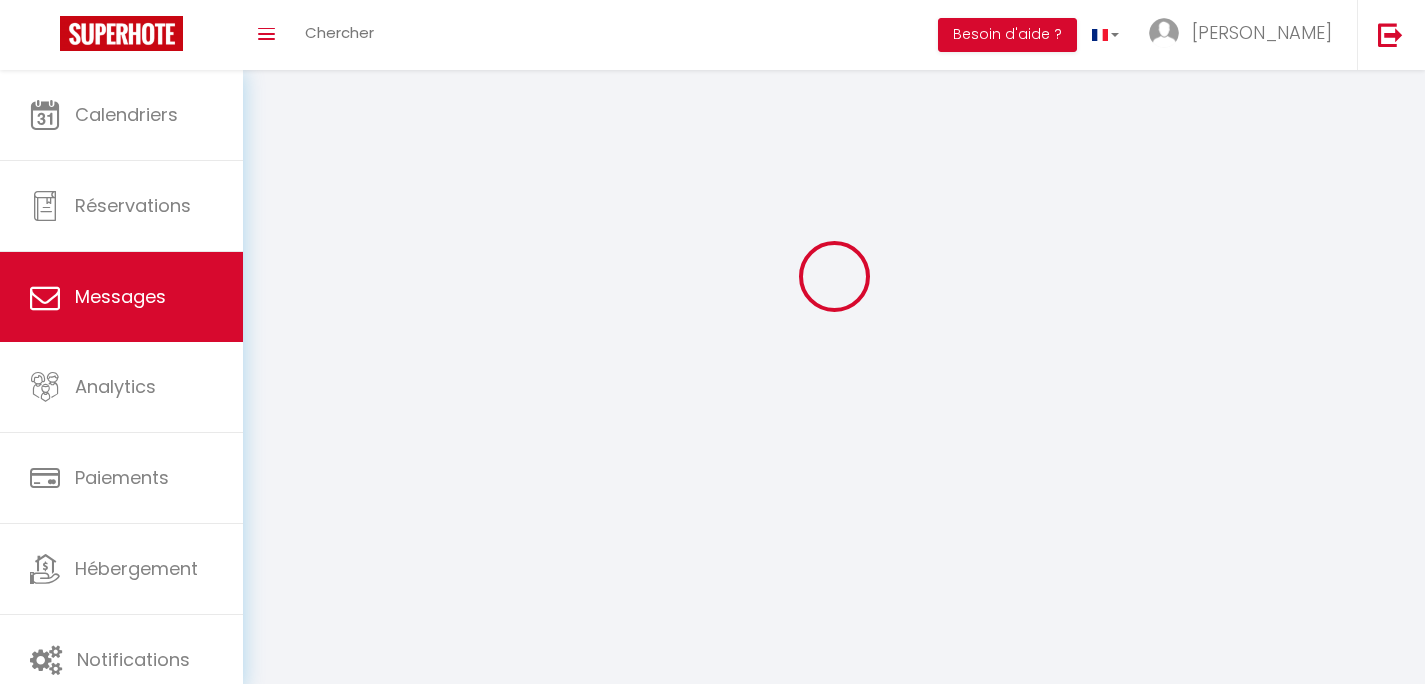 scroll, scrollTop: 0, scrollLeft: 0, axis: both 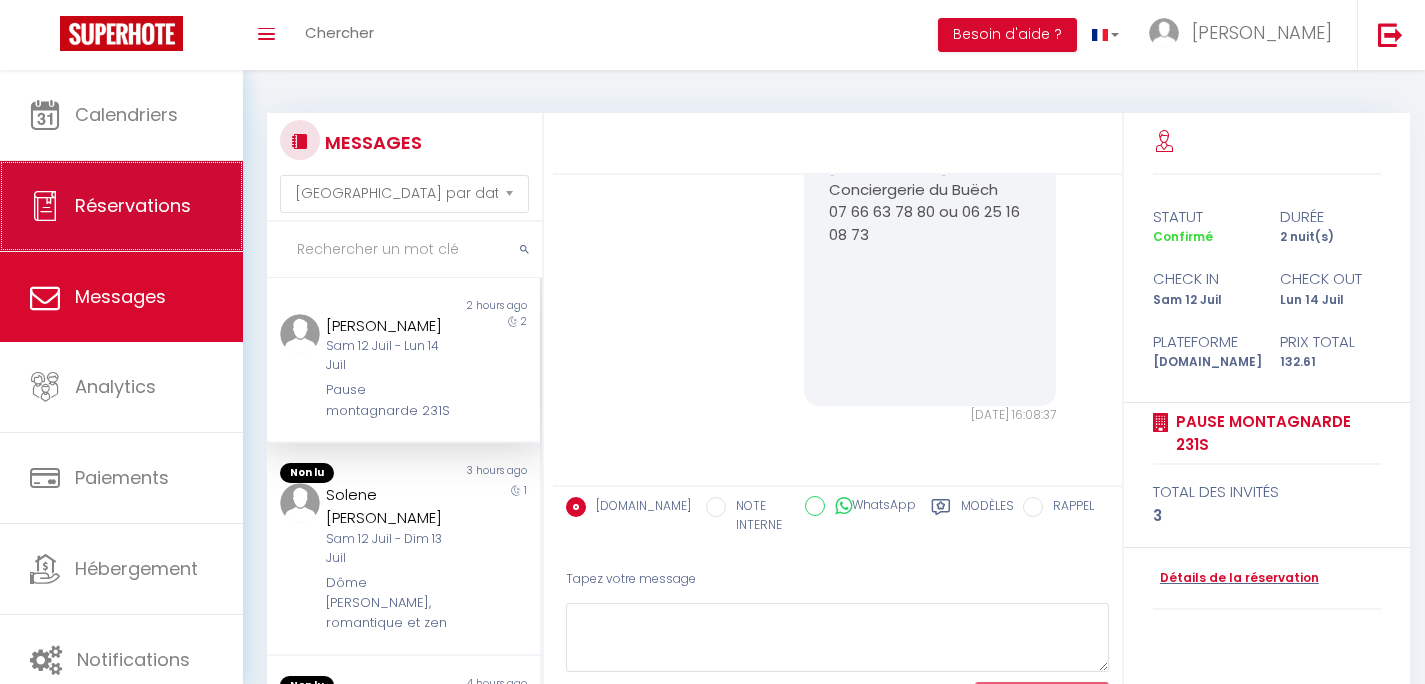 click on "Réservations" at bounding box center [133, 205] 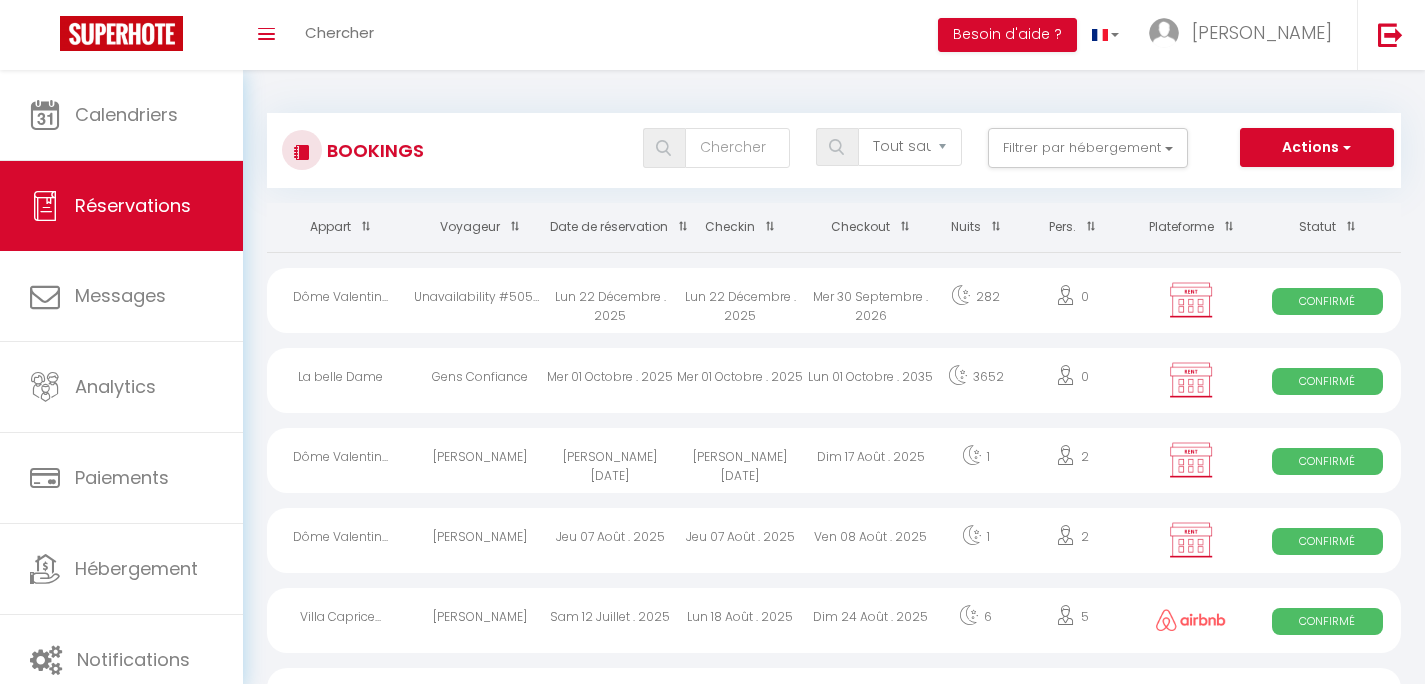 checkbox on "false" 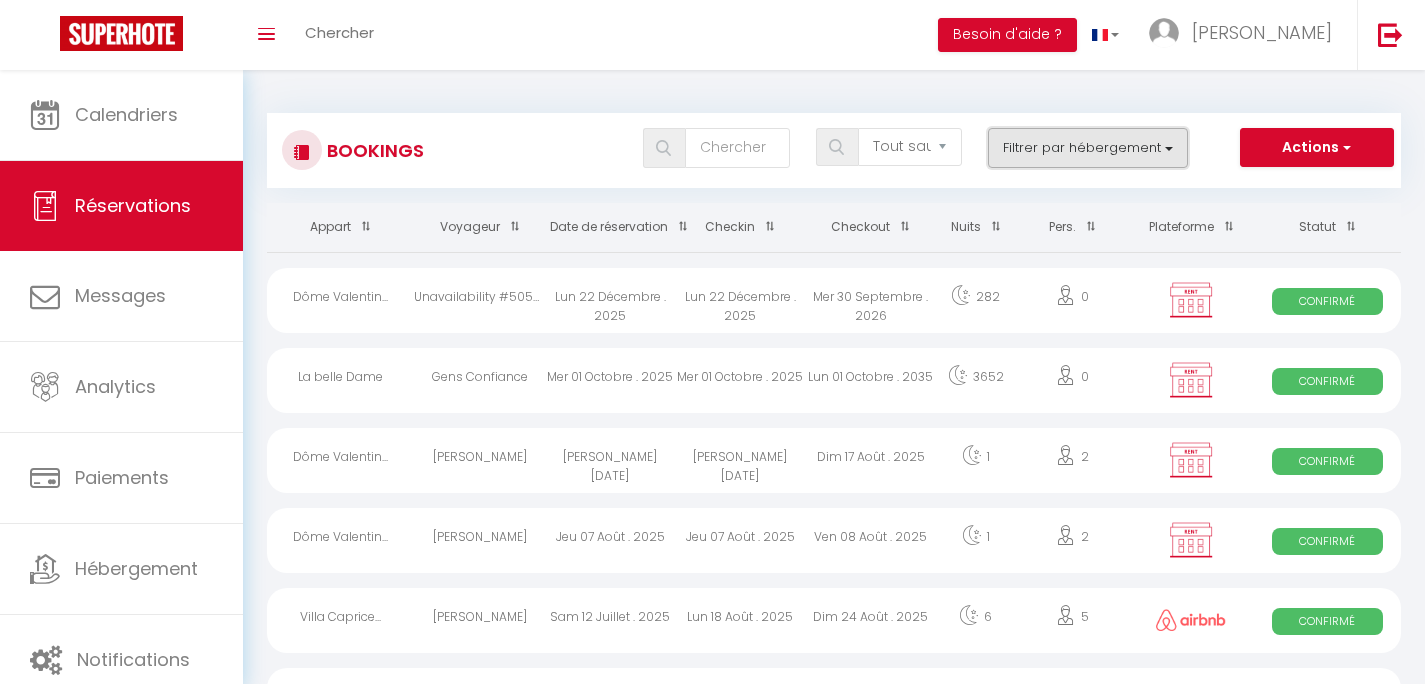 click on "Filtrer par hébergement" at bounding box center [1088, 148] 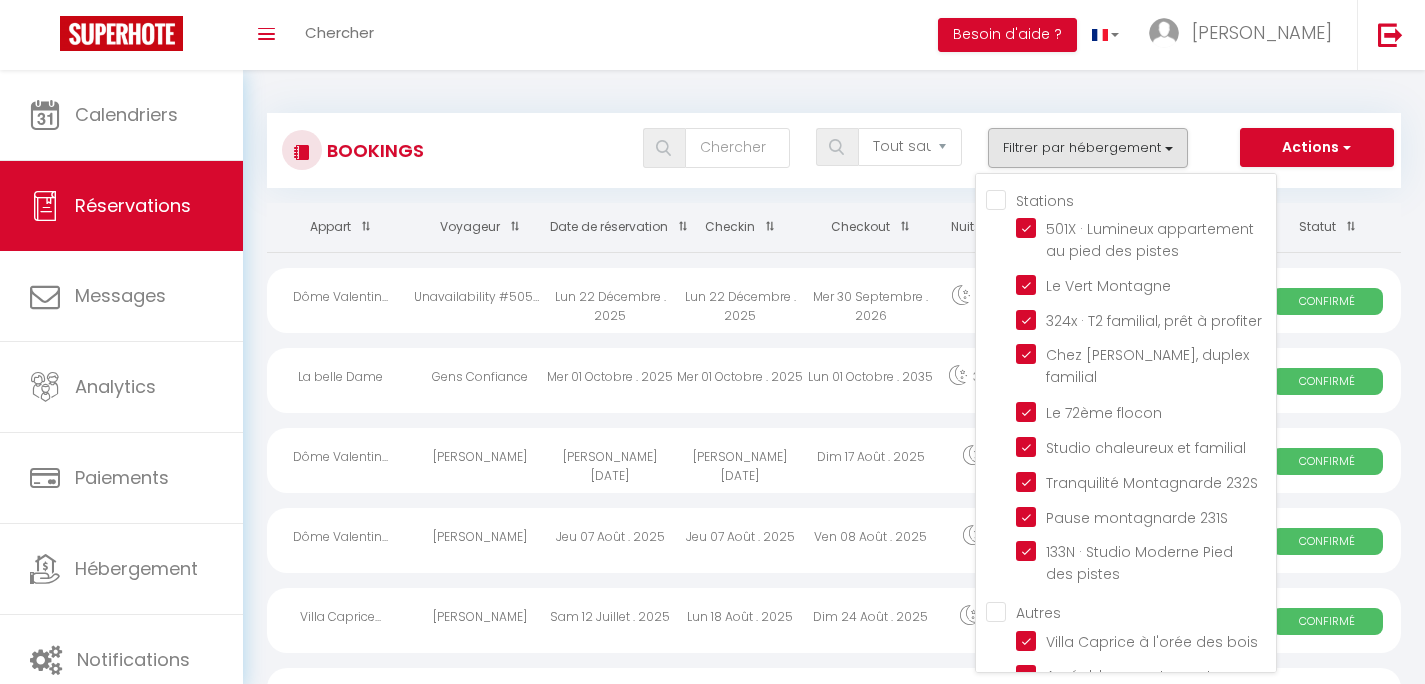 click on "Stations" at bounding box center (1131, 199) 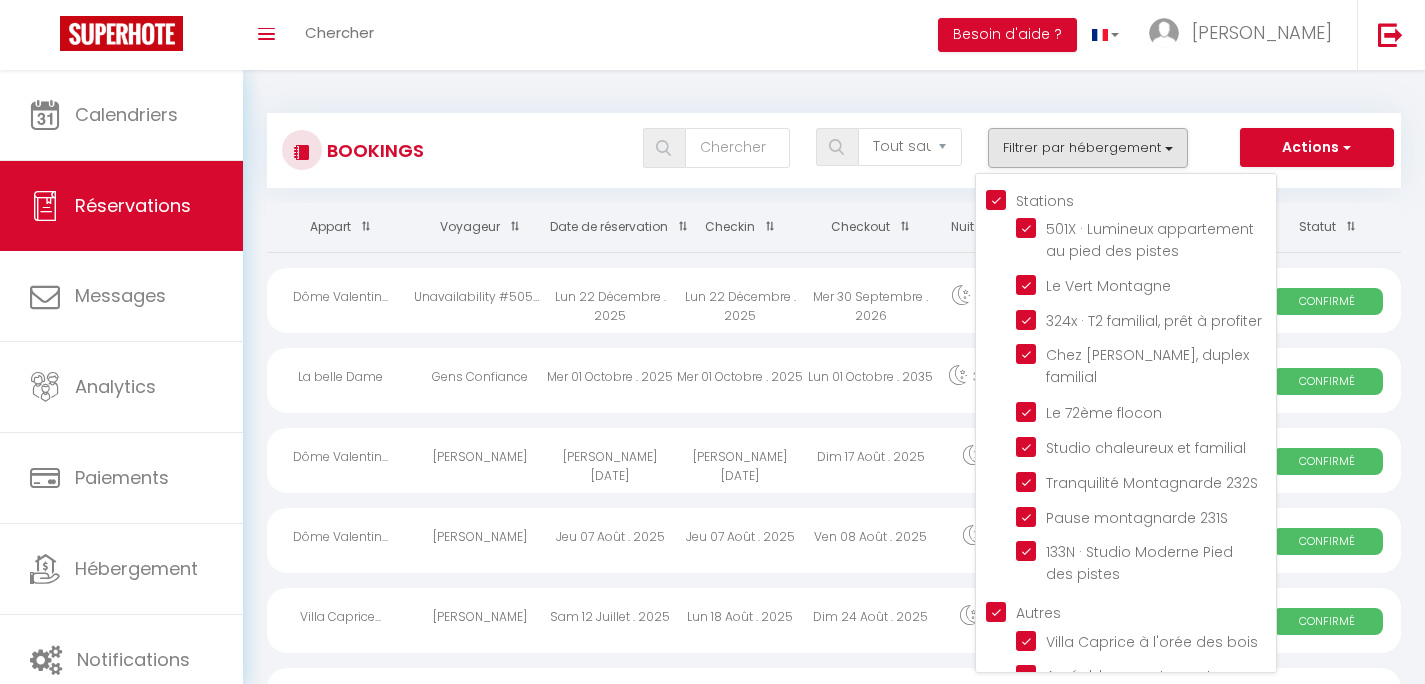 checkbox on "true" 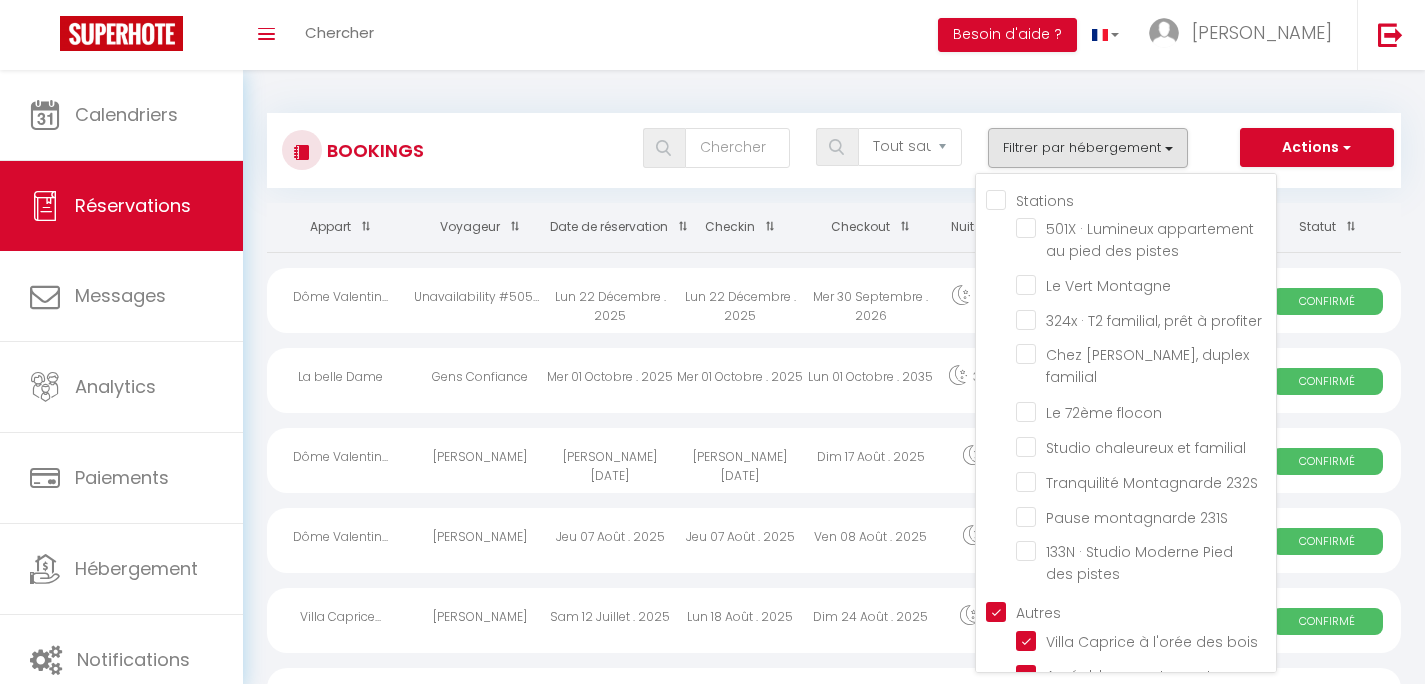 checkbox on "false" 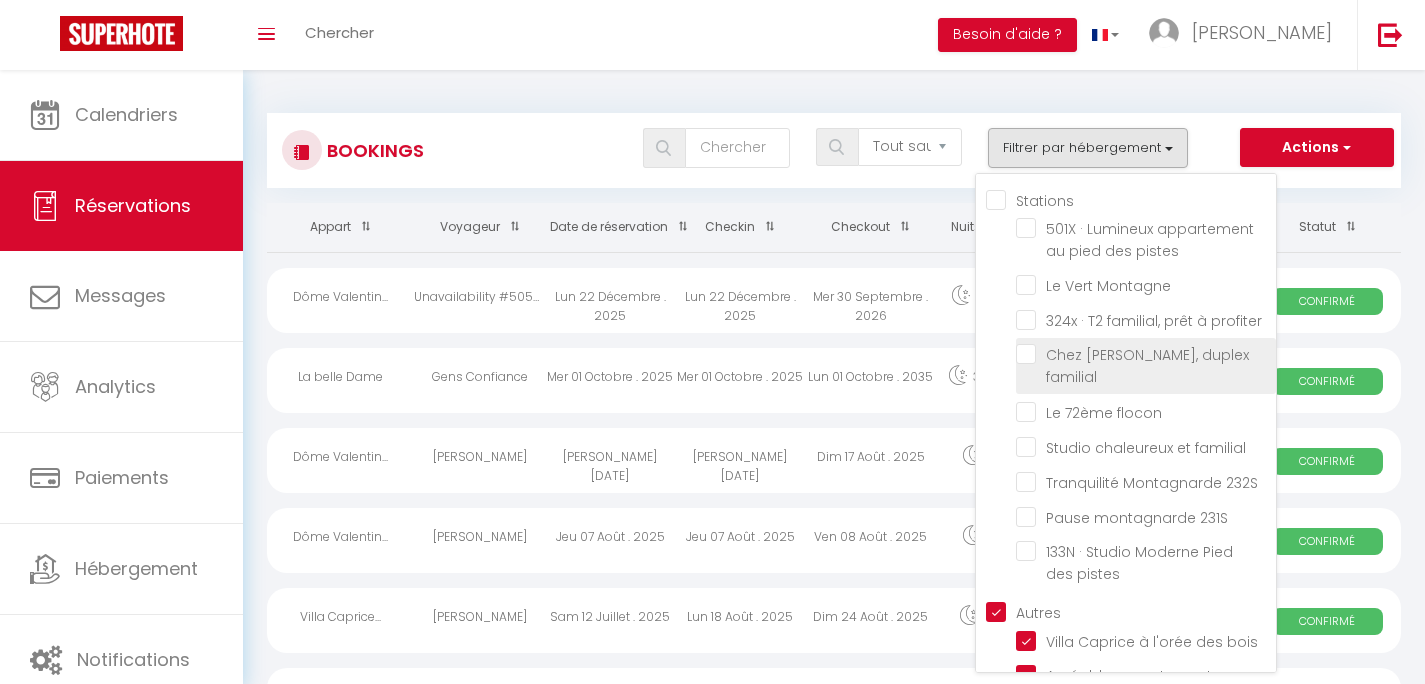 click on "Chez Caroline, duplex familial" at bounding box center (1146, 354) 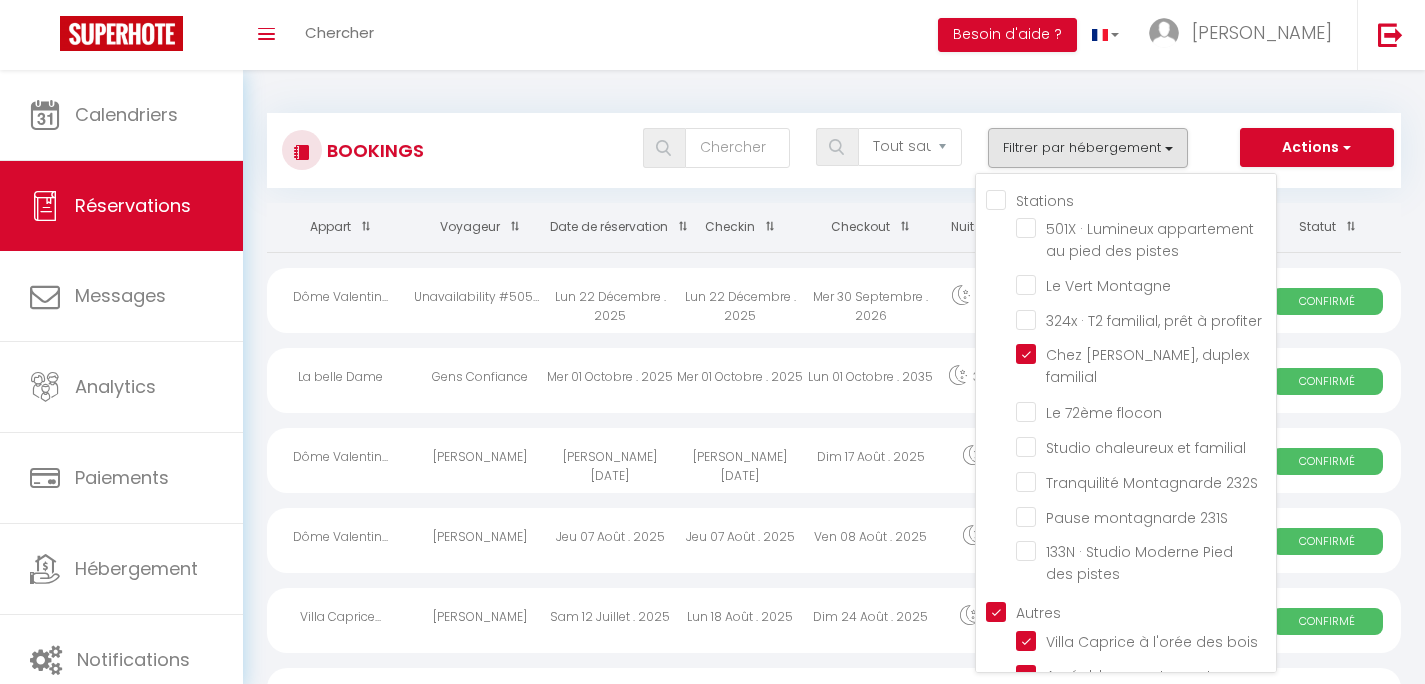 click on "Autres" at bounding box center [1131, 611] 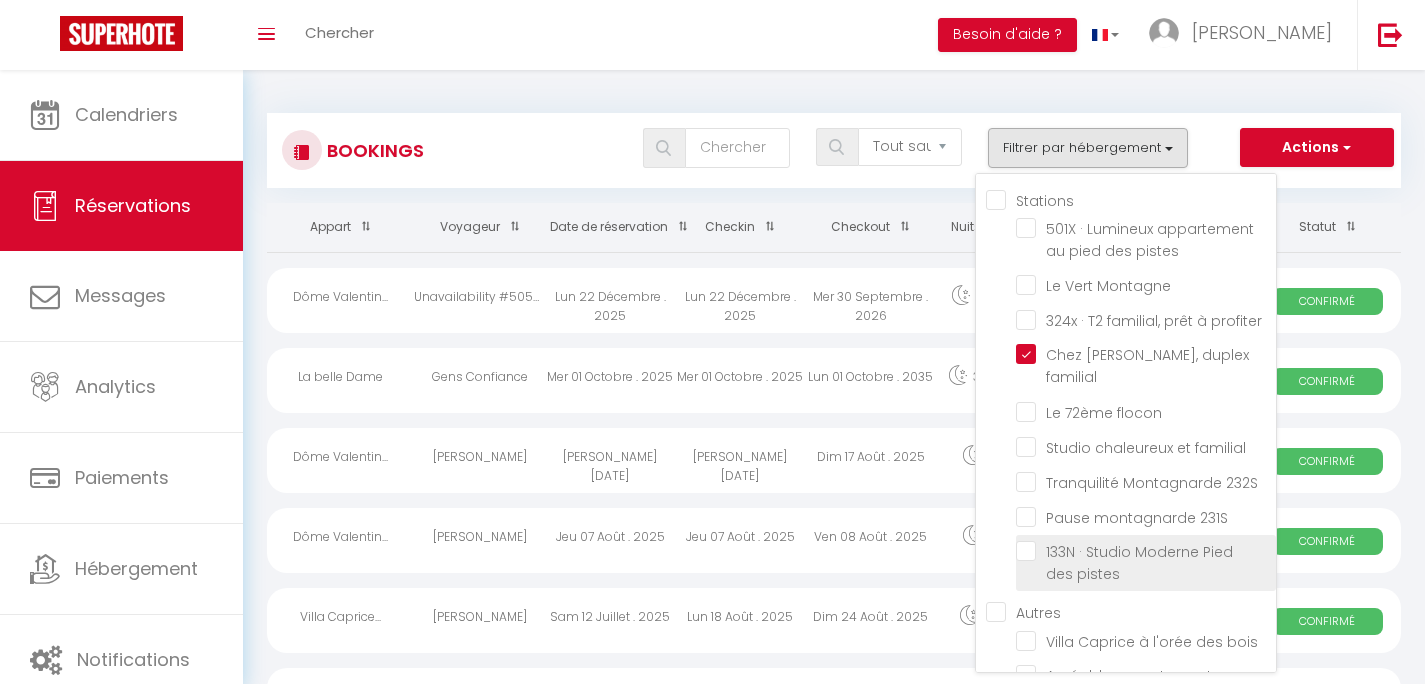 checkbox on "false" 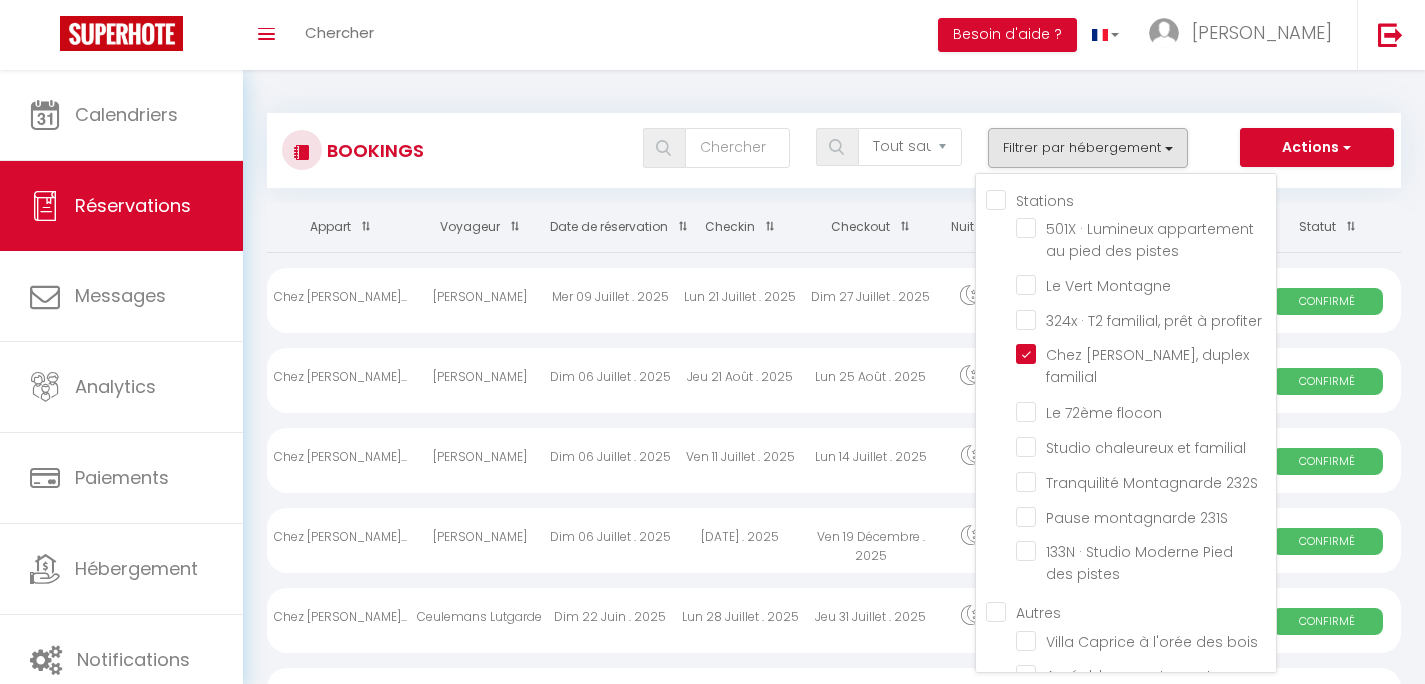 click on "Statut" at bounding box center [1327, 227] 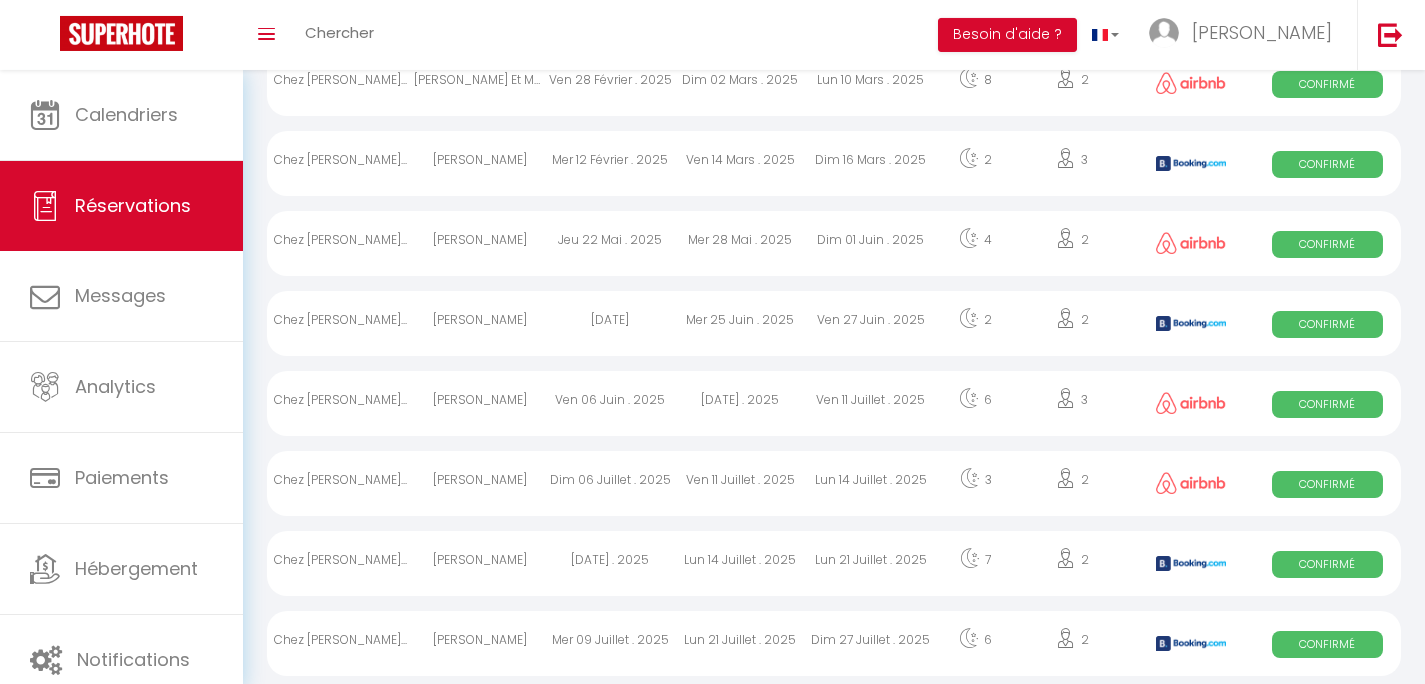 scroll, scrollTop: 960, scrollLeft: 0, axis: vertical 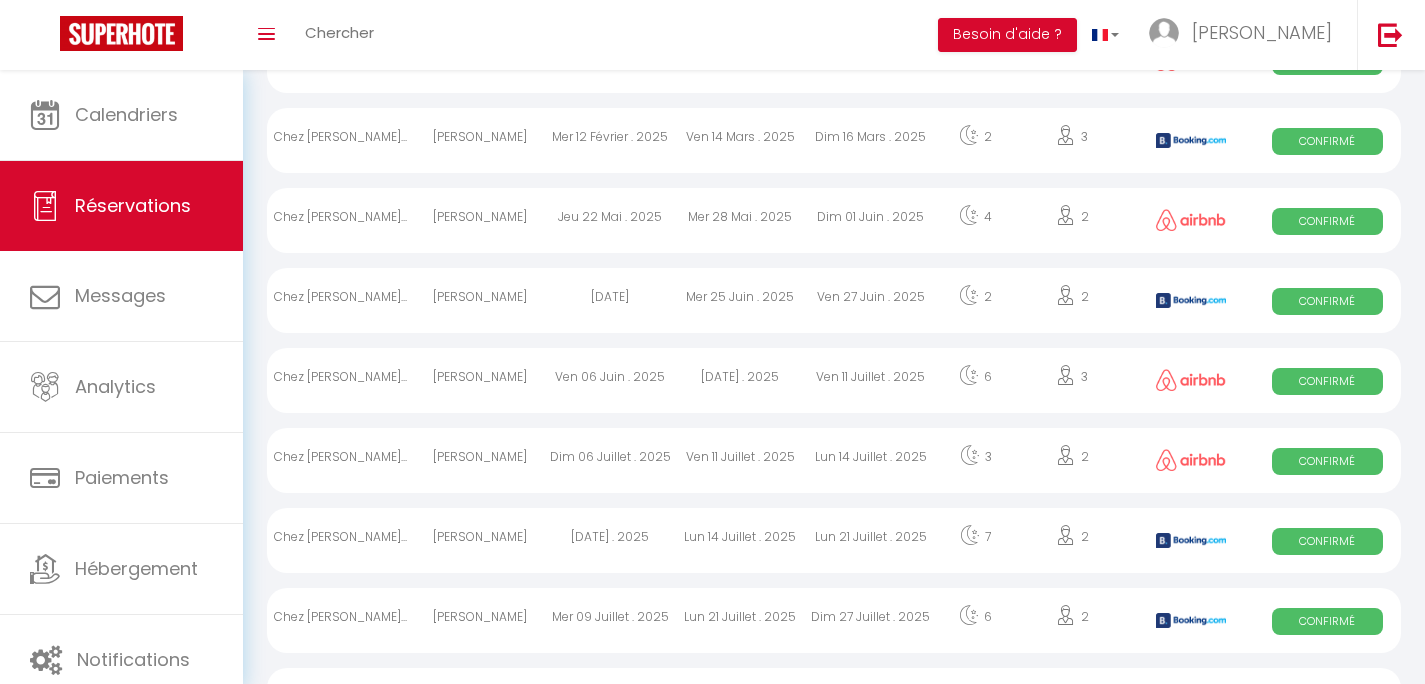 click on "Sam 15 Février . 2025" at bounding box center (610, 540) 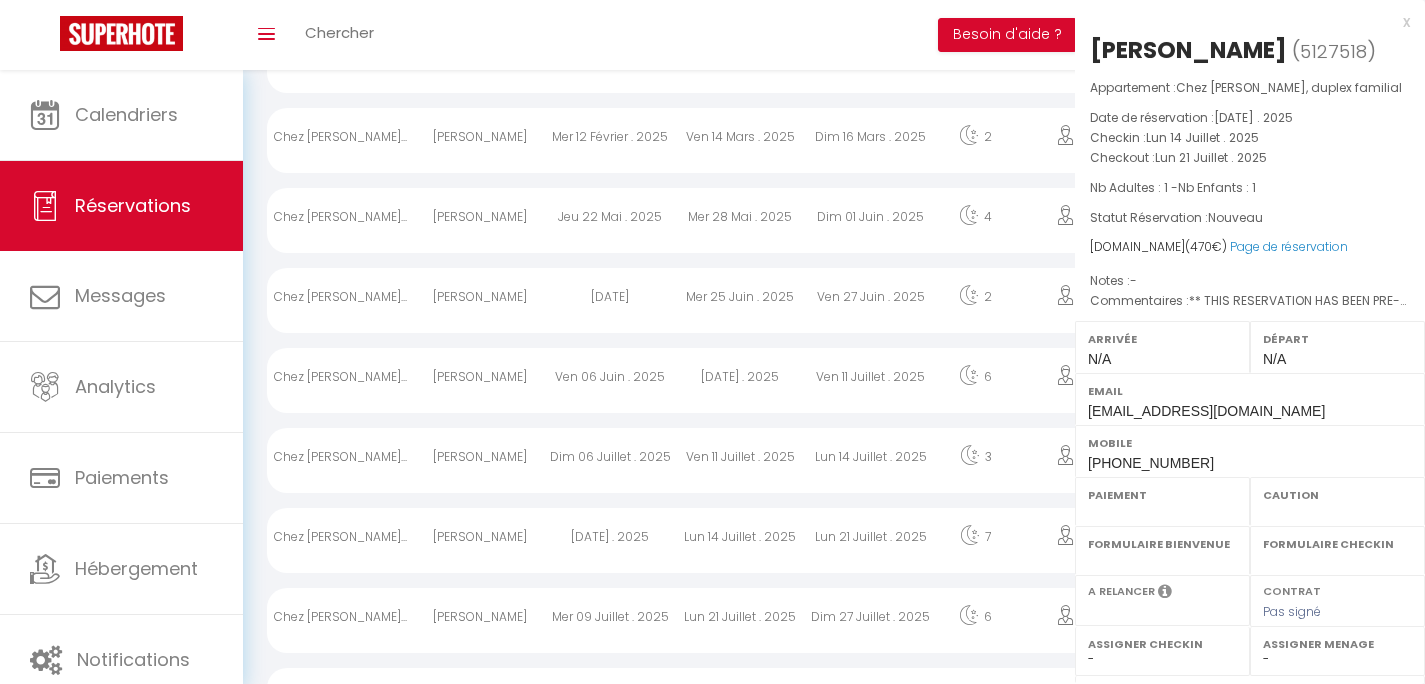 select on "OK" 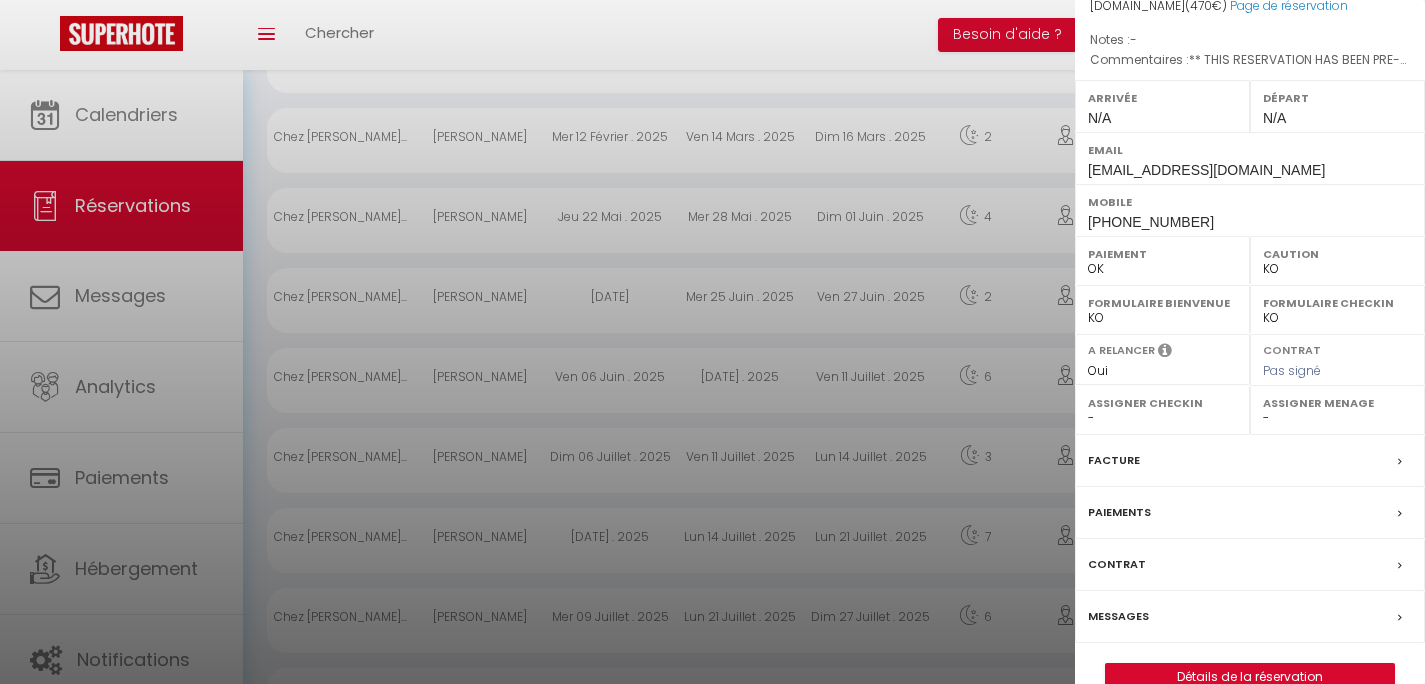 scroll, scrollTop: 277, scrollLeft: 0, axis: vertical 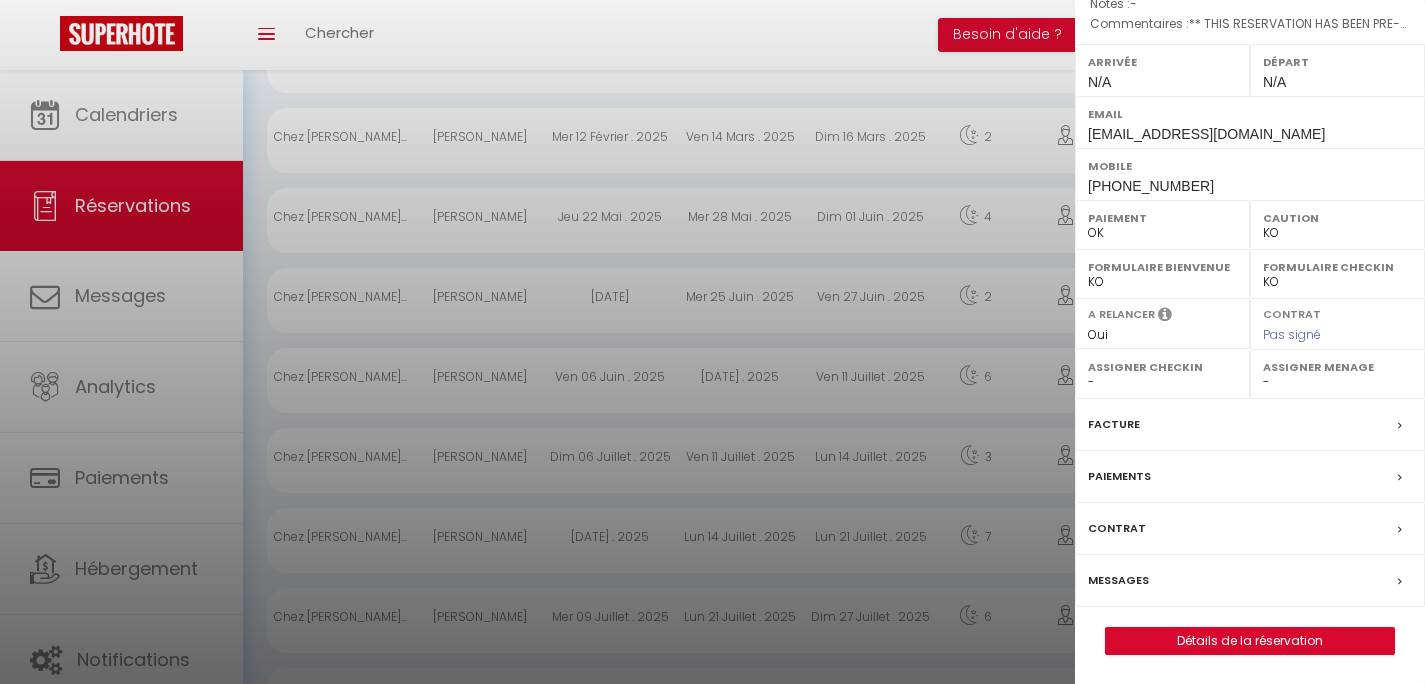 click on "Messages" at bounding box center (1118, 580) 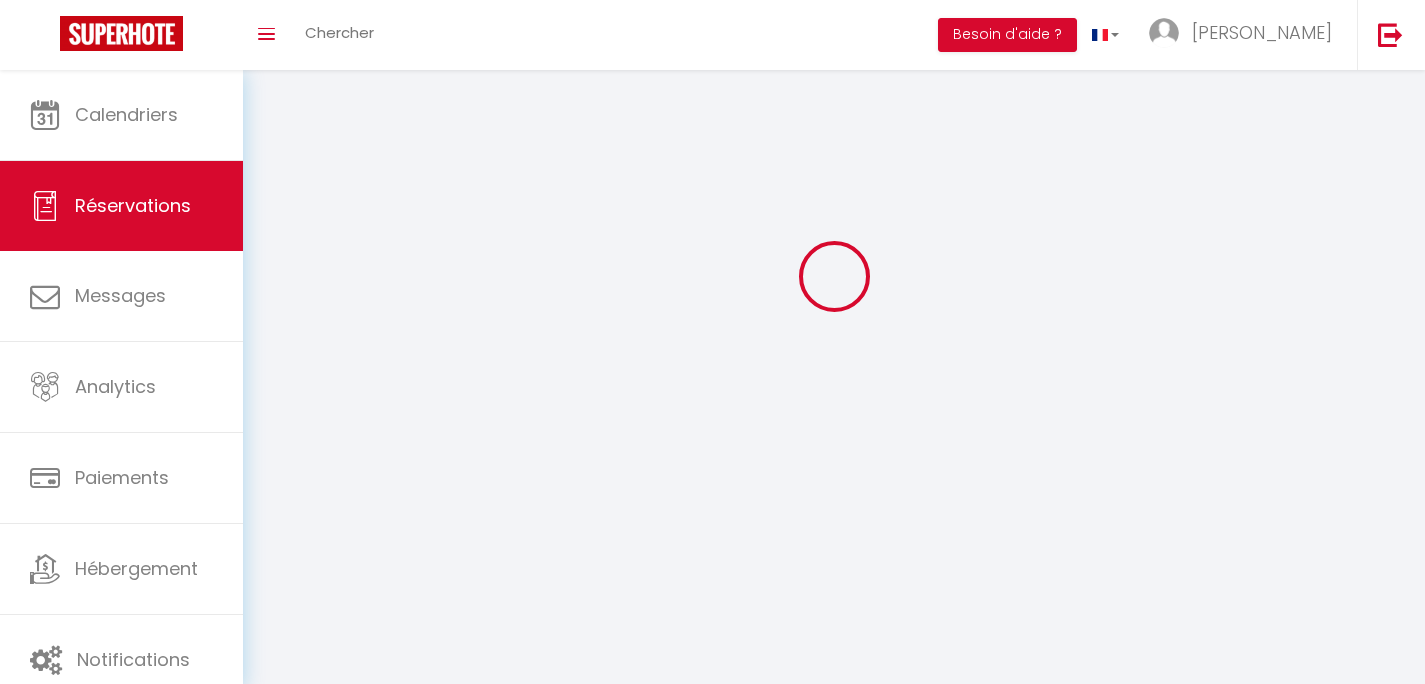 scroll, scrollTop: 0, scrollLeft: 0, axis: both 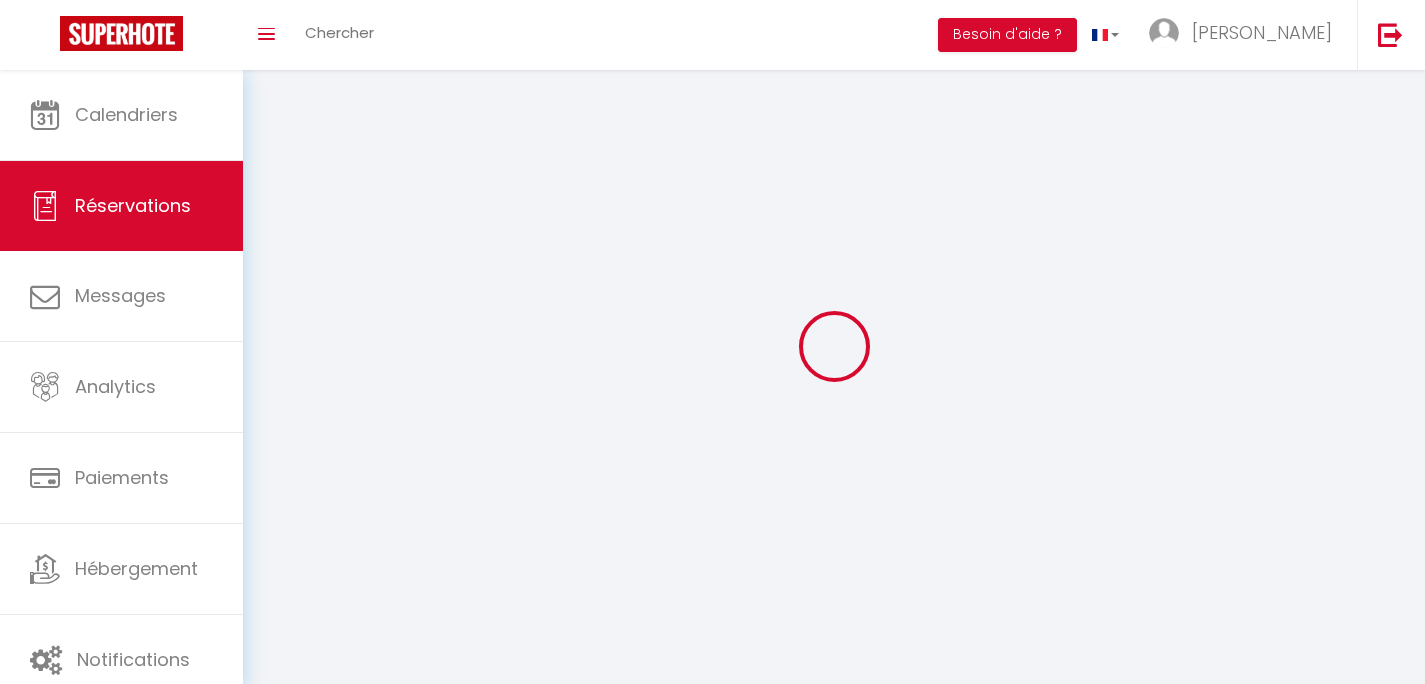select 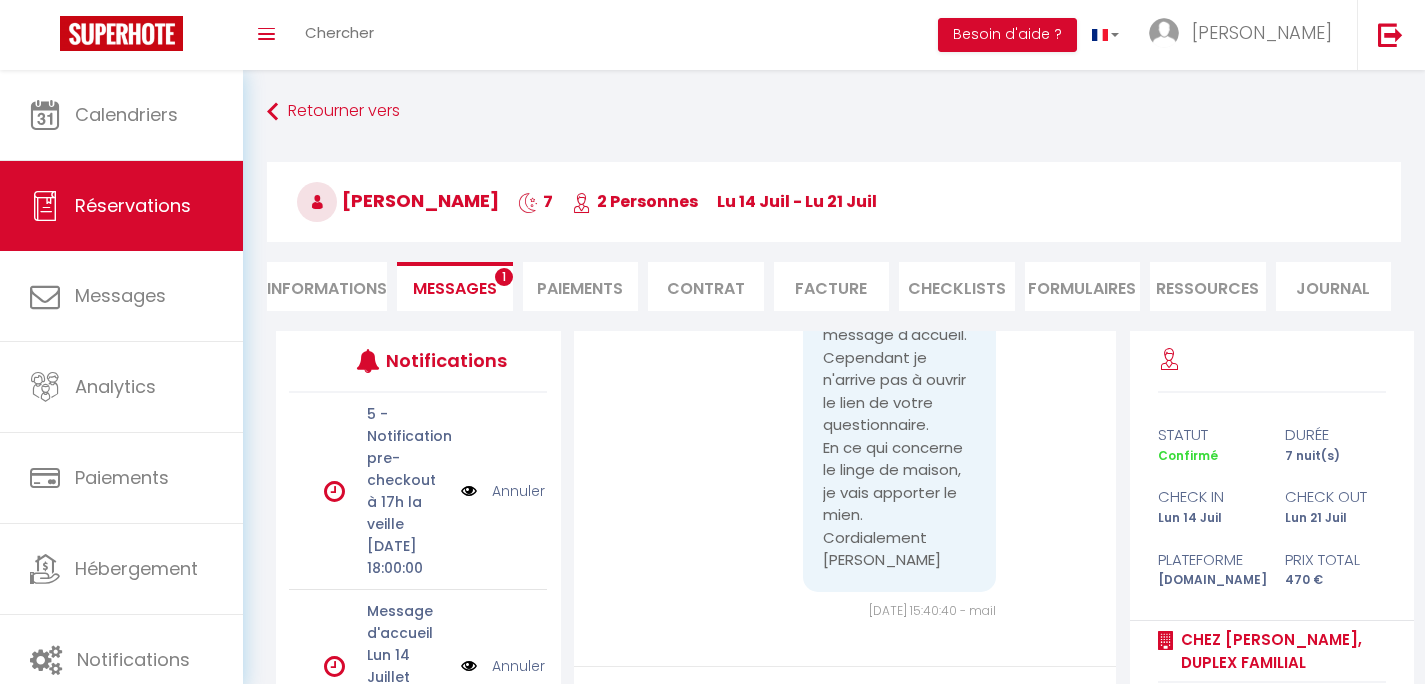 scroll, scrollTop: 3088, scrollLeft: 0, axis: vertical 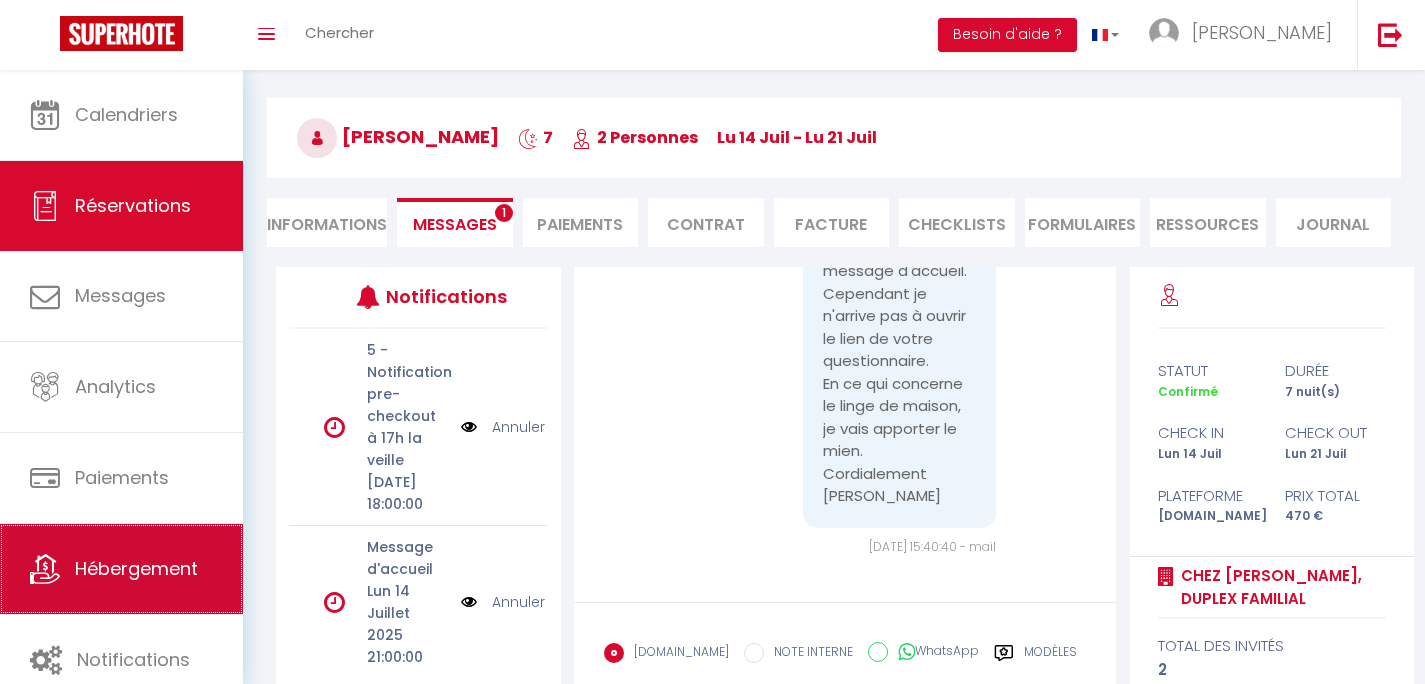 click on "Hébergement" at bounding box center (121, 569) 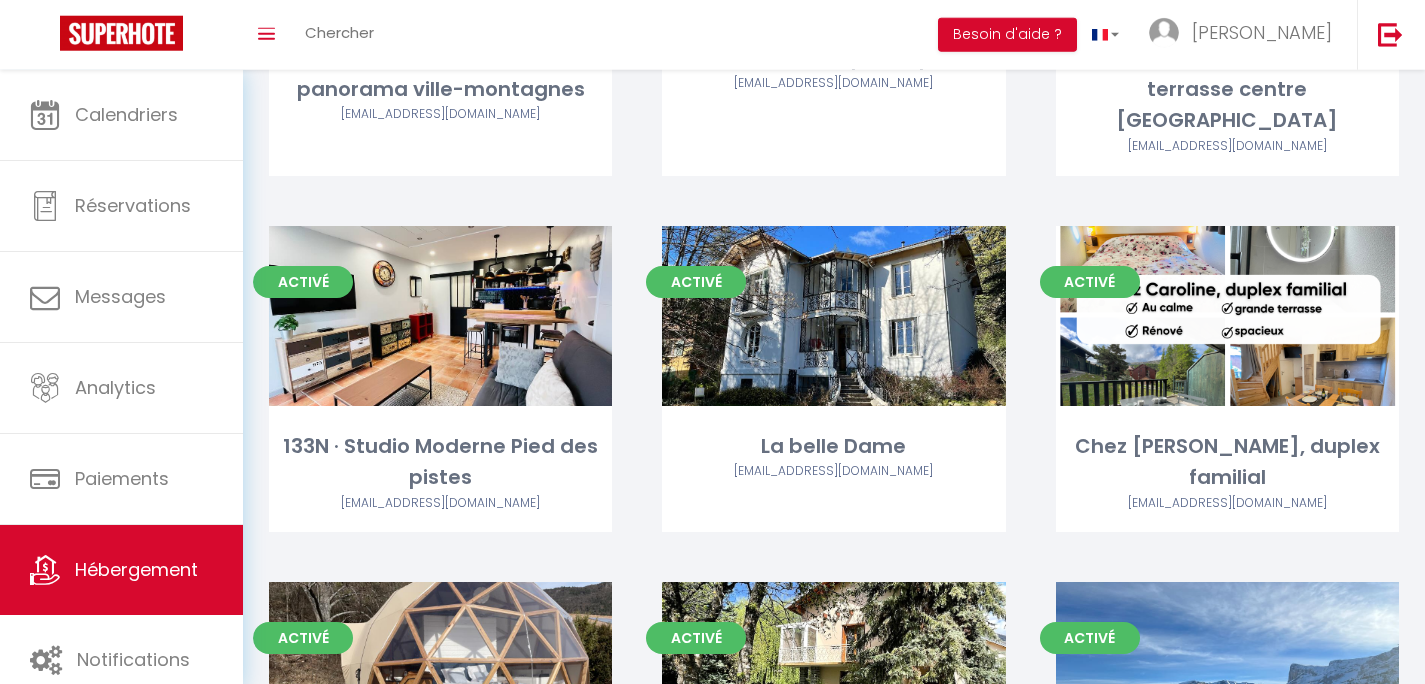 scroll, scrollTop: 1168, scrollLeft: 0, axis: vertical 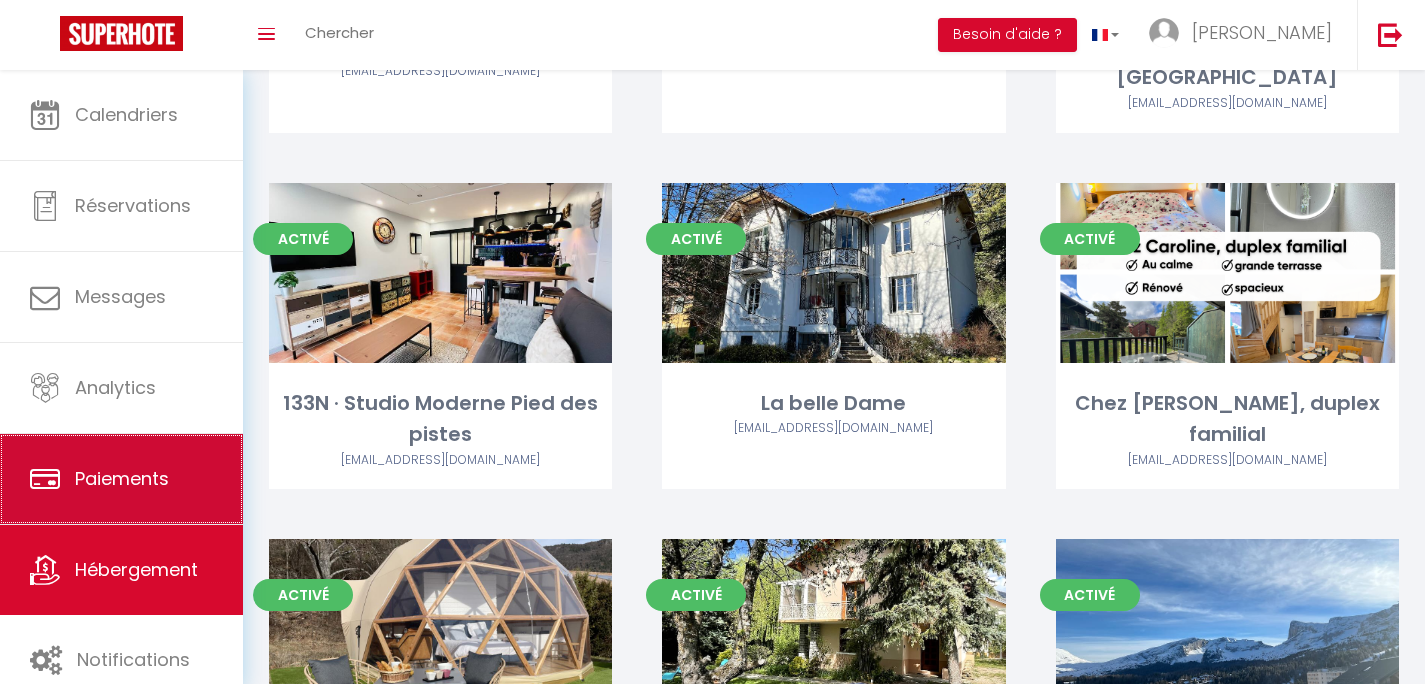 click on "Paiements" at bounding box center [122, 478] 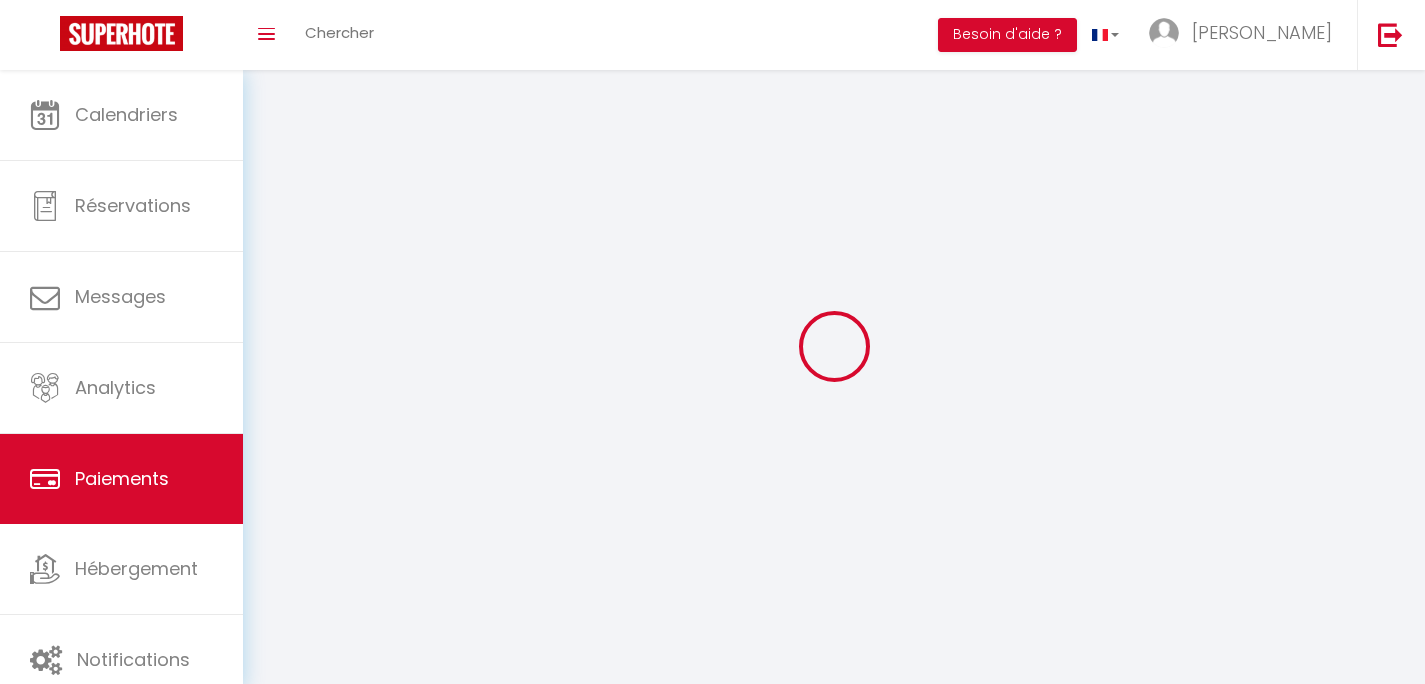 select on "2" 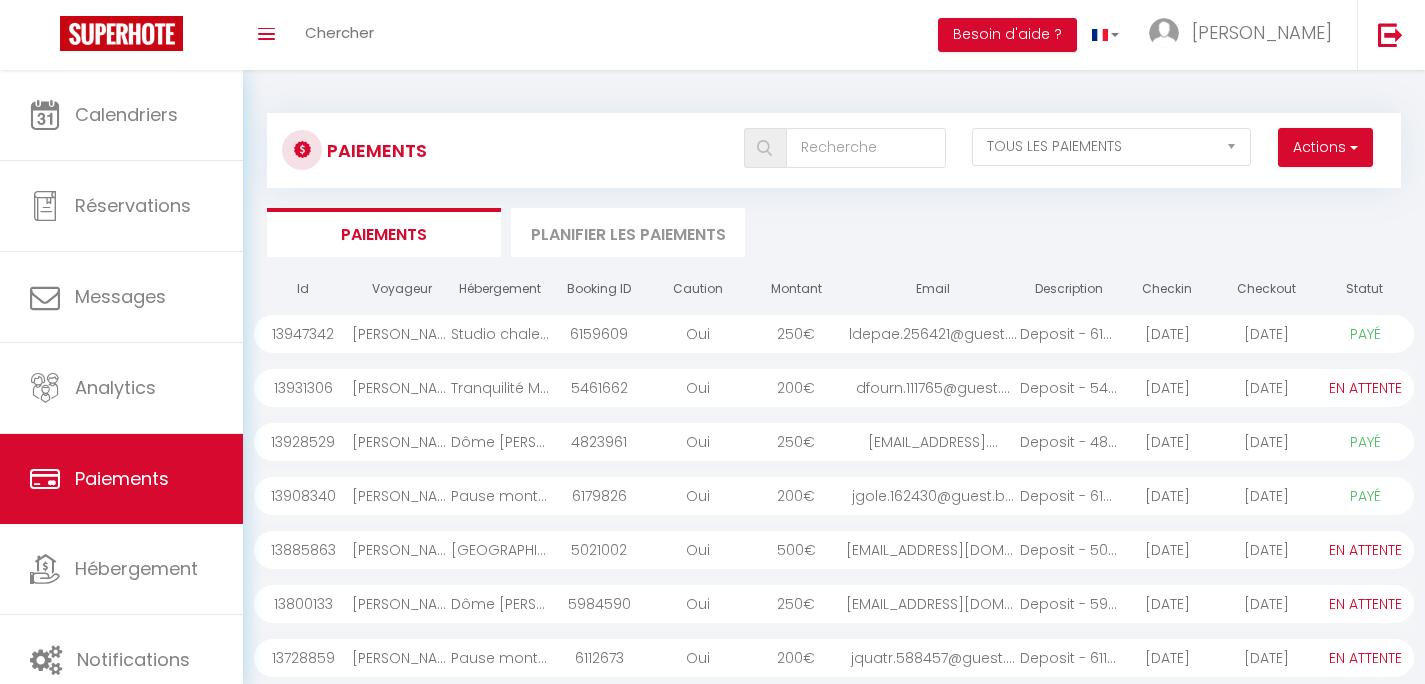 click on "Larissa Depaepe" at bounding box center (401, 334) 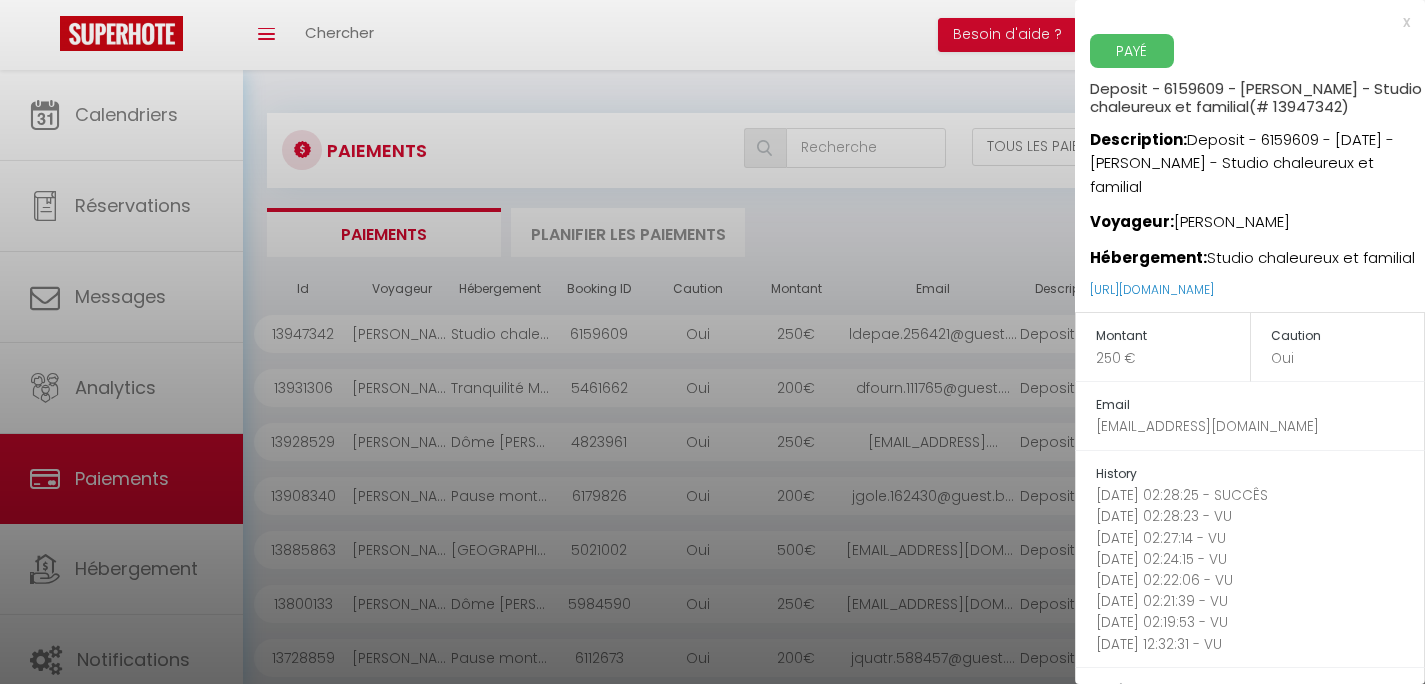 click at bounding box center (712, 342) 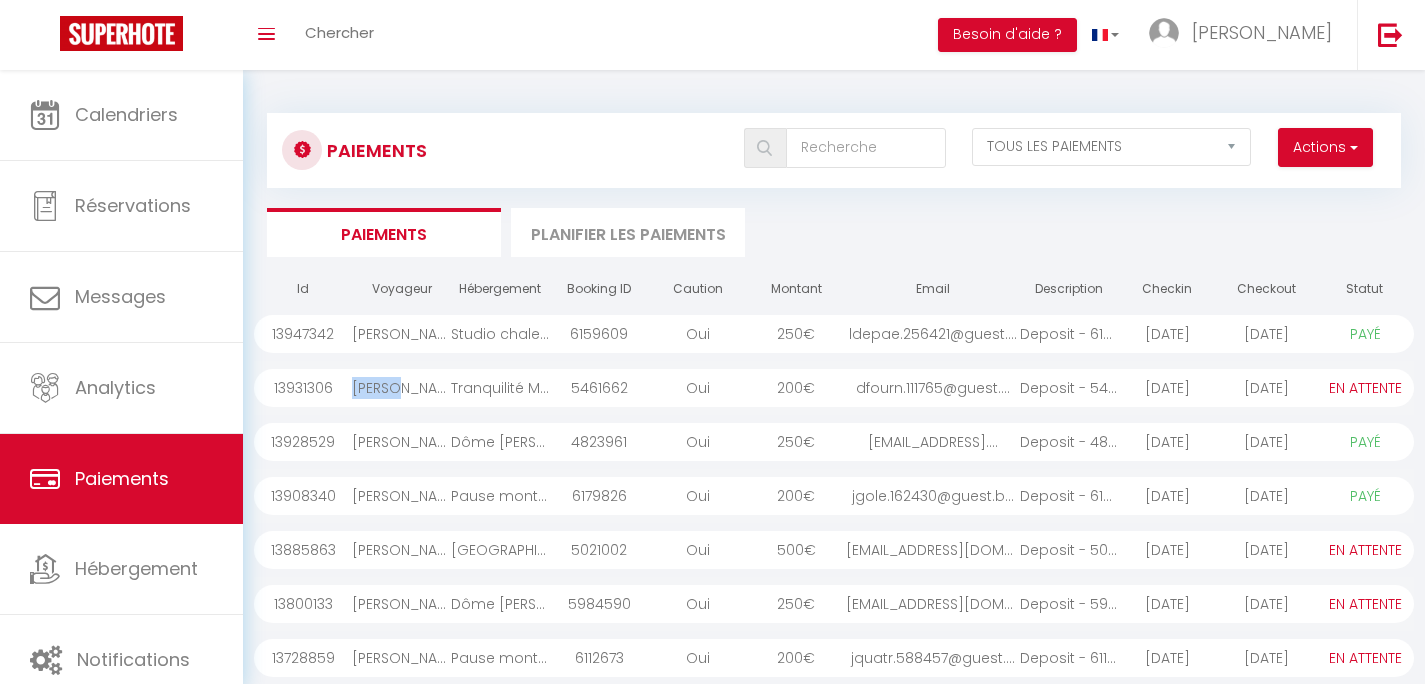 click on "Damien Fournier" at bounding box center [401, 388] 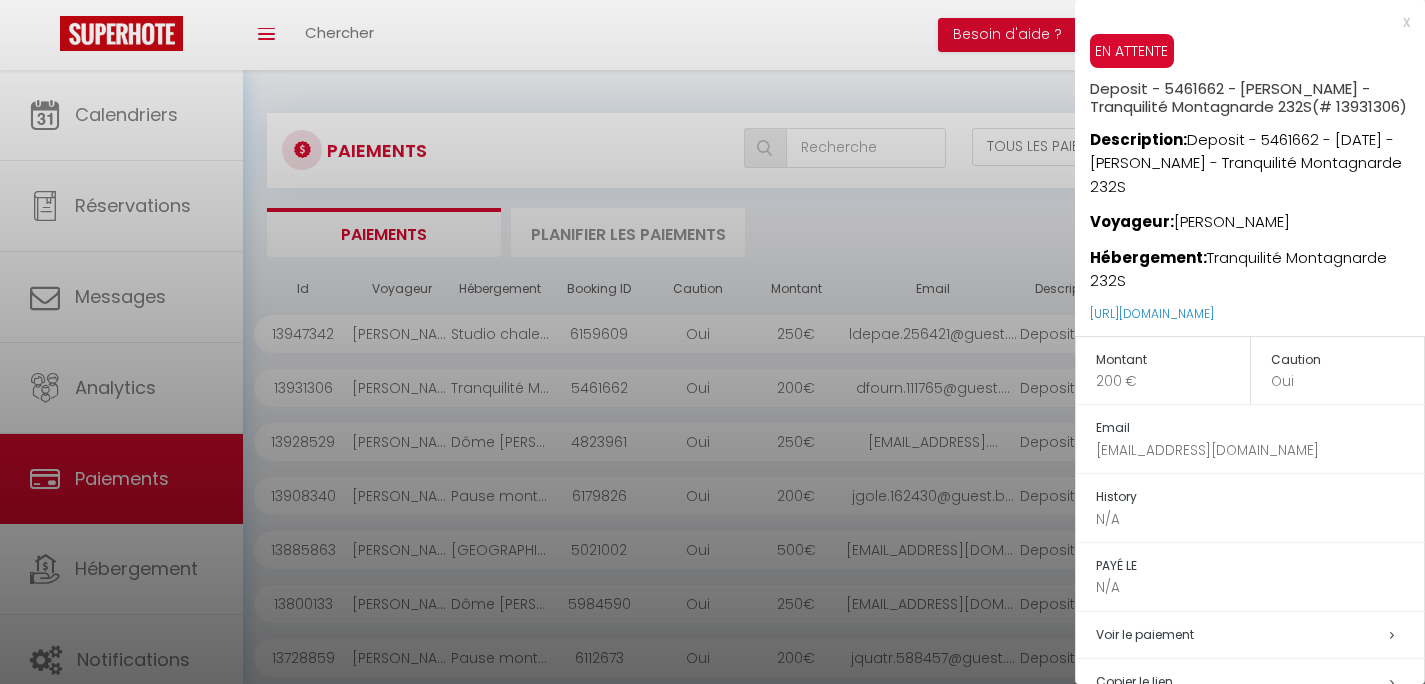 click at bounding box center [712, 342] 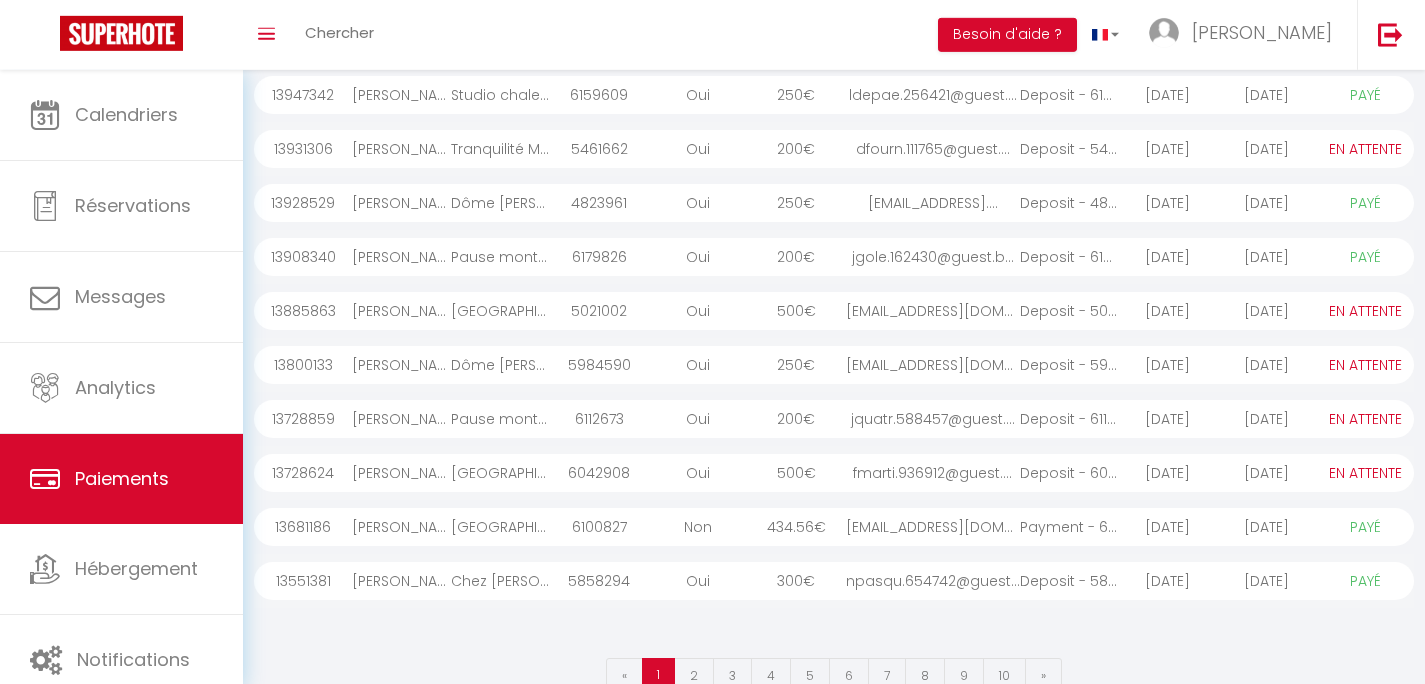scroll, scrollTop: 240, scrollLeft: 0, axis: vertical 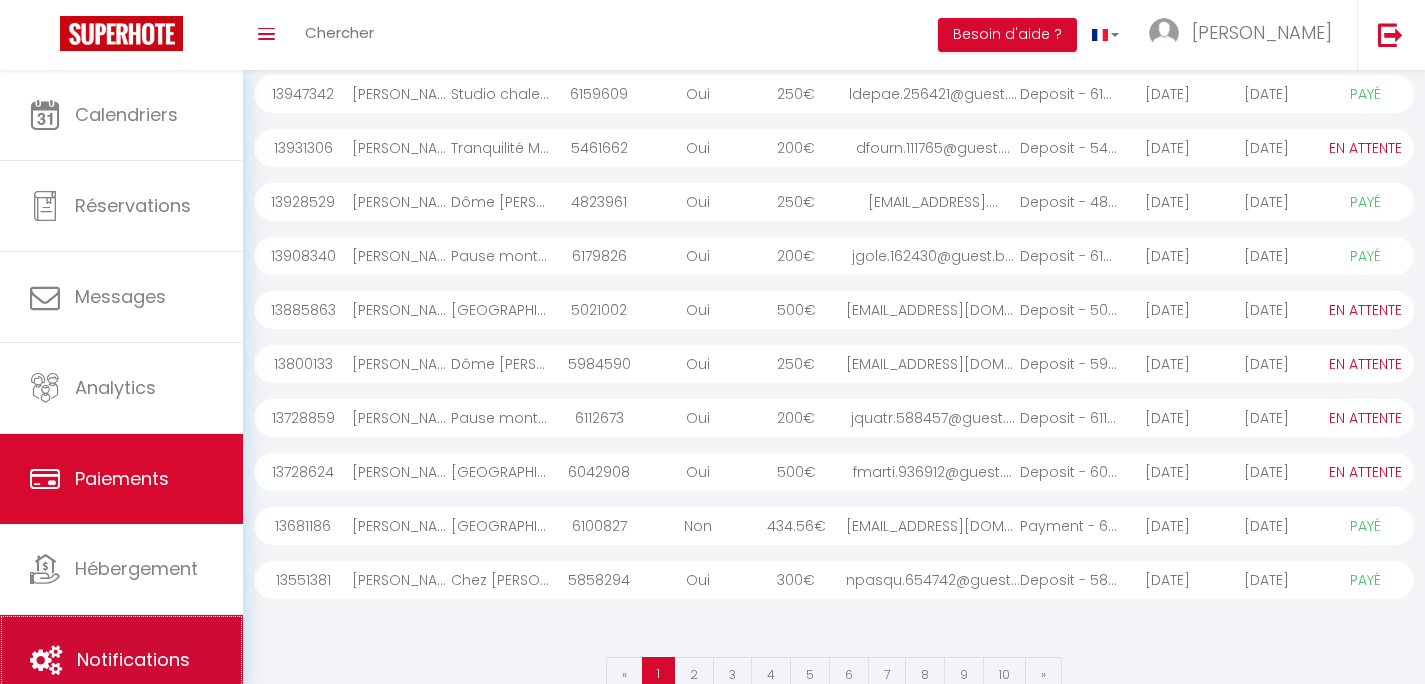 click on "Notifications" at bounding box center (133, 659) 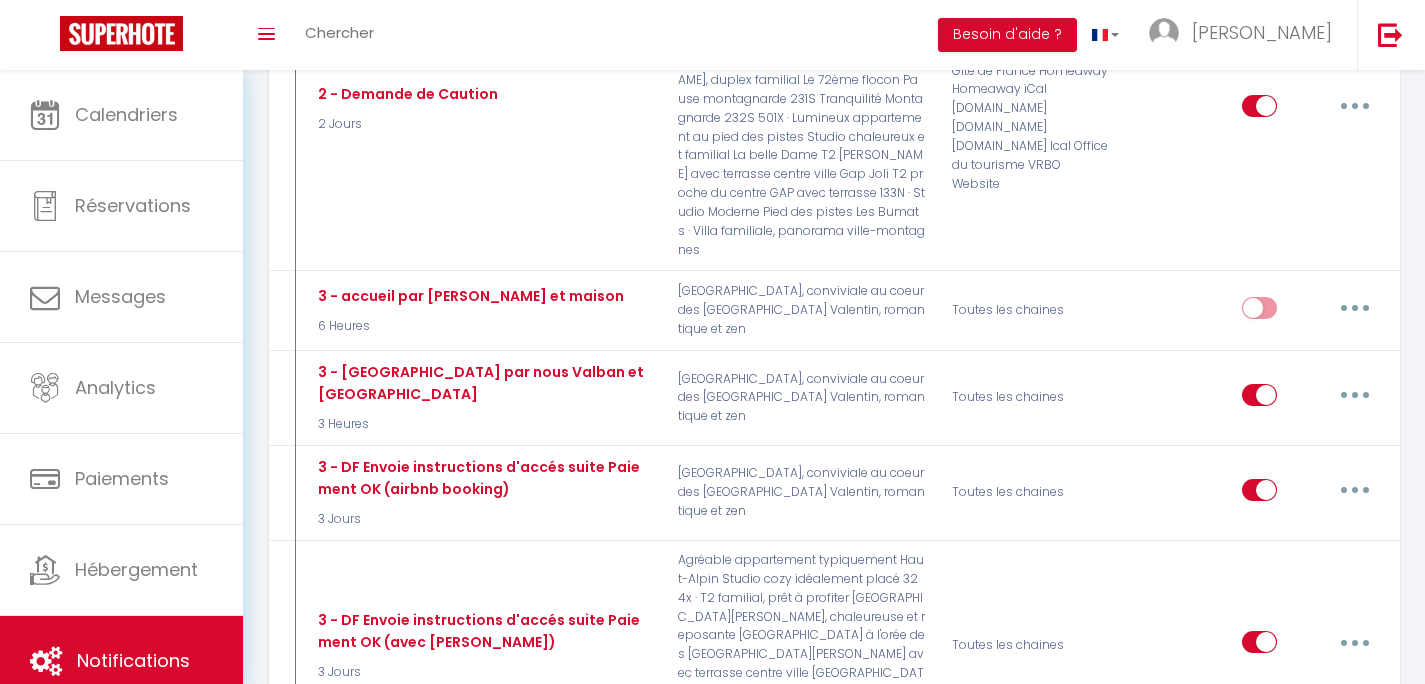 scroll, scrollTop: 1824, scrollLeft: 0, axis: vertical 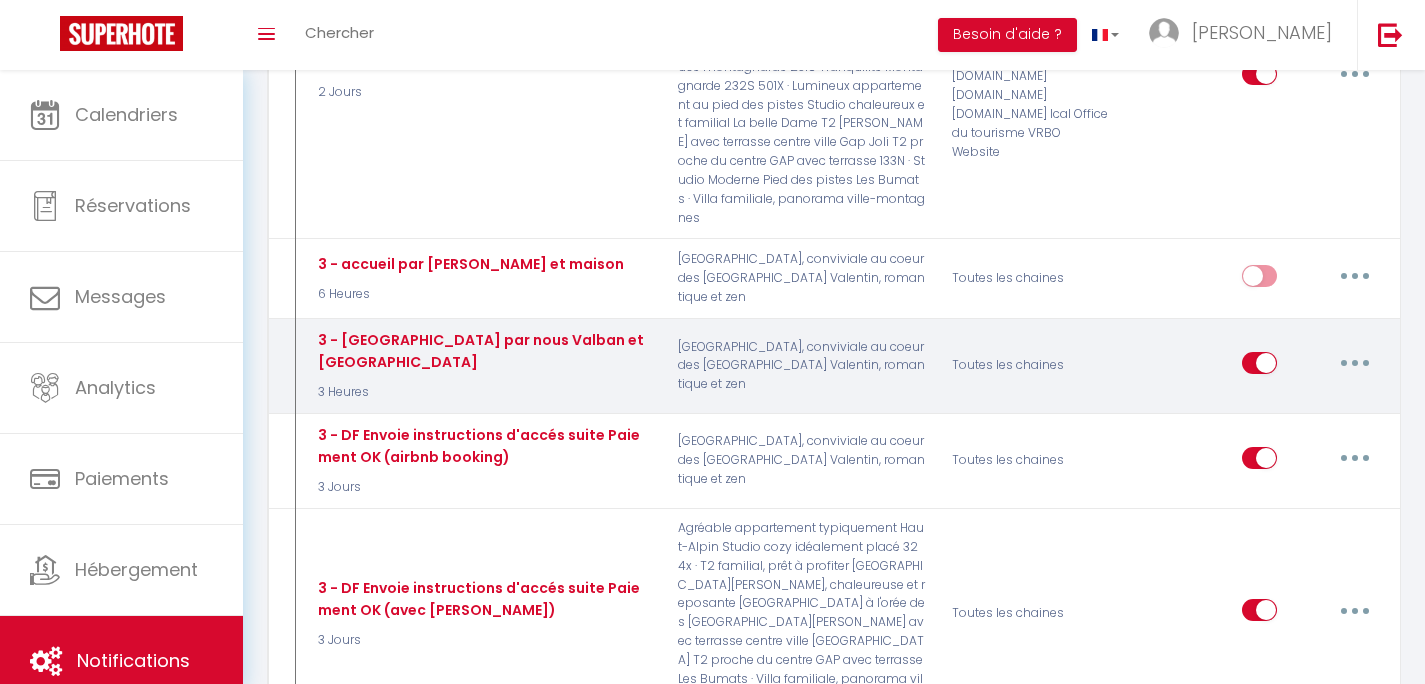 click at bounding box center (1355, 363) 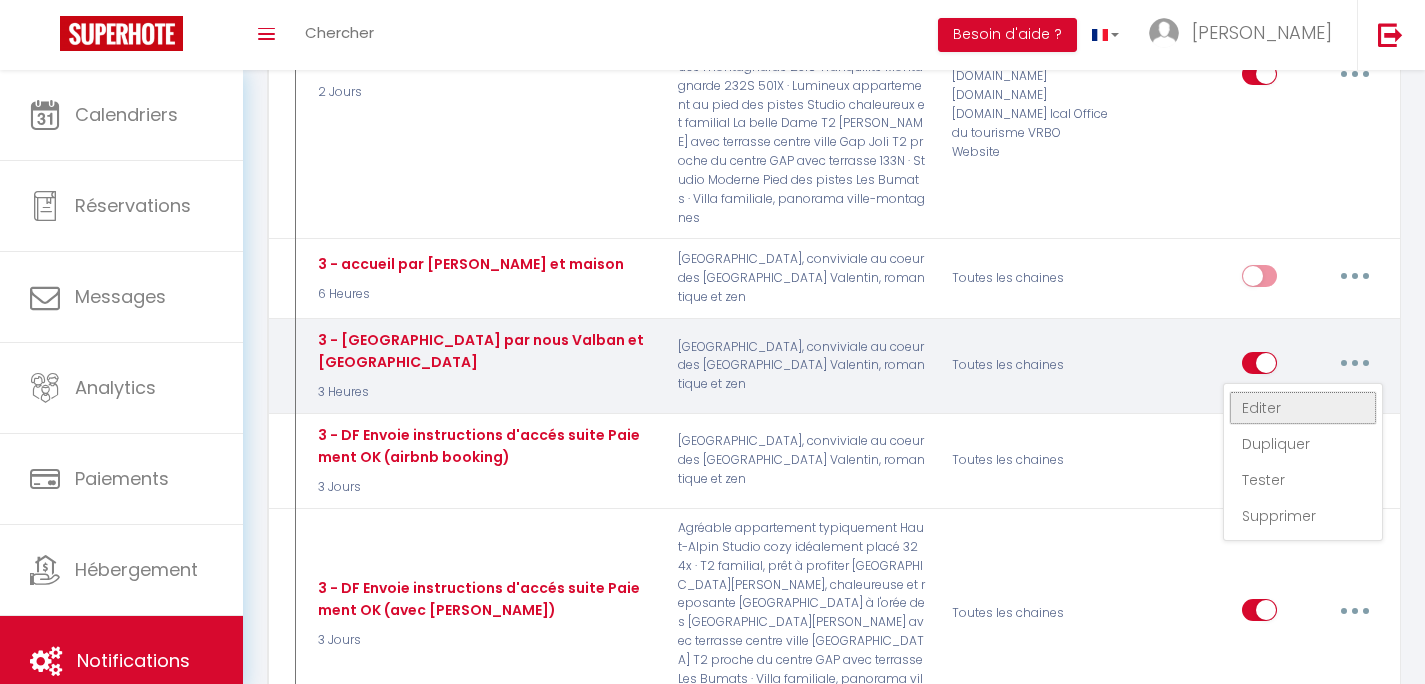 click on "Editer" at bounding box center (1303, 408) 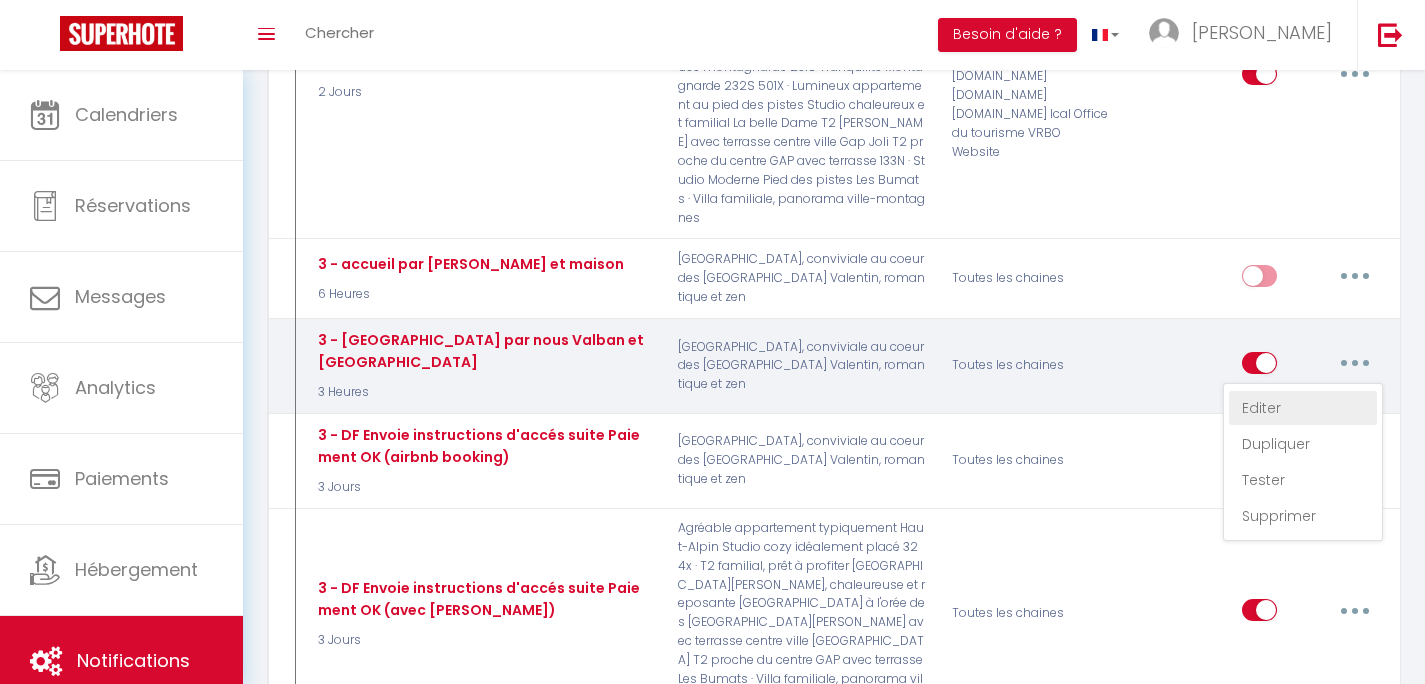 type on "3 - Accueil par nous Valban et Dôme" 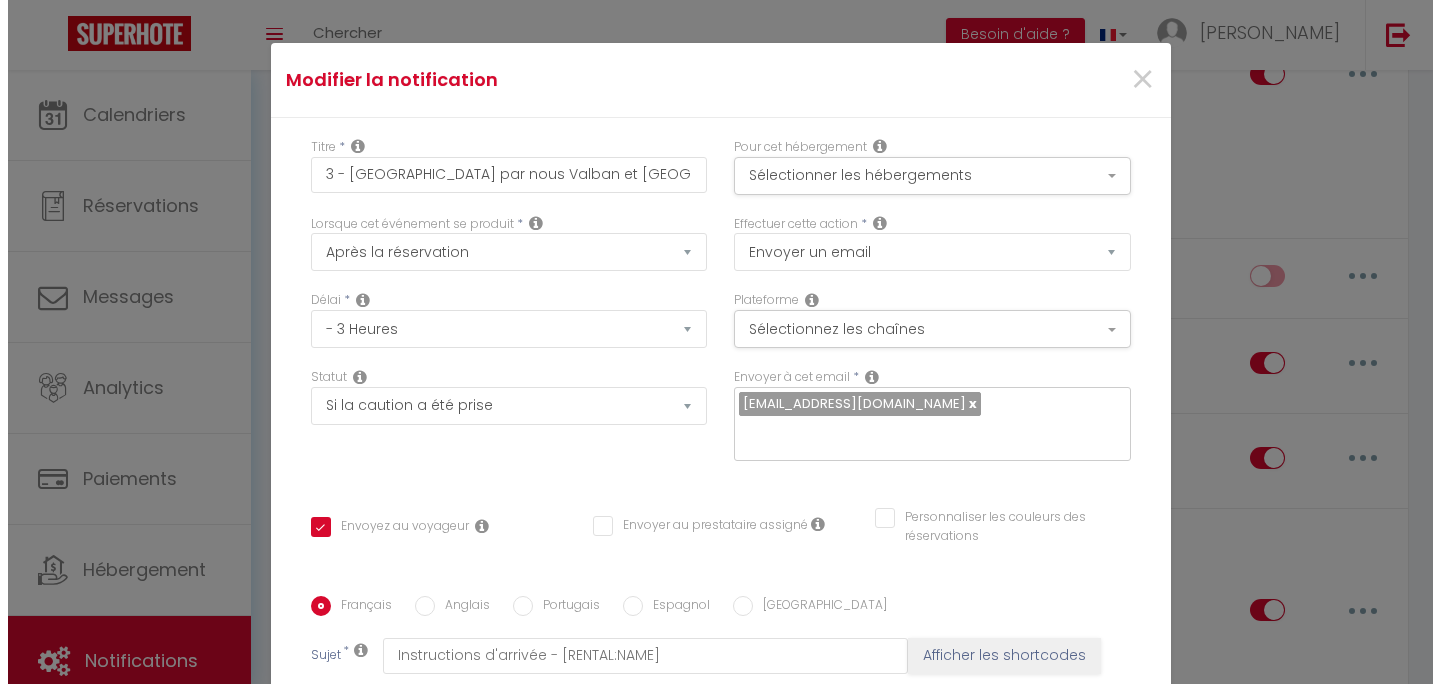 scroll, scrollTop: 1795, scrollLeft: 0, axis: vertical 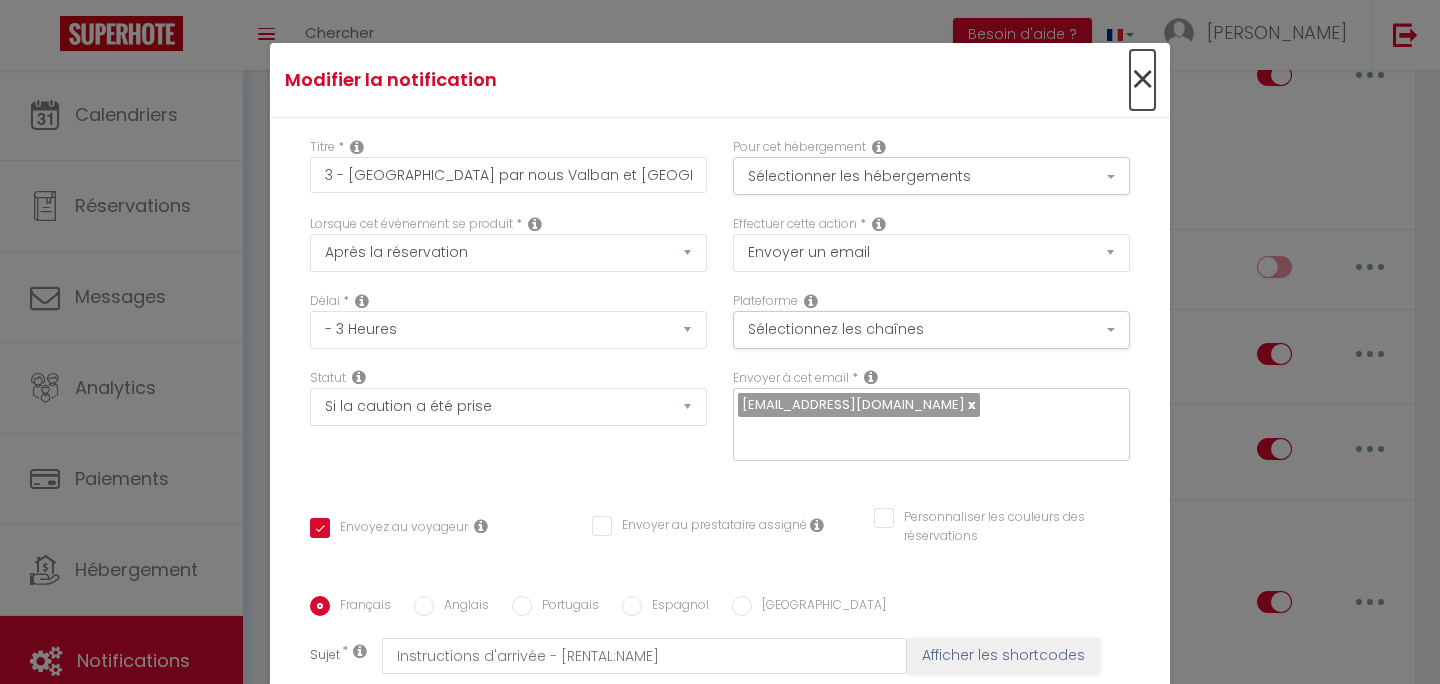 click on "×" at bounding box center (1142, 80) 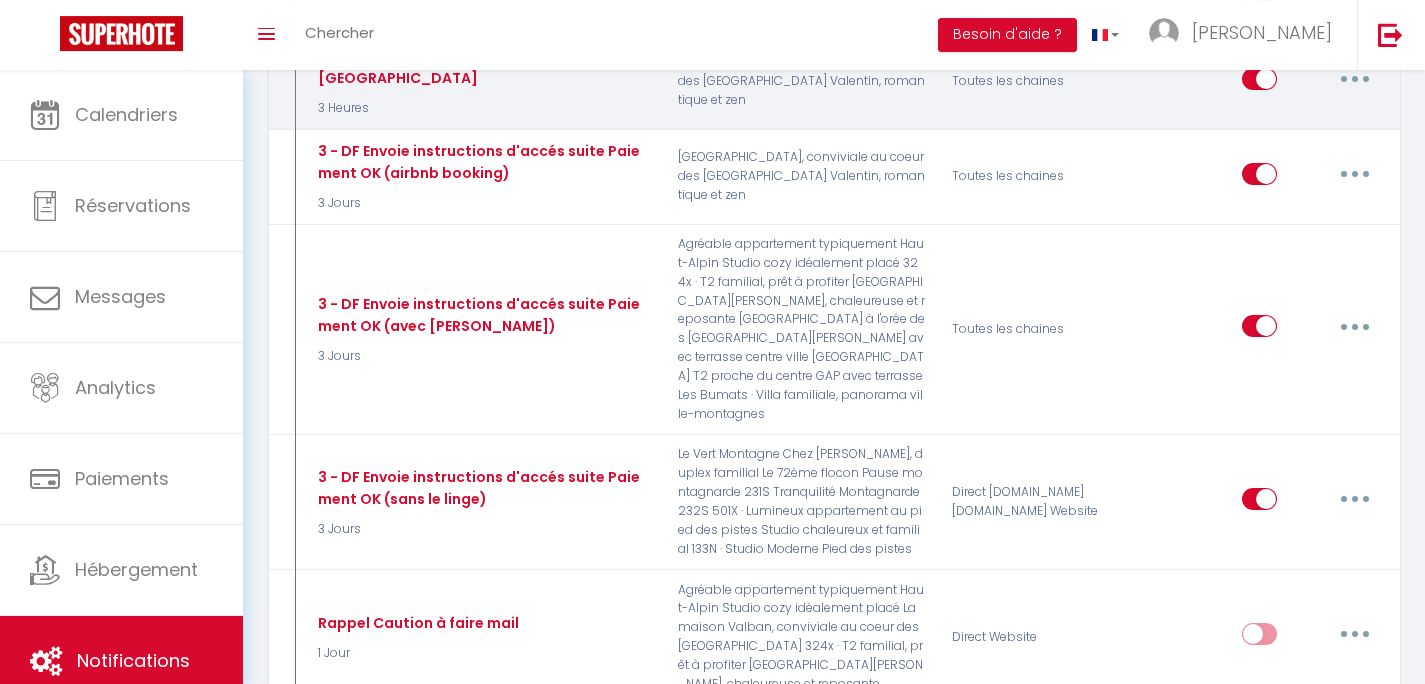 scroll, scrollTop: 2112, scrollLeft: 0, axis: vertical 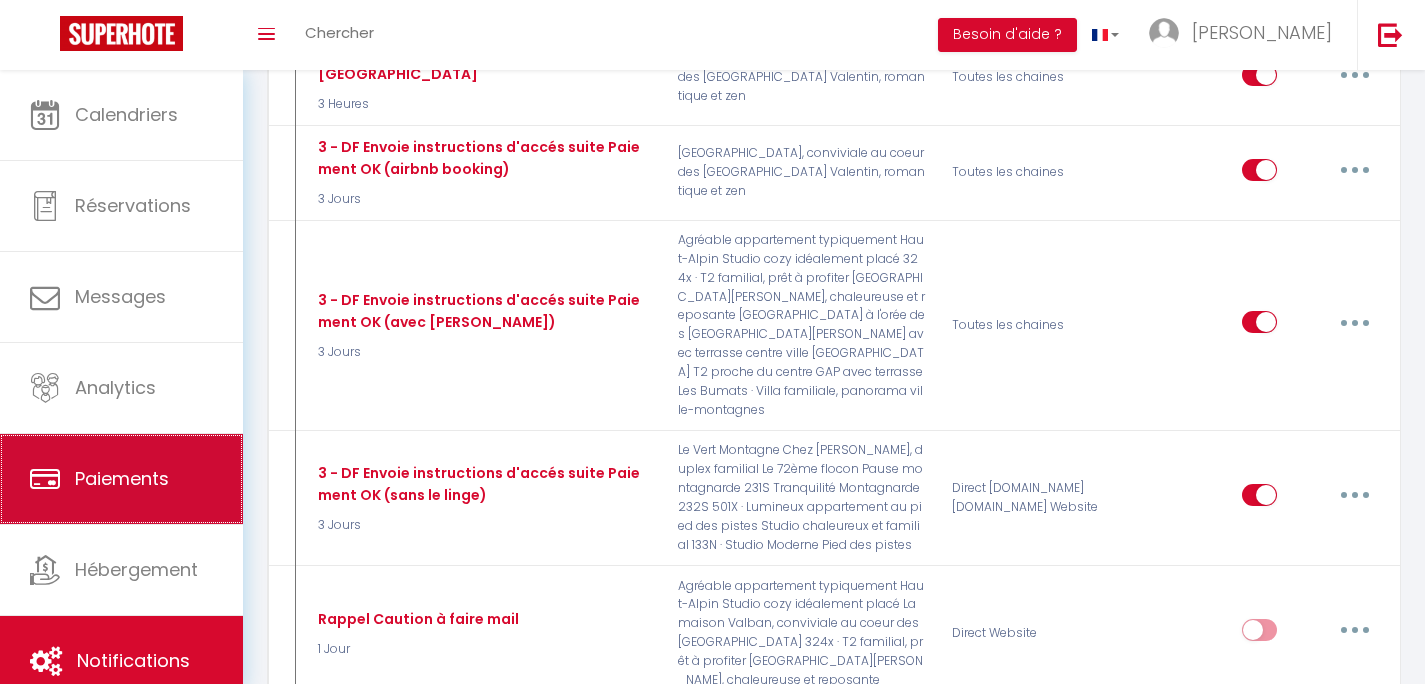 click on "Paiements" at bounding box center (121, 479) 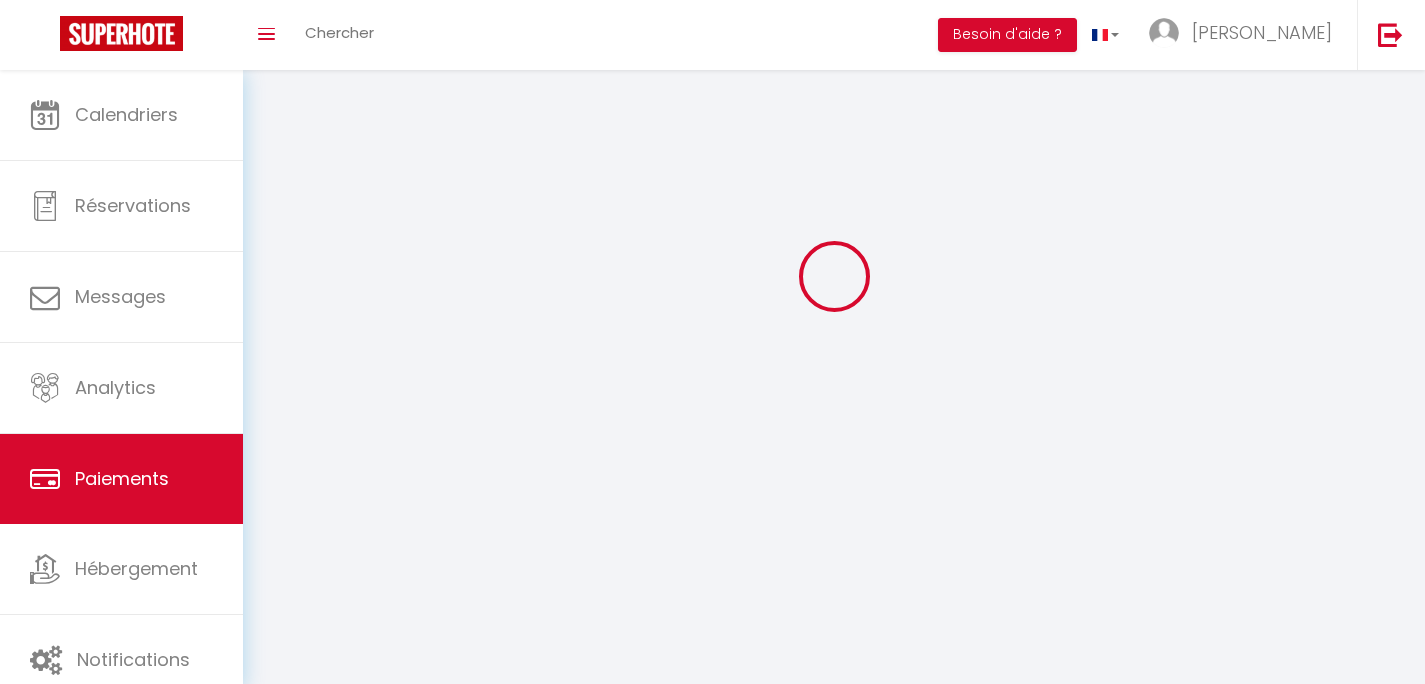scroll, scrollTop: 0, scrollLeft: 0, axis: both 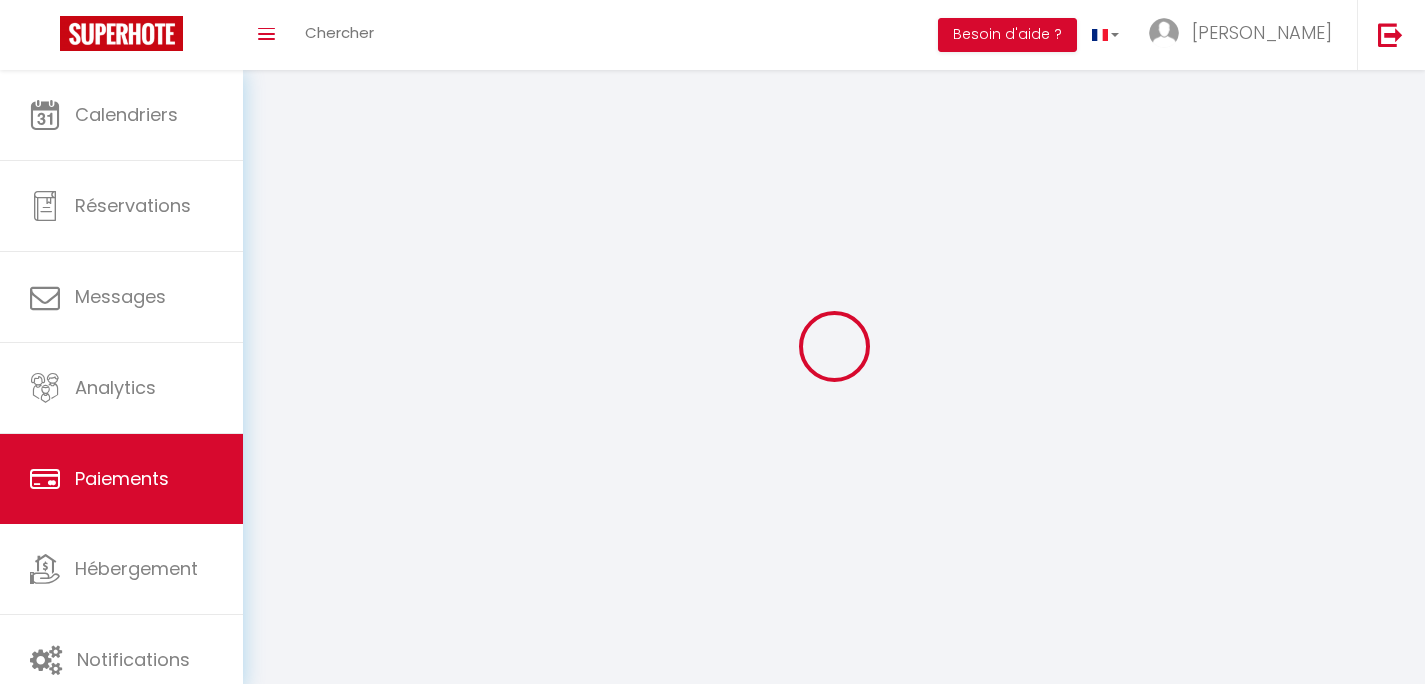 select on "2" 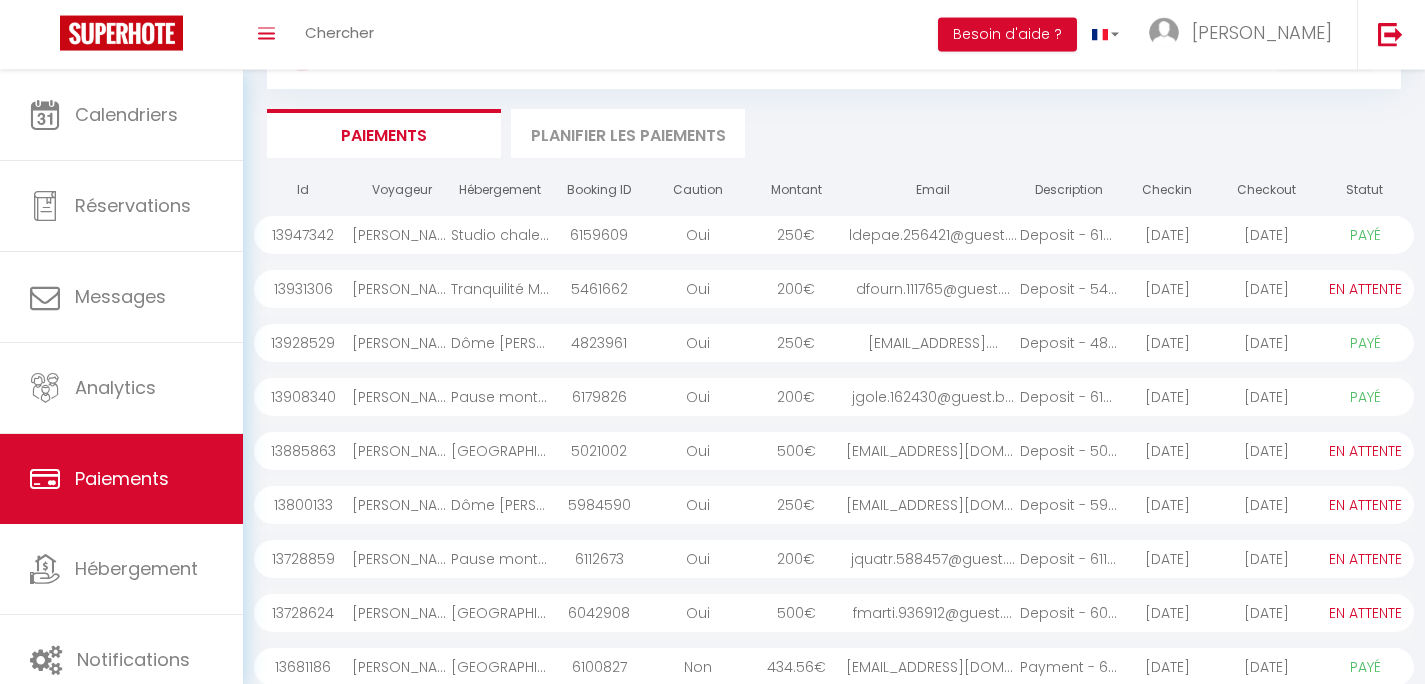 scroll, scrollTop: 0, scrollLeft: 0, axis: both 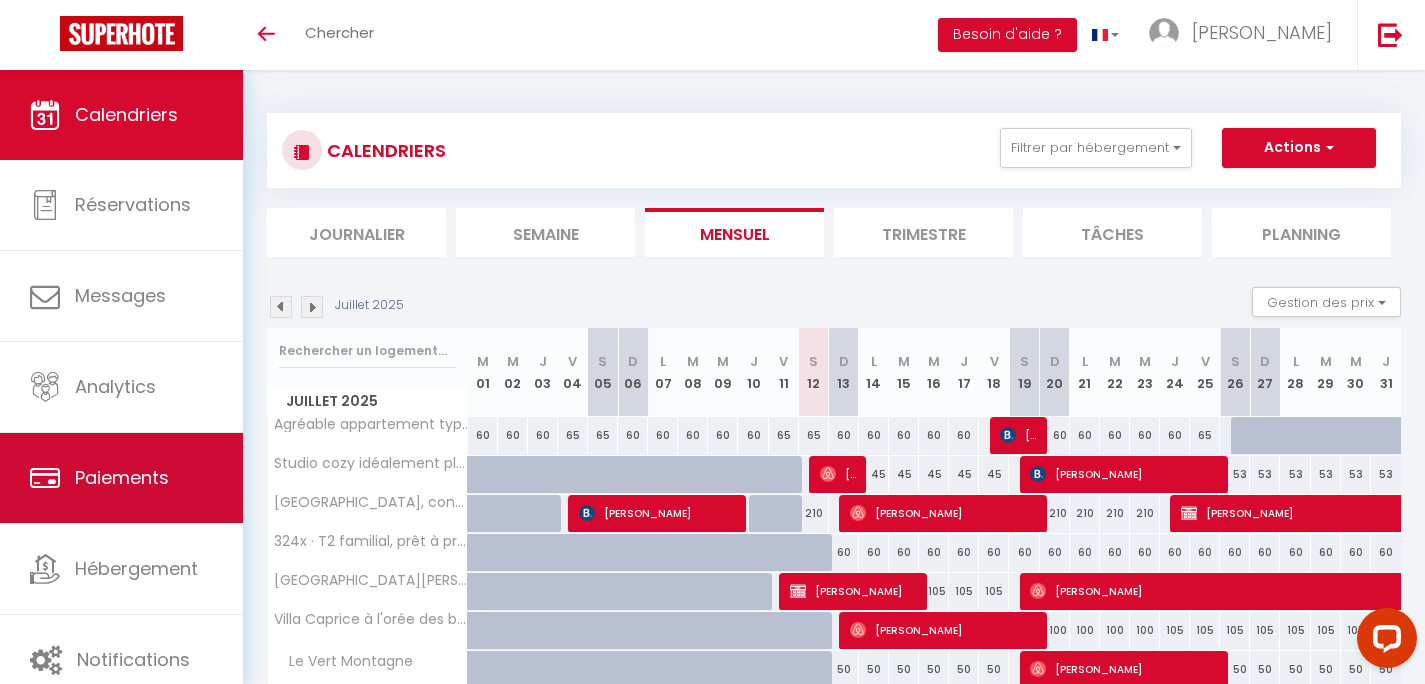click on "Paiements" at bounding box center [121, 478] 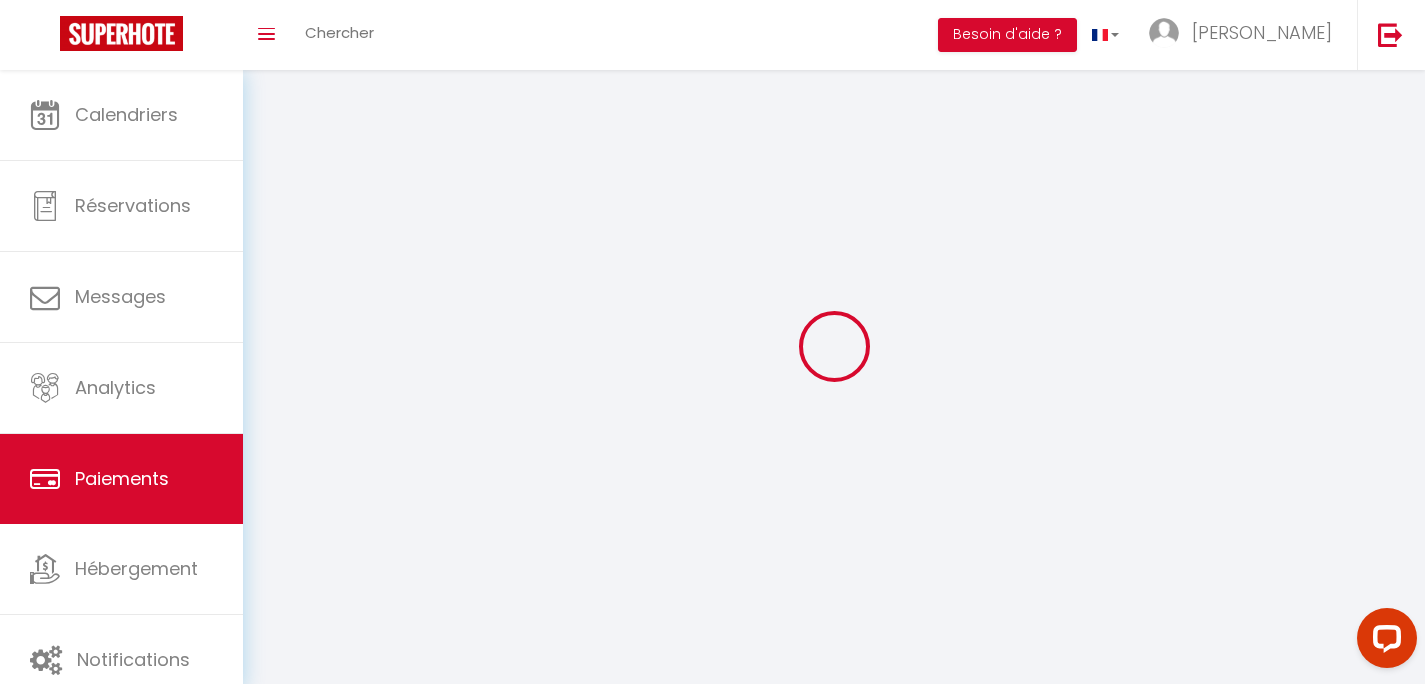 select on "2" 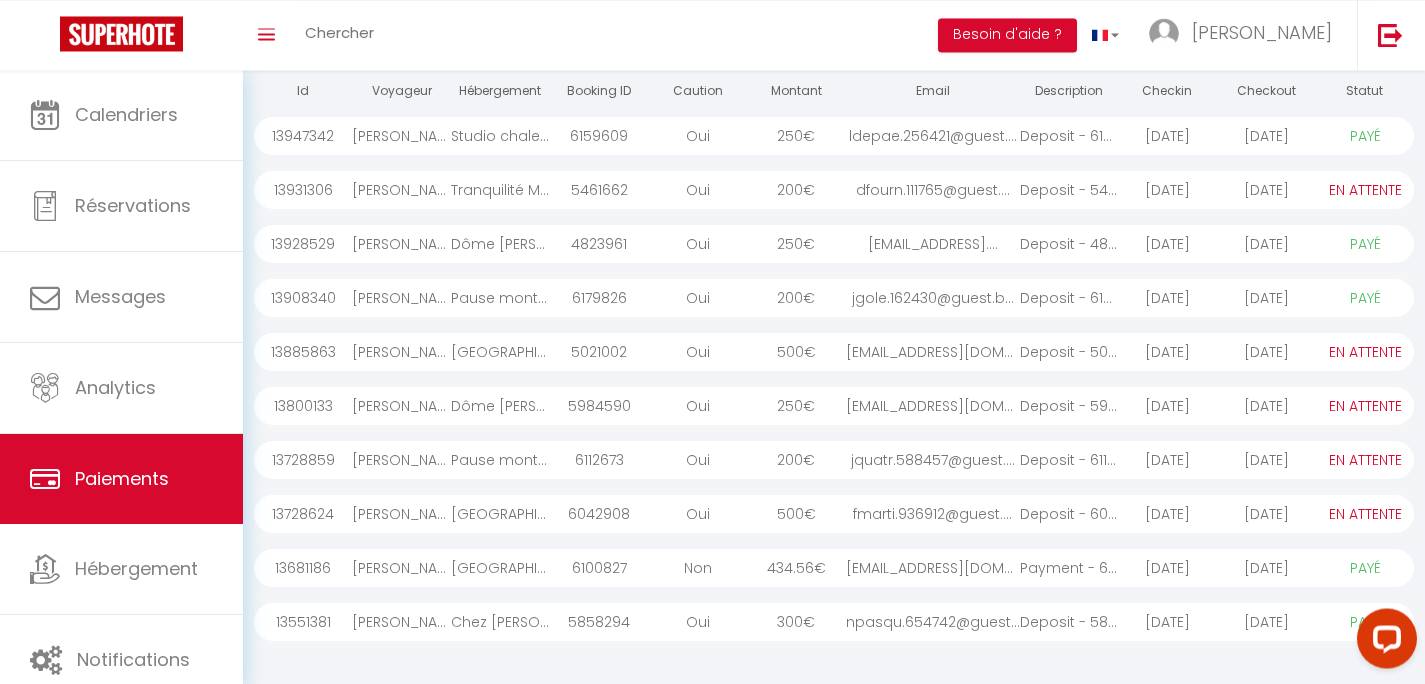 scroll, scrollTop: 176, scrollLeft: 0, axis: vertical 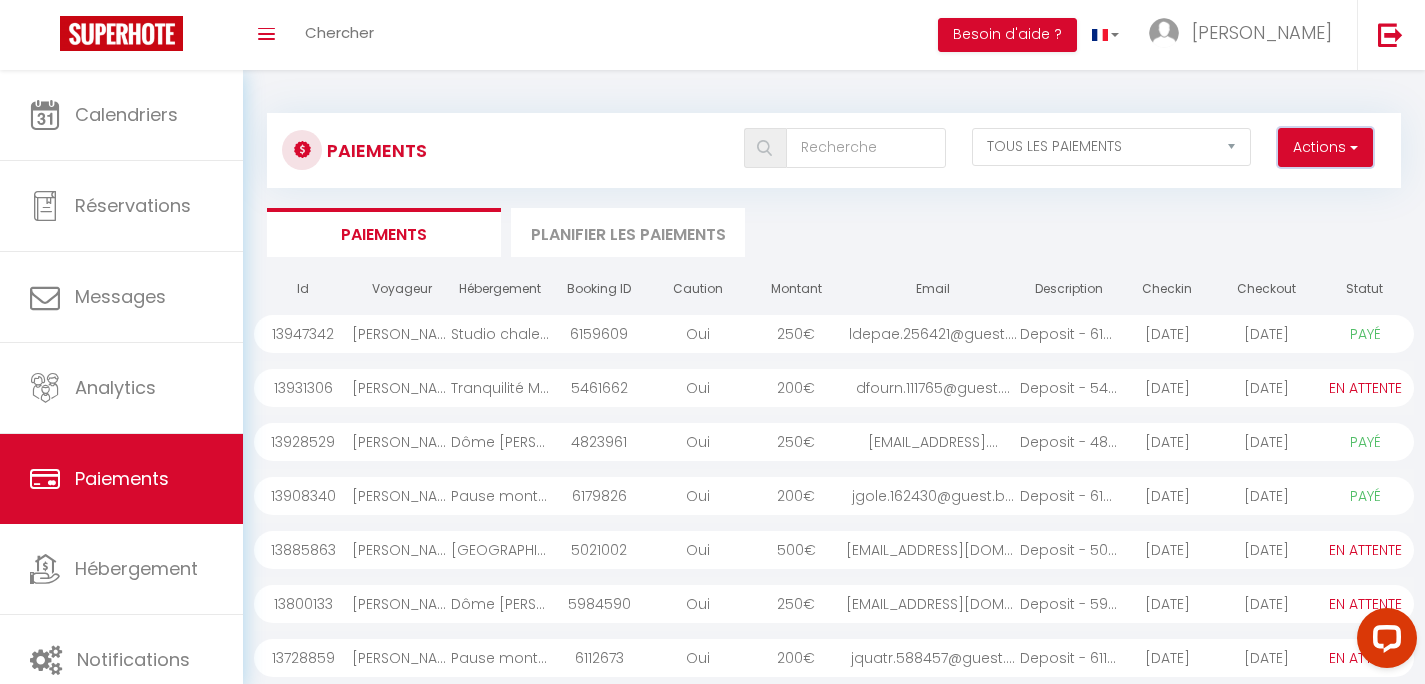 click on "Actions" at bounding box center [1325, 148] 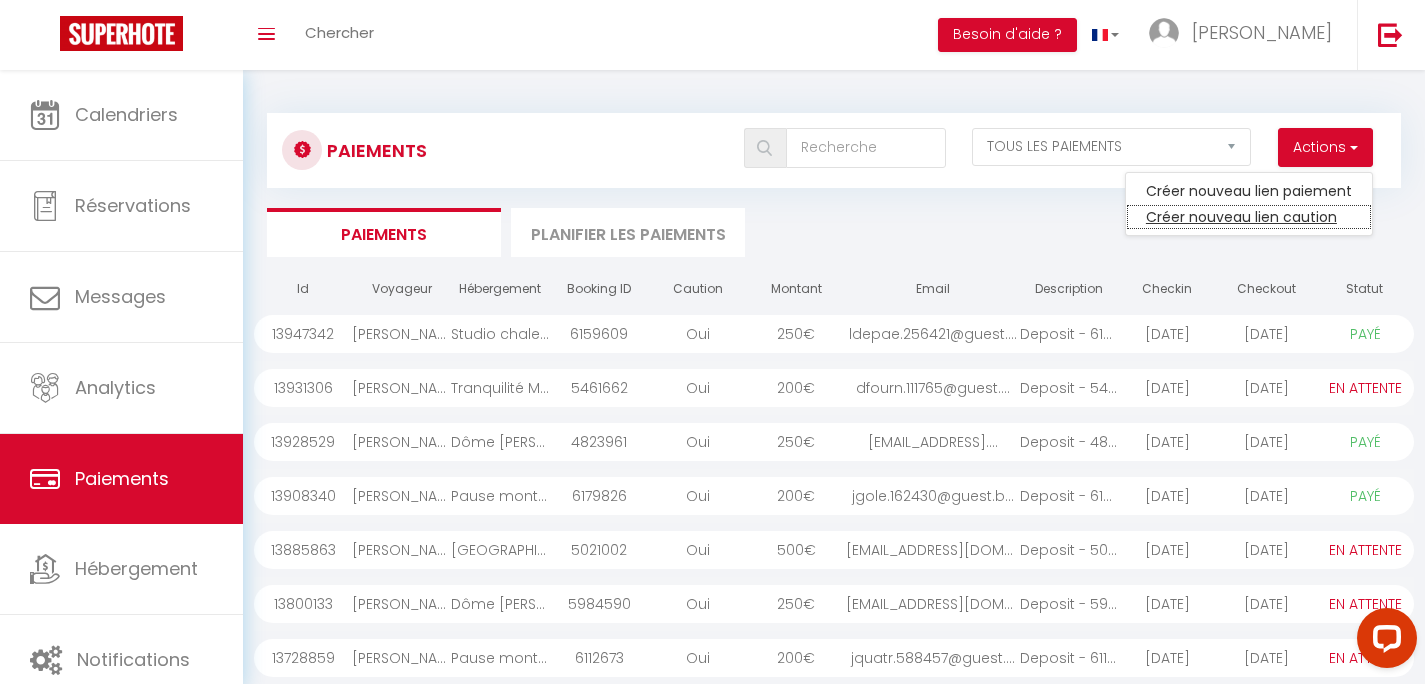 click on "Créer nouveau lien caution" at bounding box center (1249, 217) 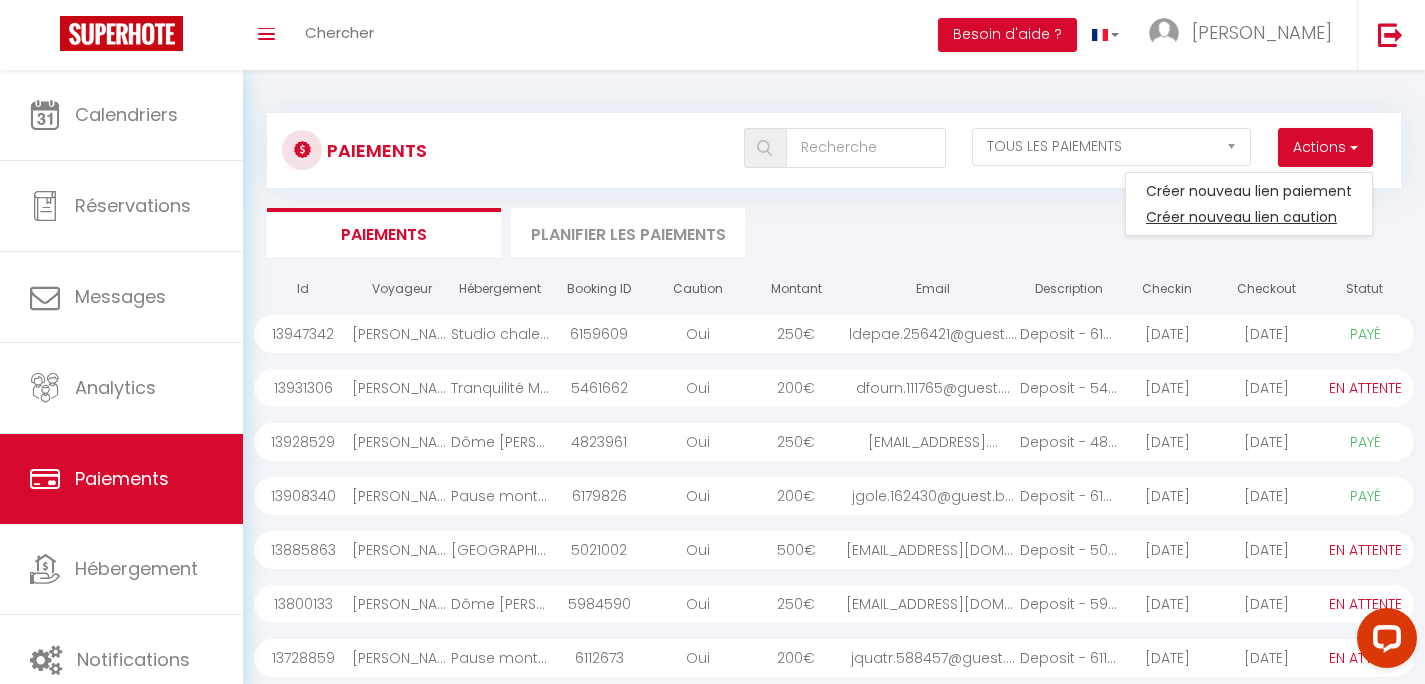 select 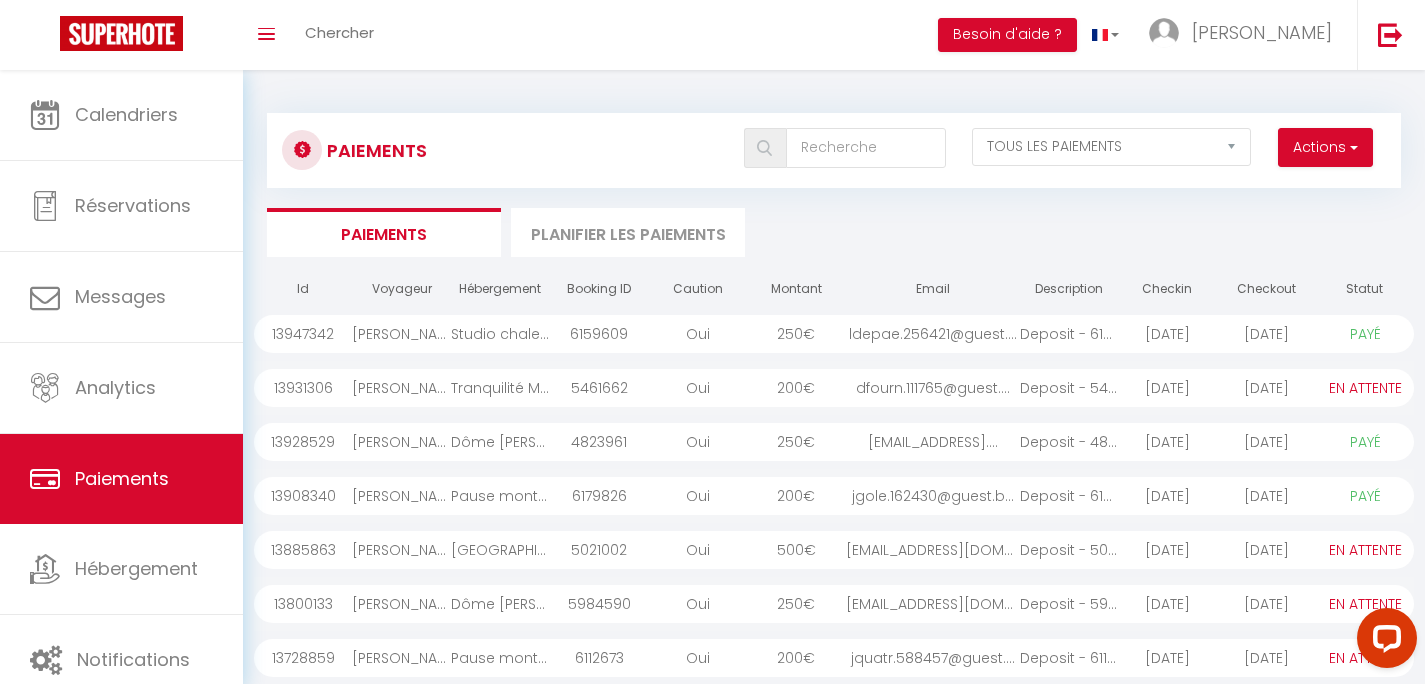 select on "other" 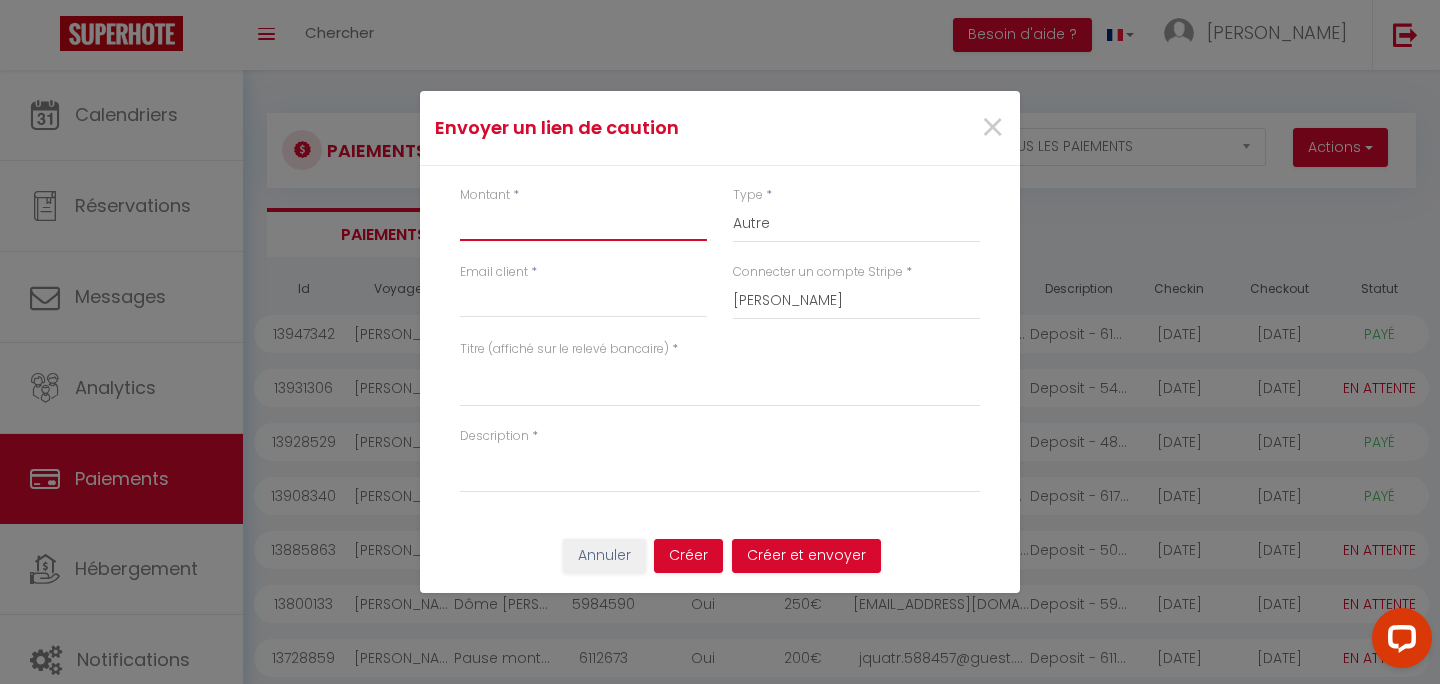click on "Montant" at bounding box center [583, 223] 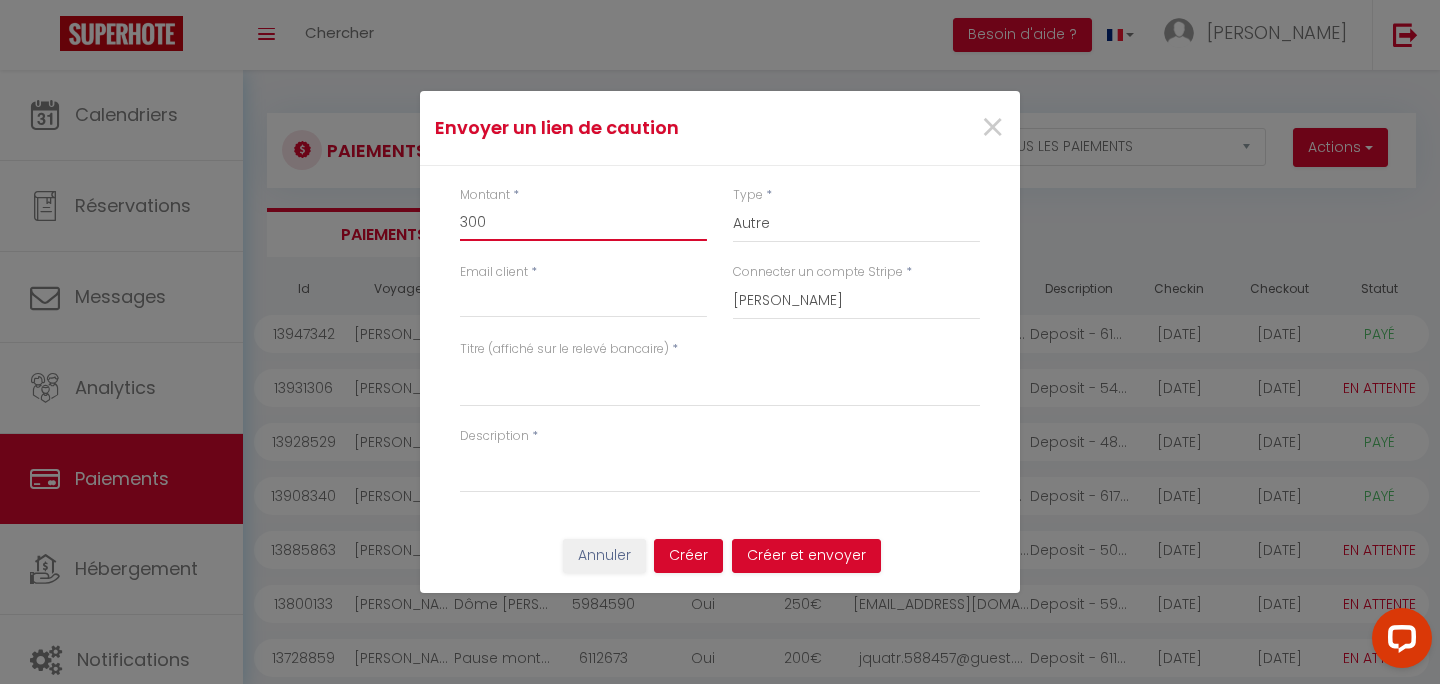 type on "300" 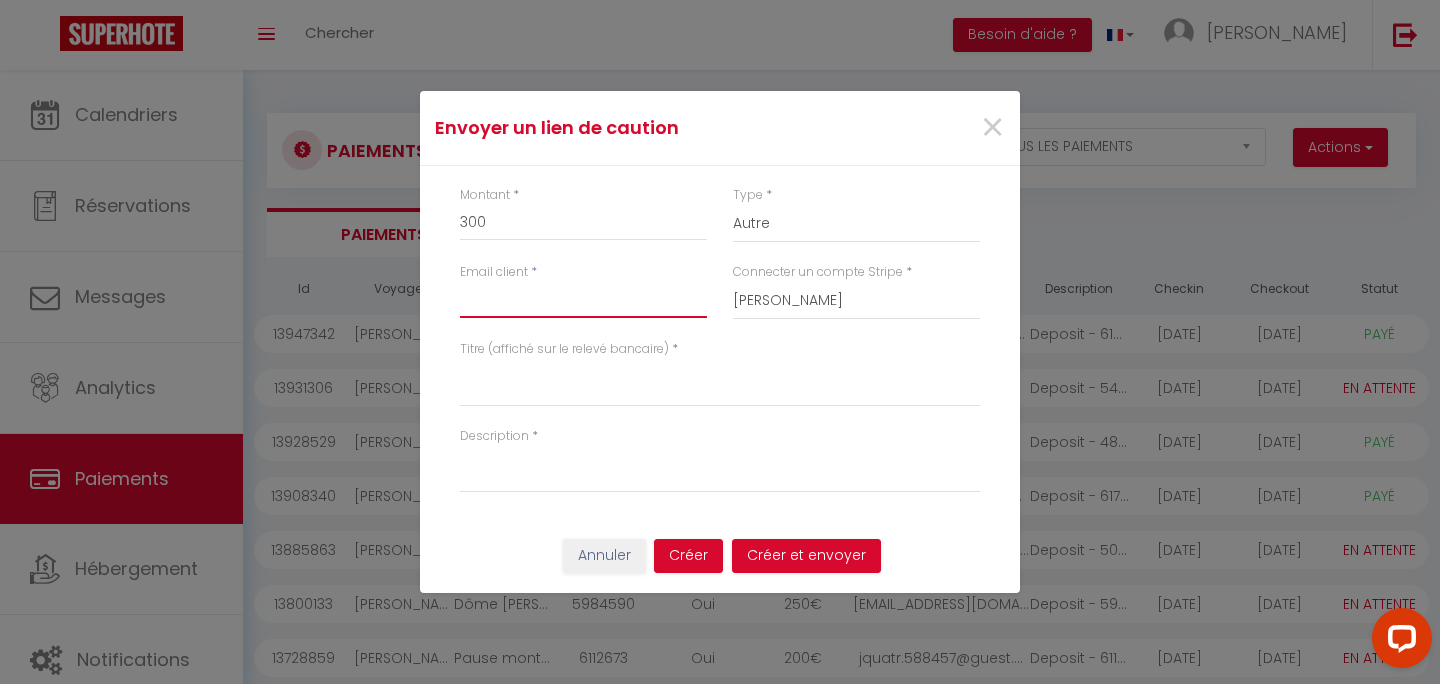 click on "Email client" at bounding box center [583, 300] 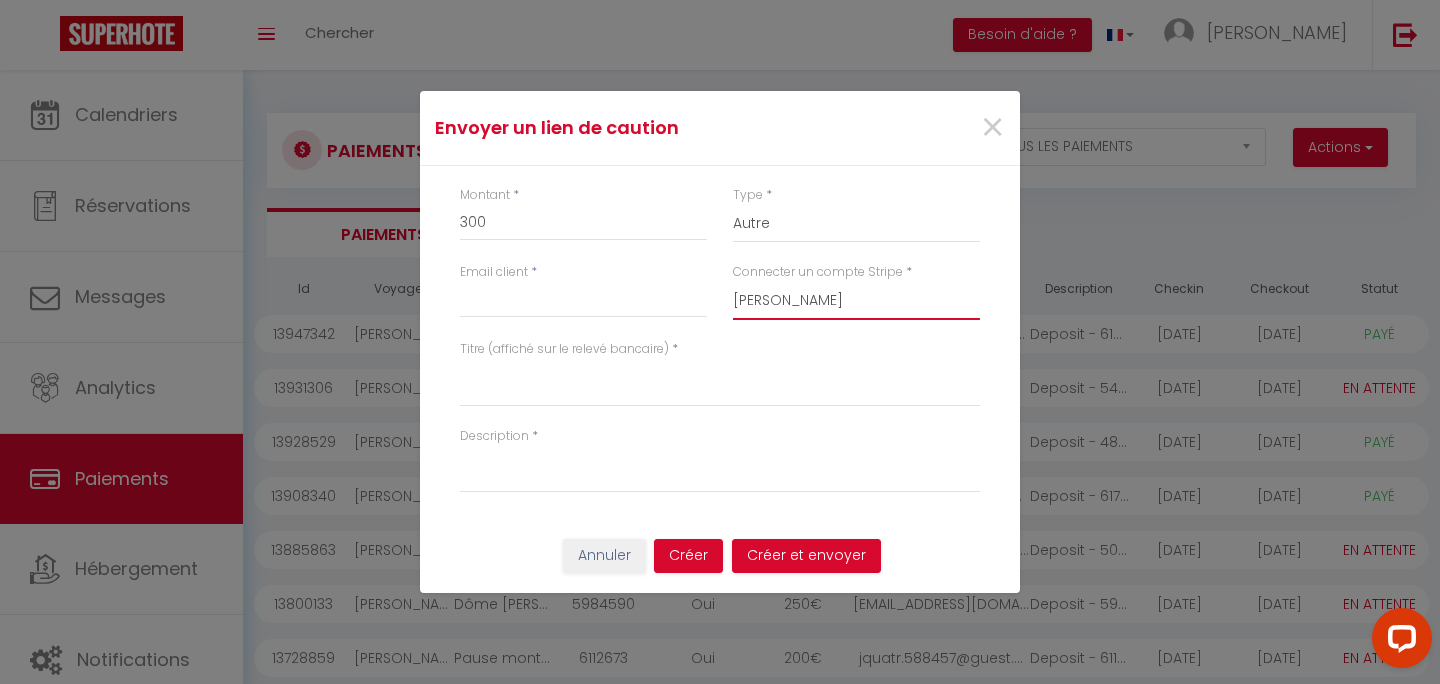 click on "[PERSON_NAME]" at bounding box center (0, 0) 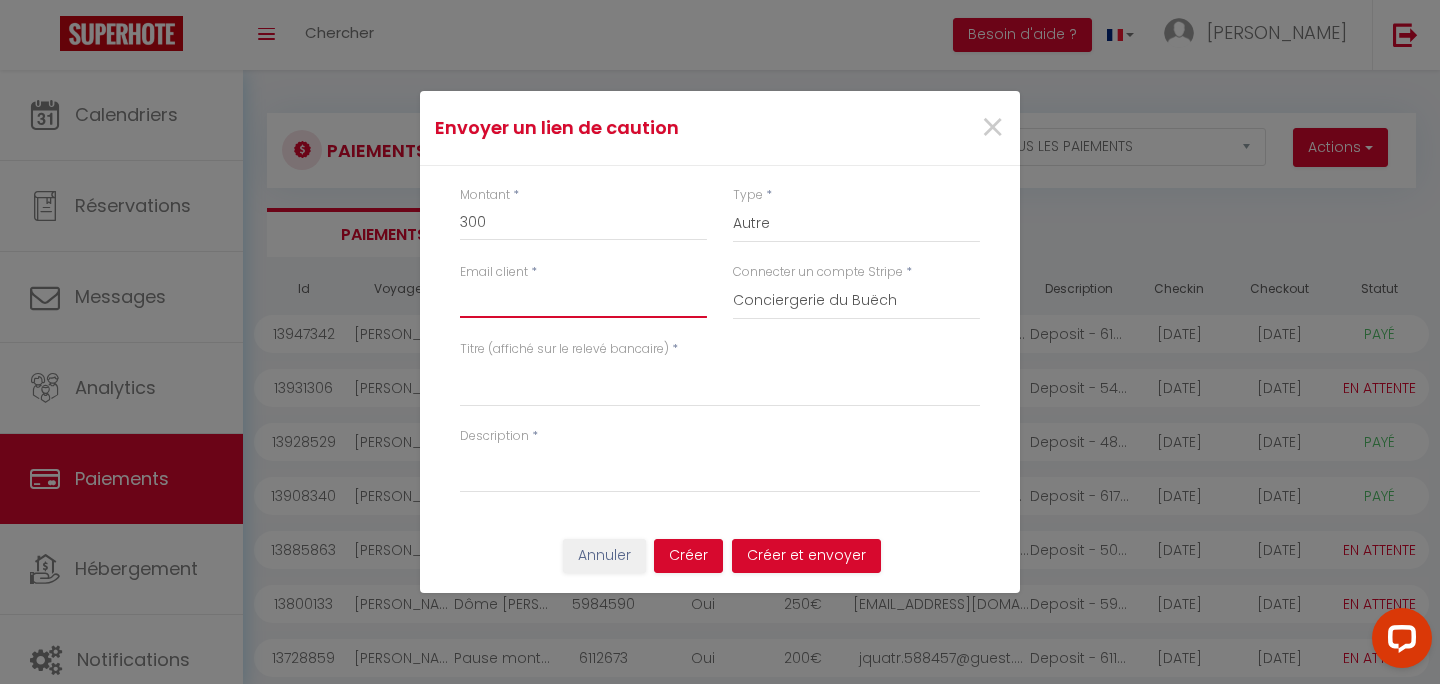 click on "Email client" at bounding box center (583, 300) 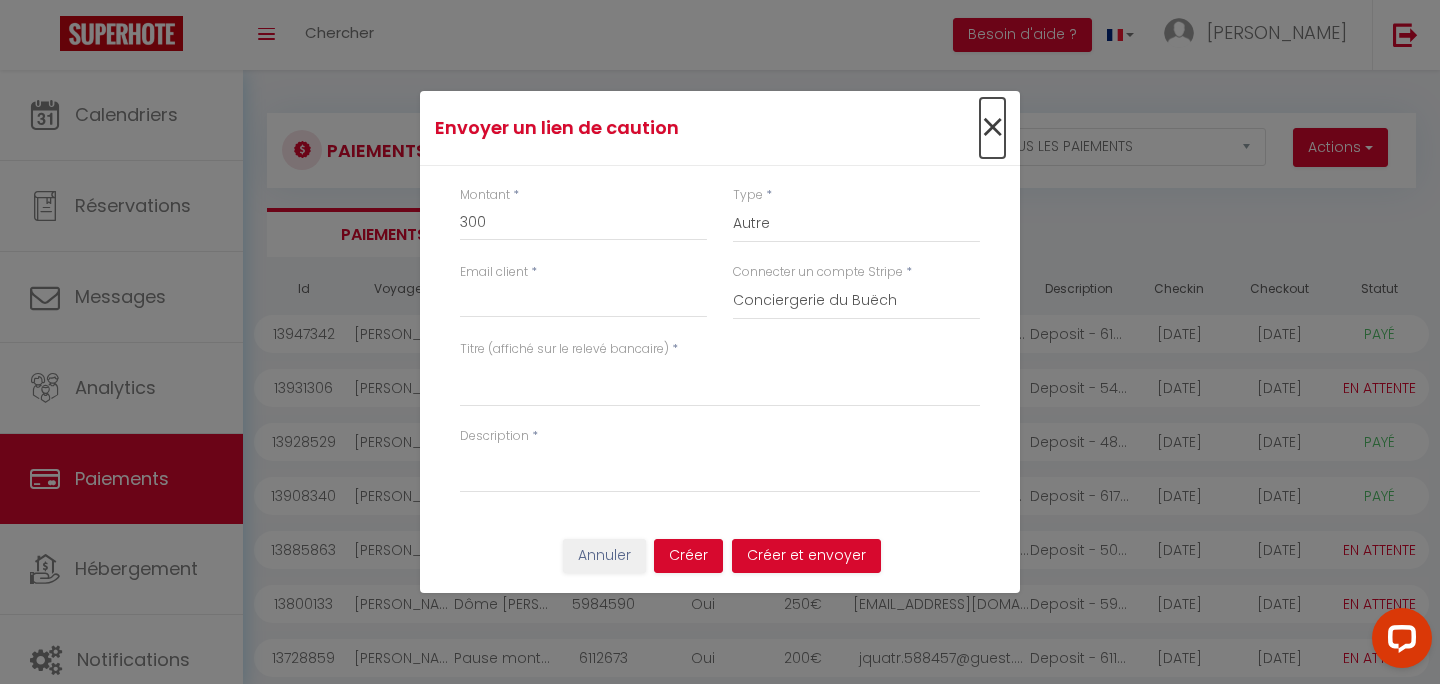 click on "×" at bounding box center [992, 128] 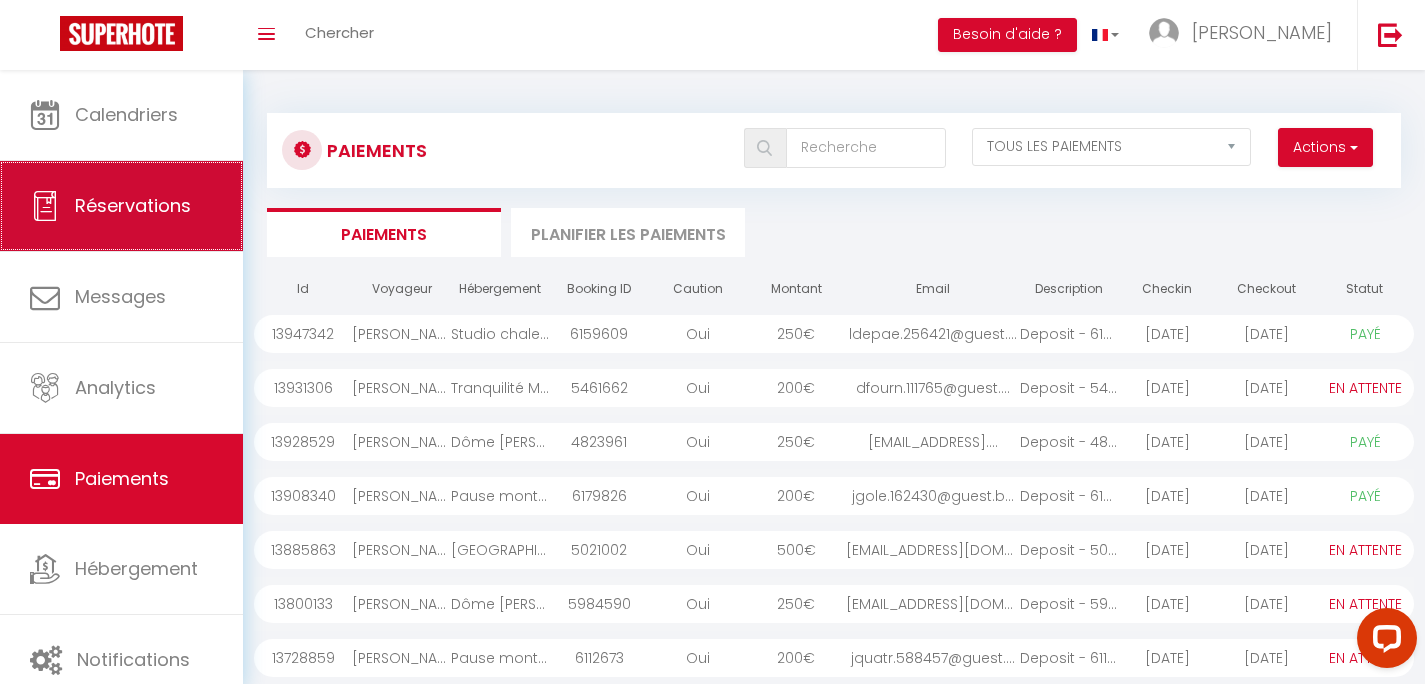 click on "Réservations" at bounding box center (133, 205) 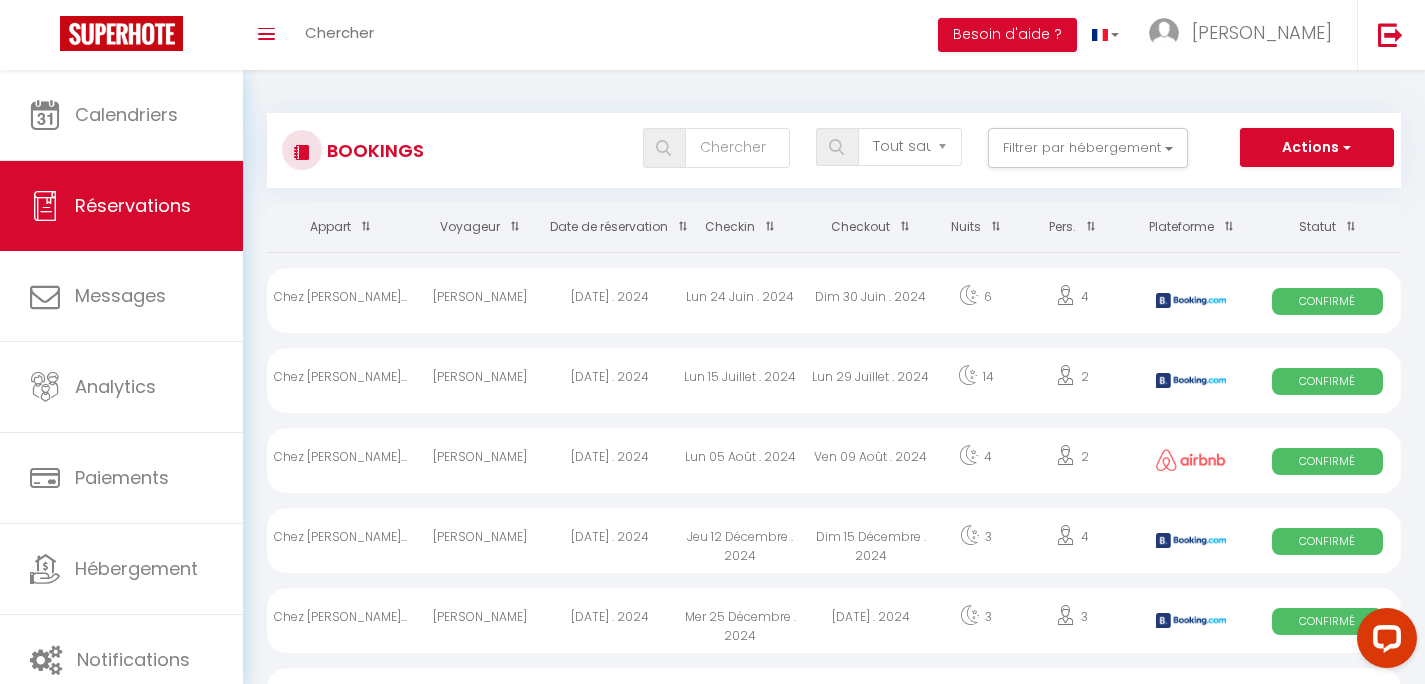 click at bounding box center (678, 226) 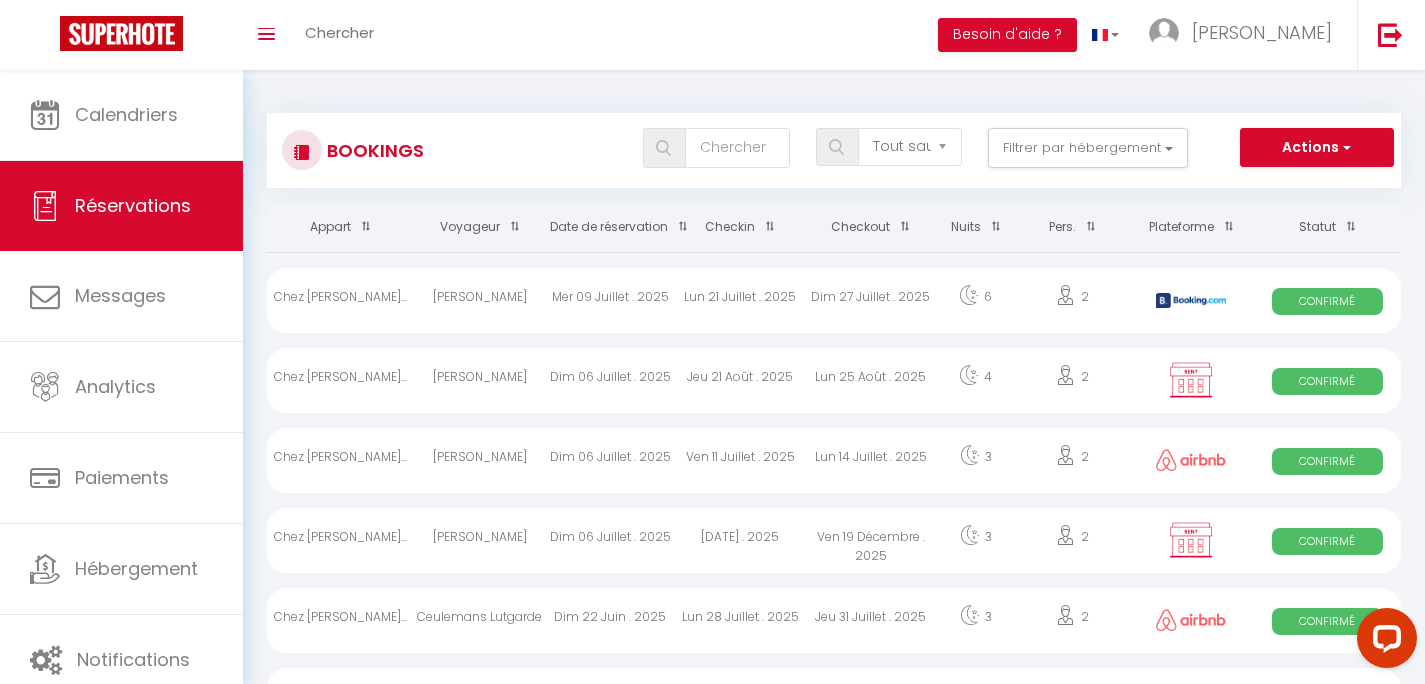 click on "Checkin" at bounding box center (740, 227) 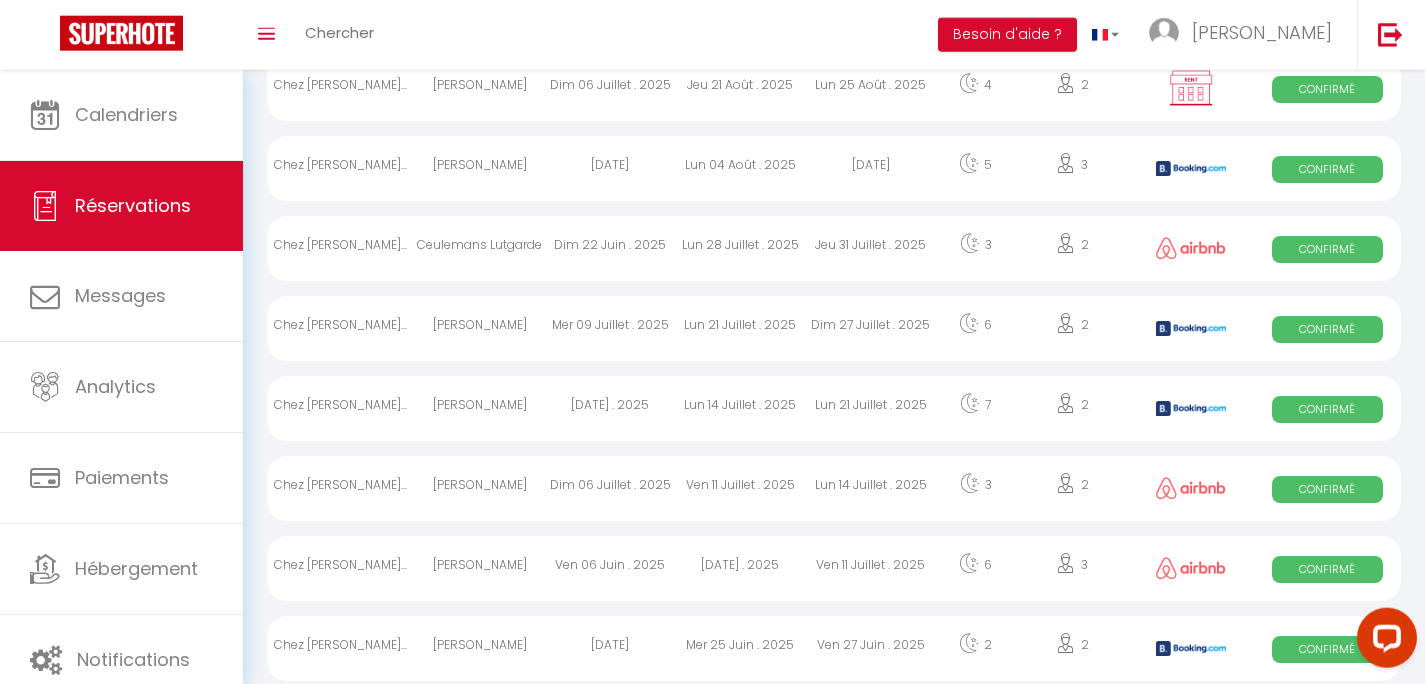 scroll, scrollTop: 320, scrollLeft: 0, axis: vertical 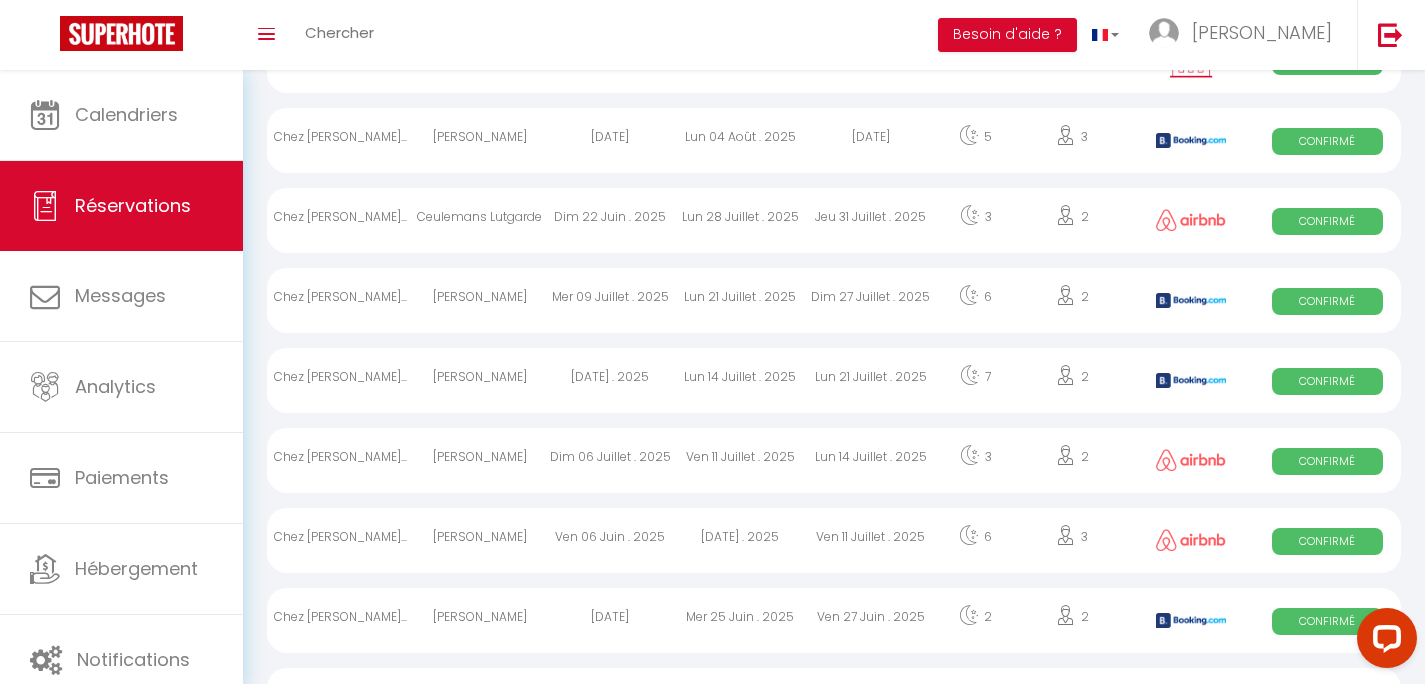 click on "[PERSON_NAME]" at bounding box center (479, 380) 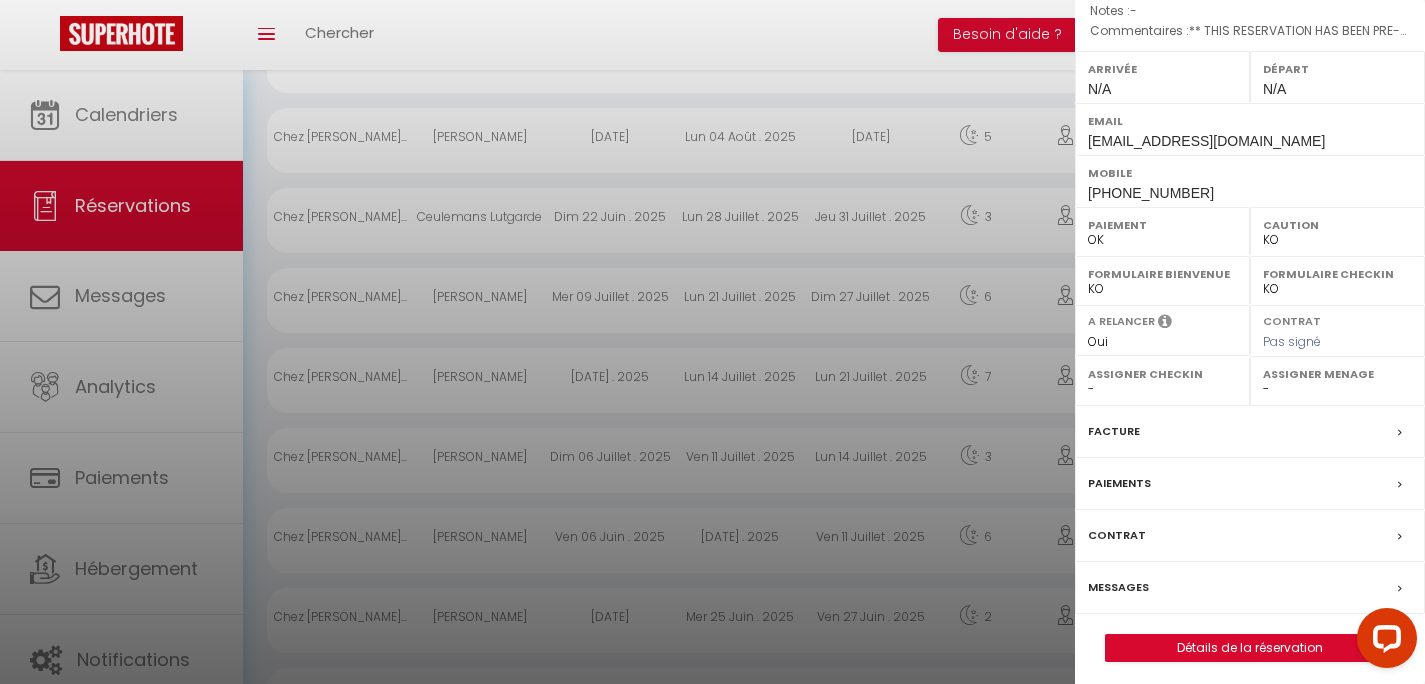 scroll, scrollTop: 277, scrollLeft: 0, axis: vertical 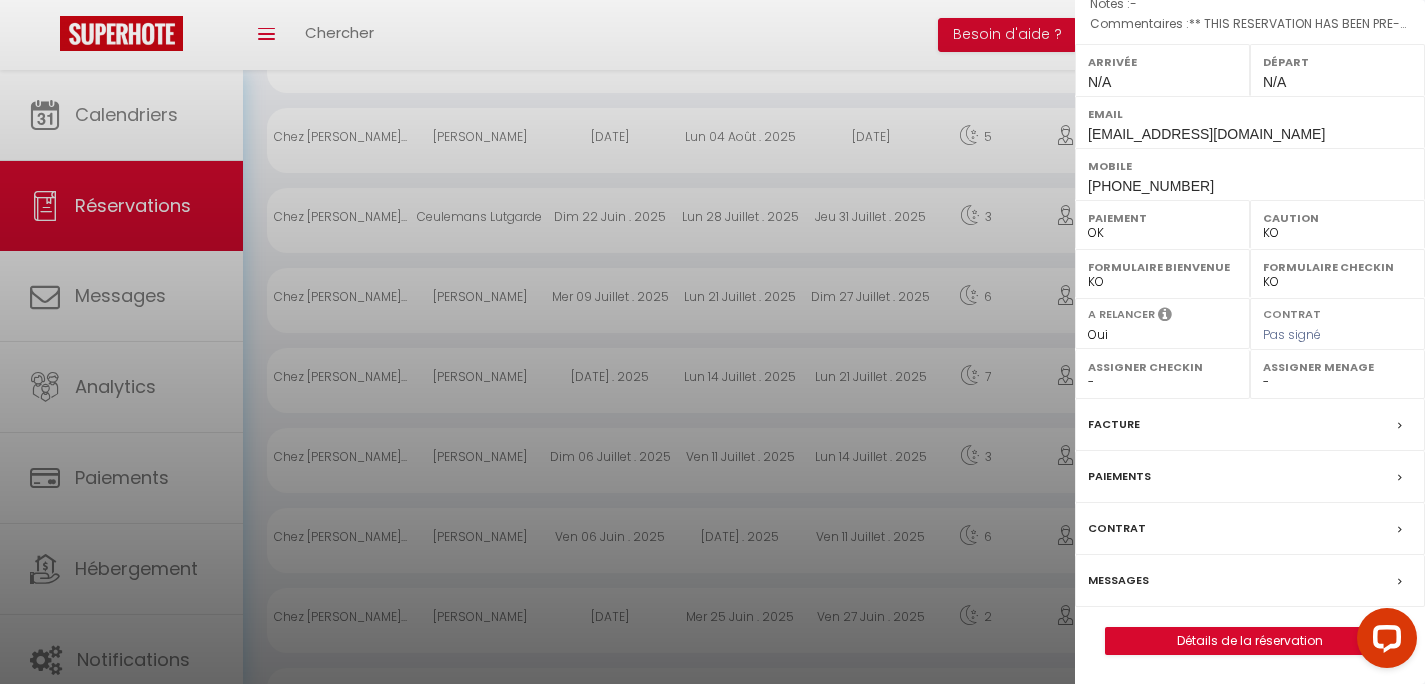 click on "Paiements" at bounding box center (1119, 476) 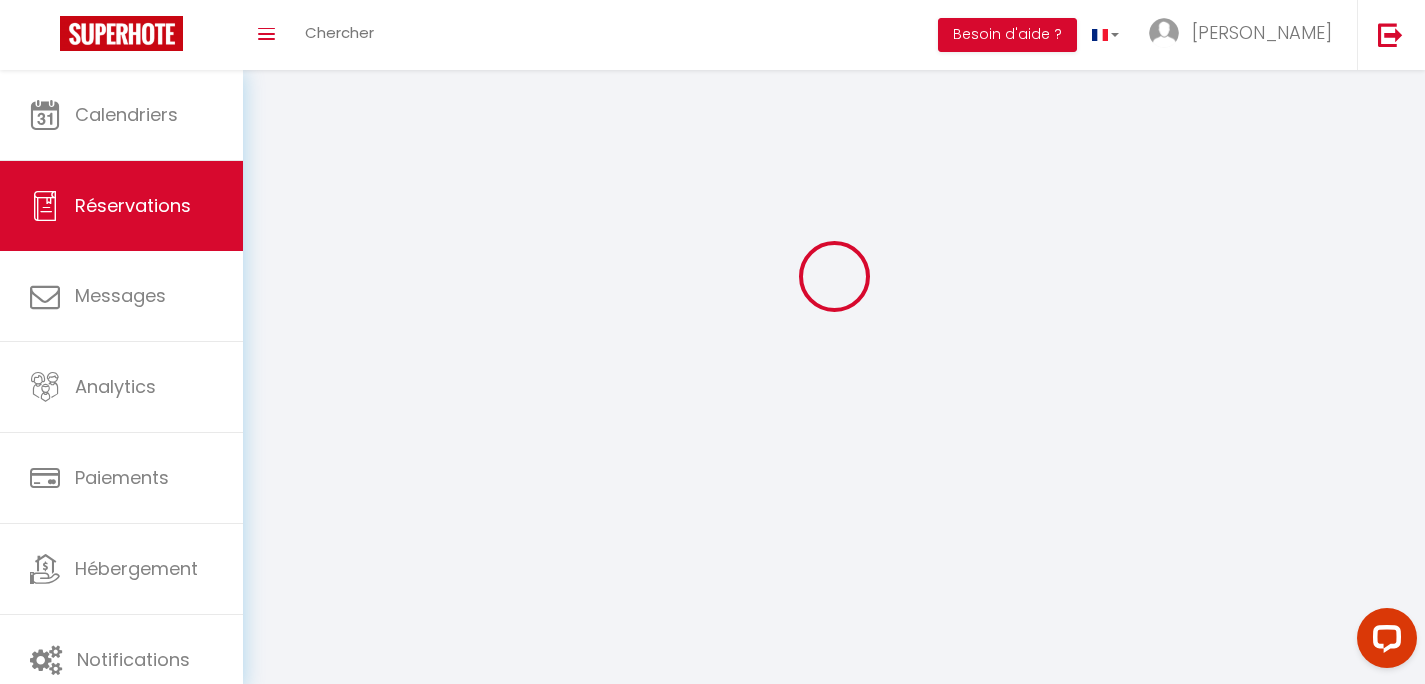 scroll, scrollTop: 0, scrollLeft: 0, axis: both 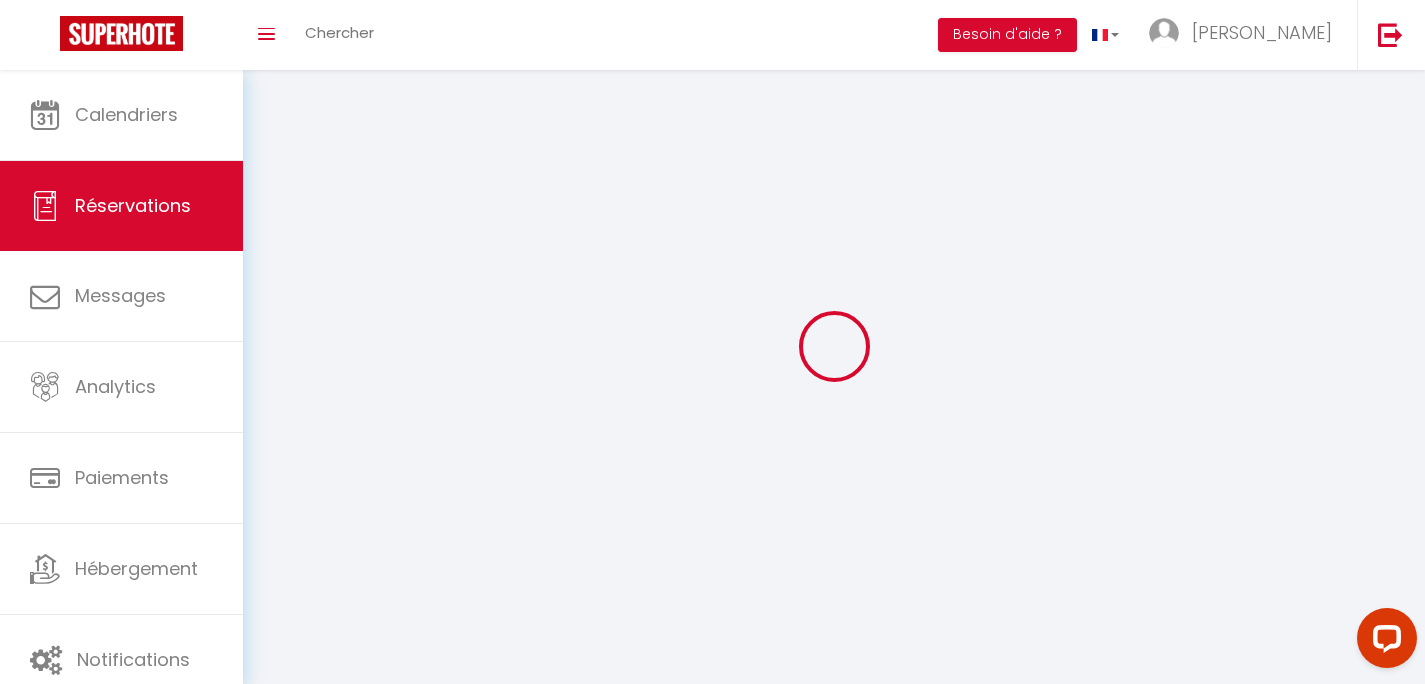 select 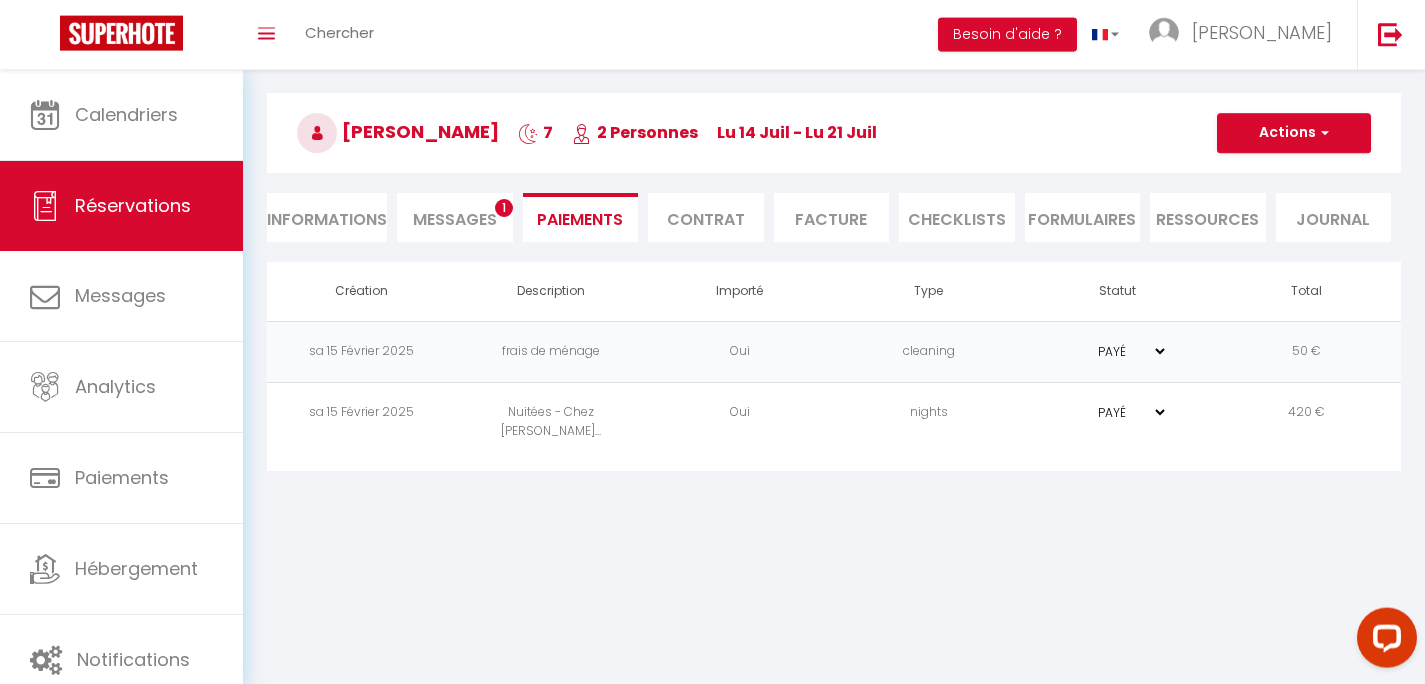 scroll, scrollTop: 70, scrollLeft: 0, axis: vertical 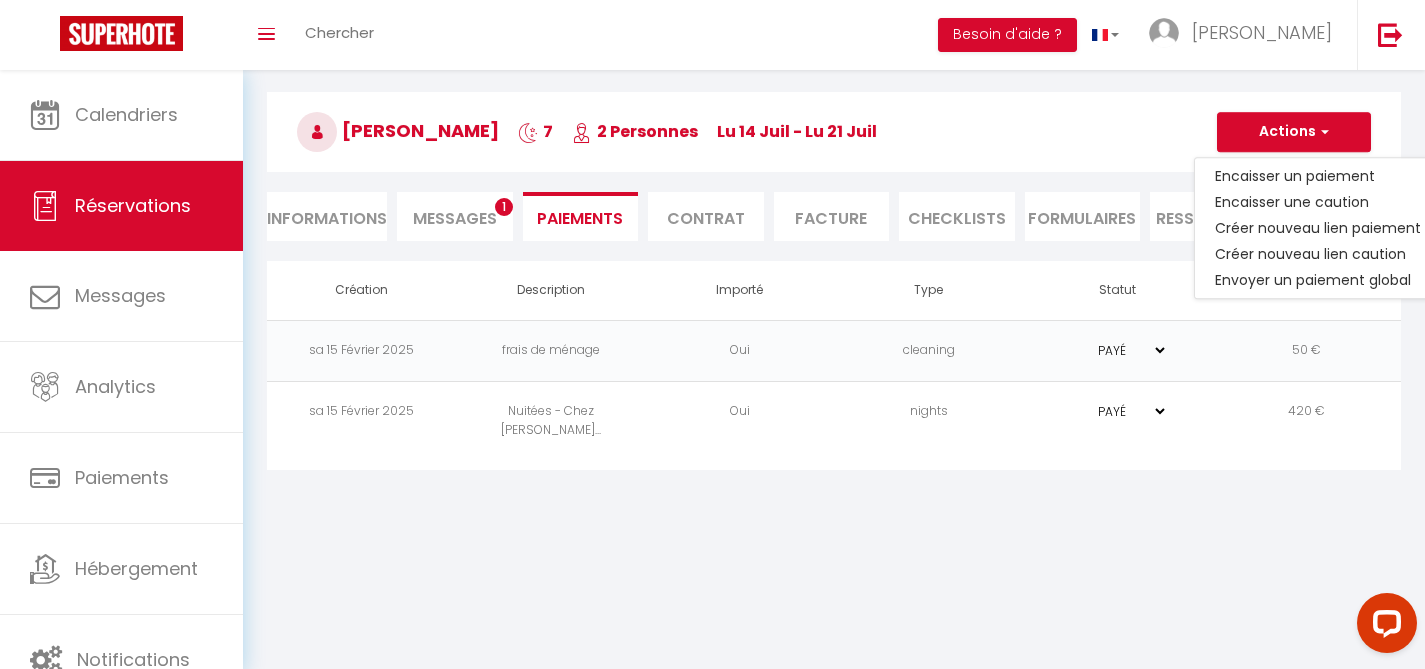 click on "Charlotte   Masson   7    2 Personnes
lu 14 Juil - lu 21 Juil" at bounding box center (834, 132) 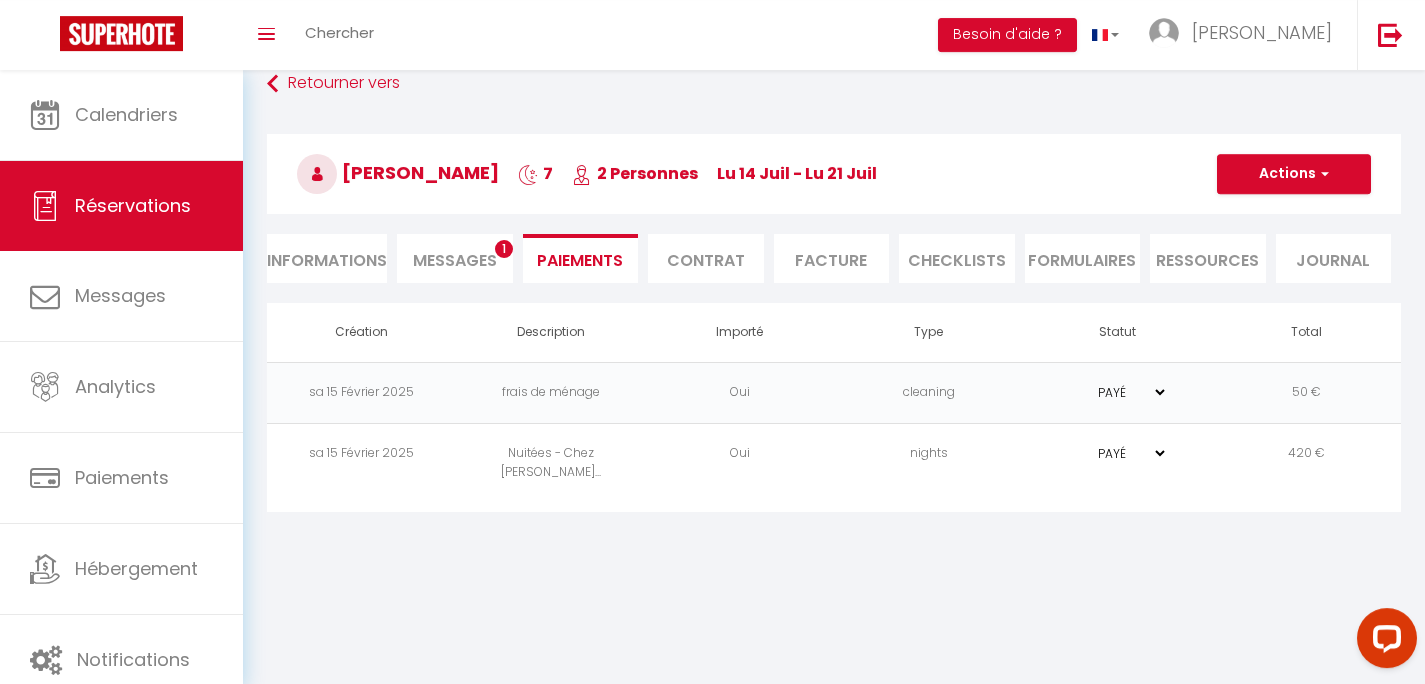 scroll, scrollTop: 0, scrollLeft: 0, axis: both 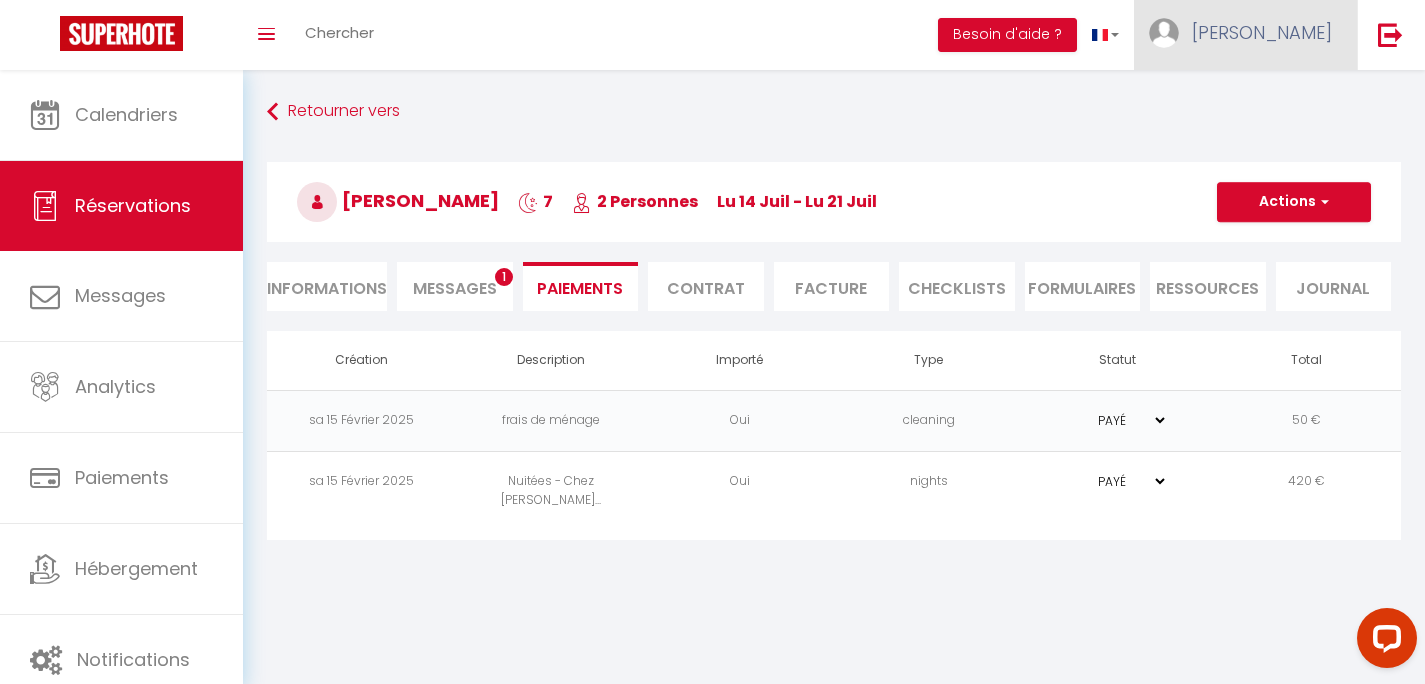 click on "Diane" at bounding box center (1245, 35) 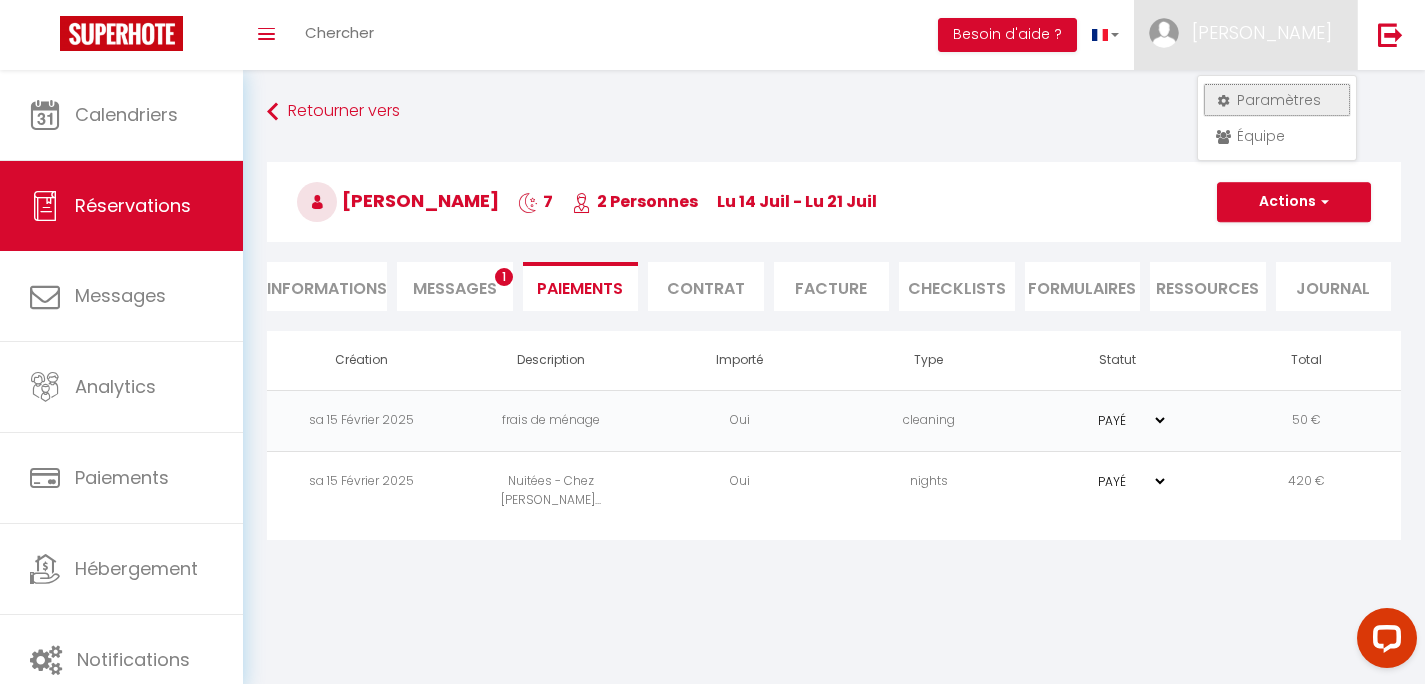 click on "Paramètres" at bounding box center [1277, 100] 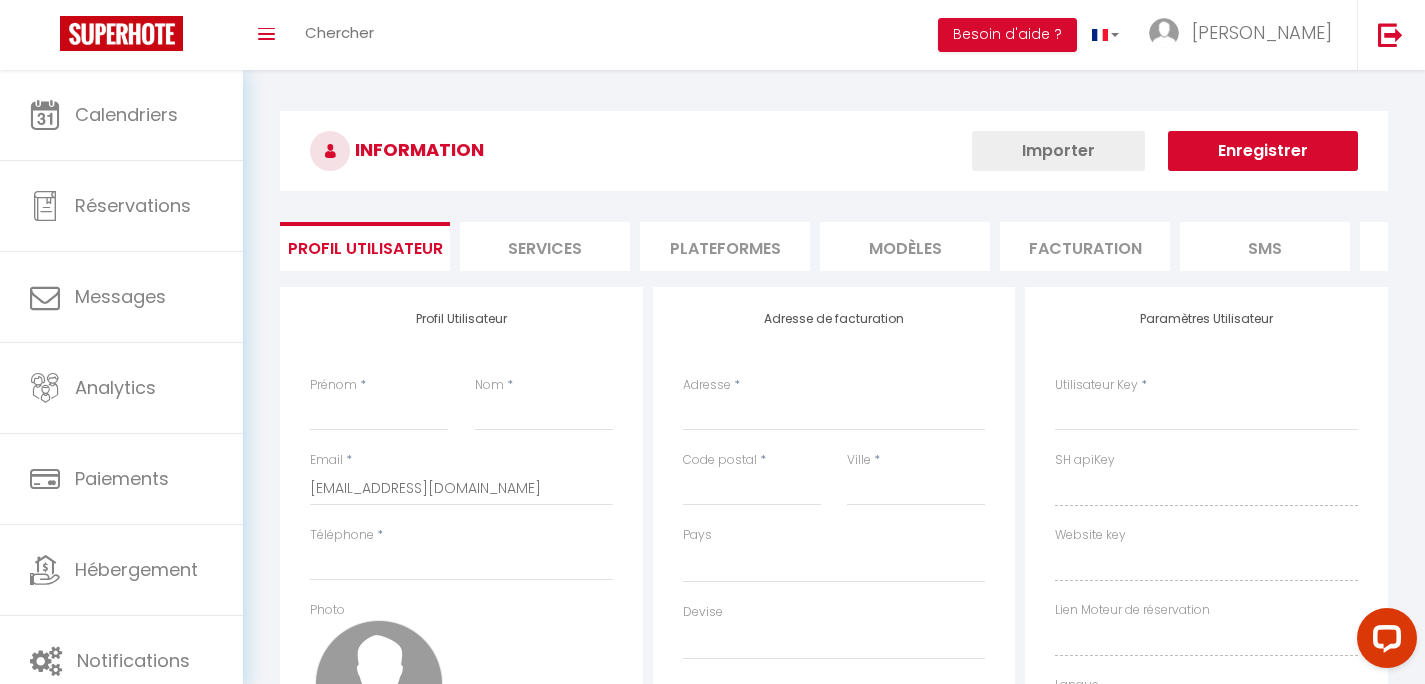 select 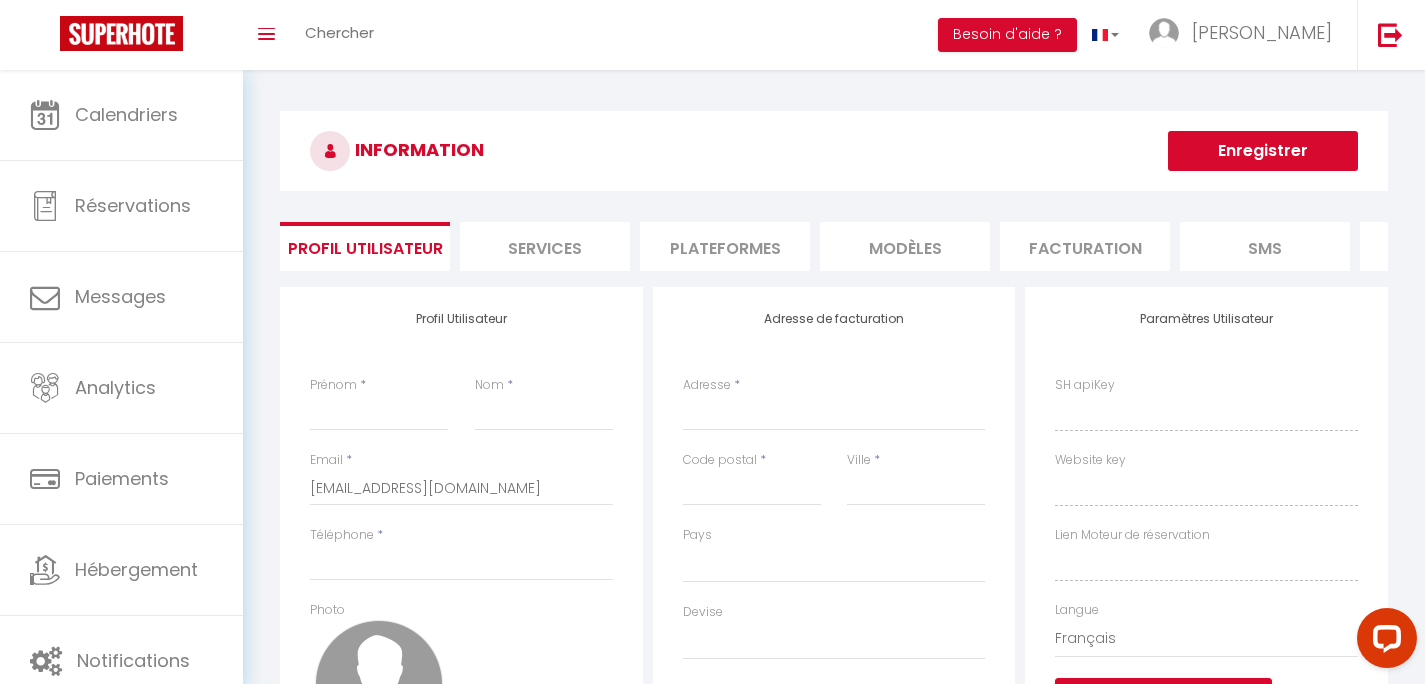 type on "Diane" 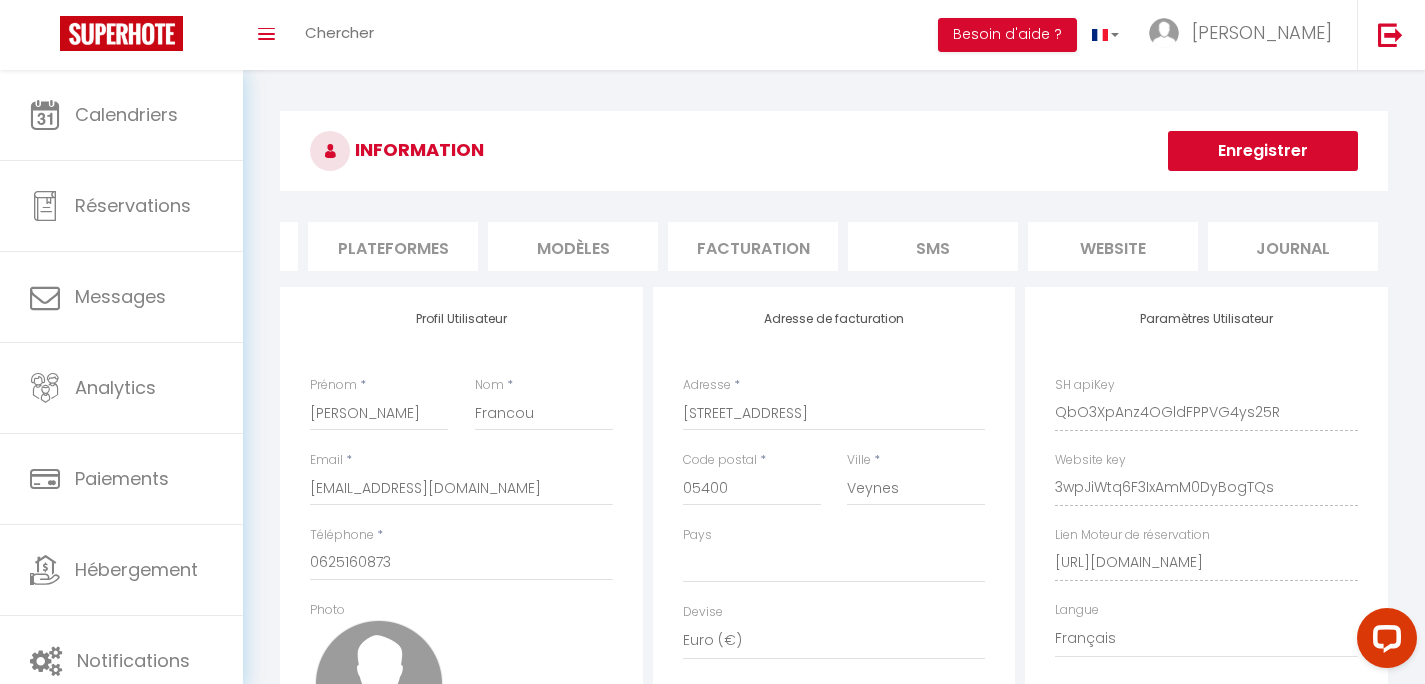 scroll, scrollTop: 0, scrollLeft: 0, axis: both 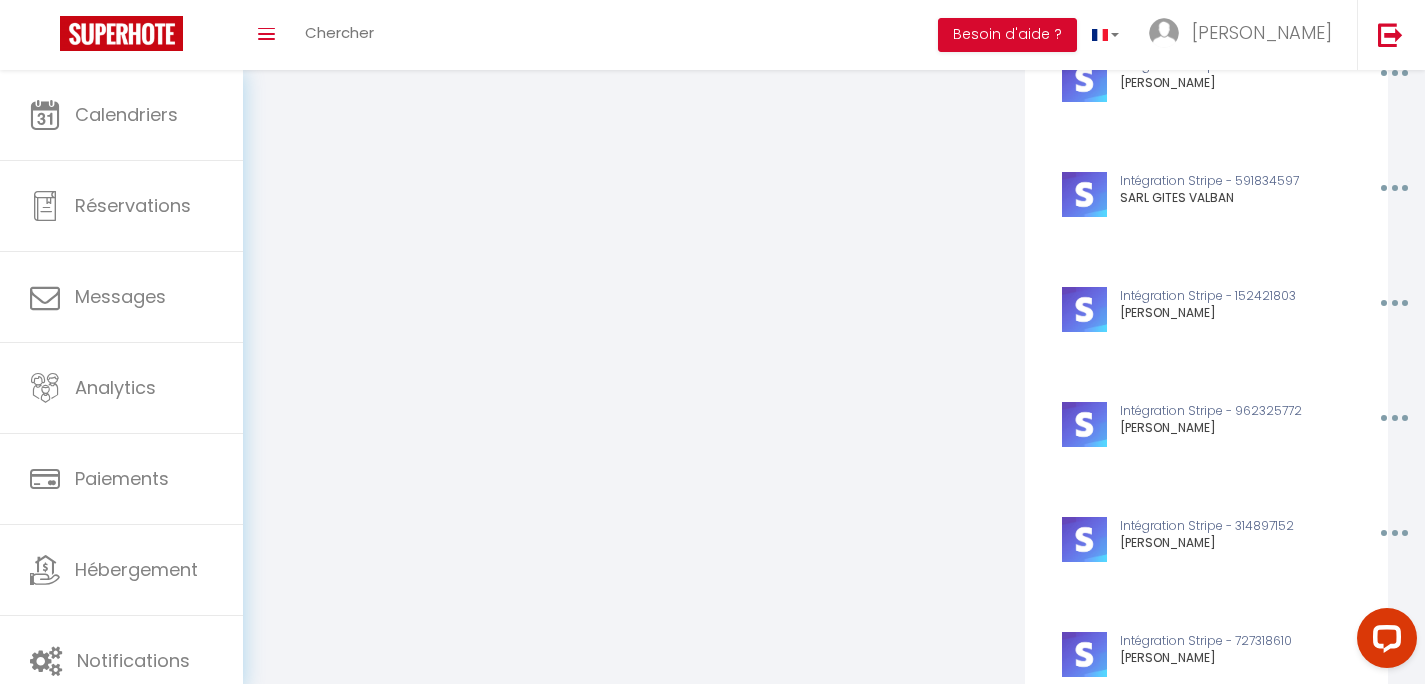 click at bounding box center [1392, -502] 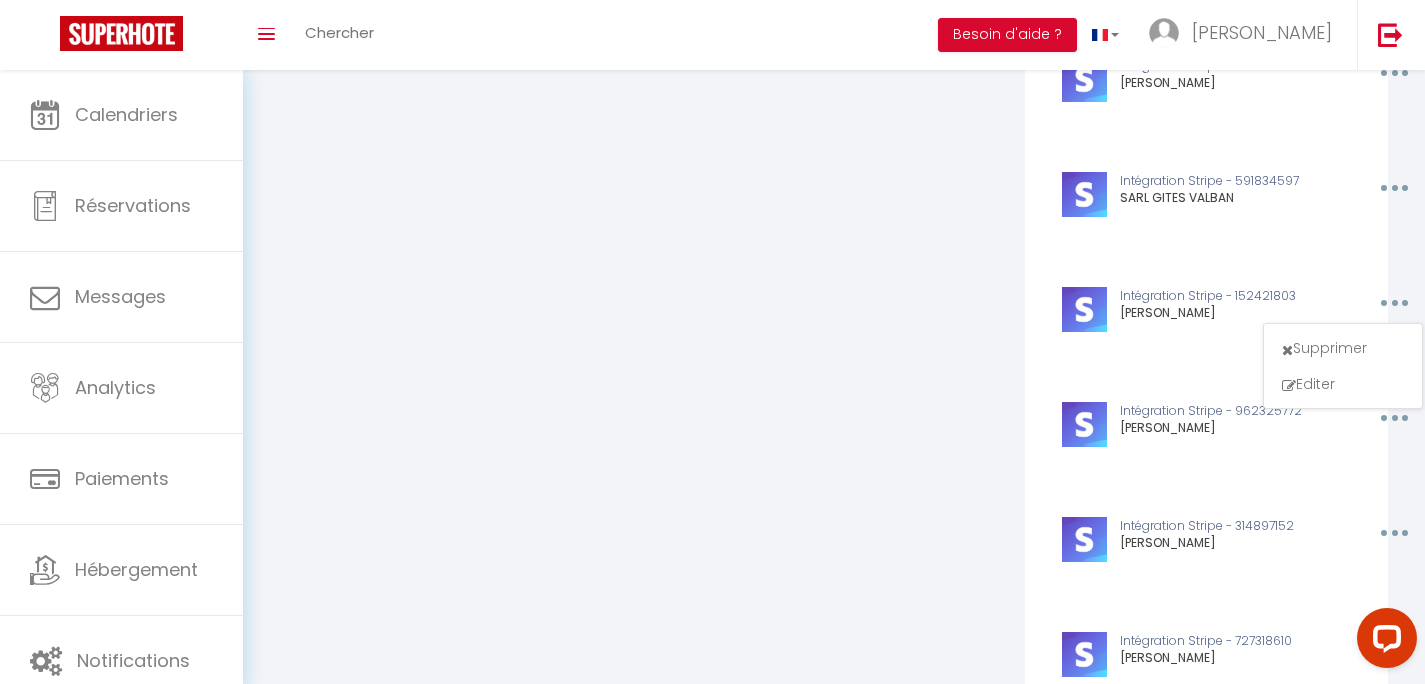click at bounding box center (1392, 303) 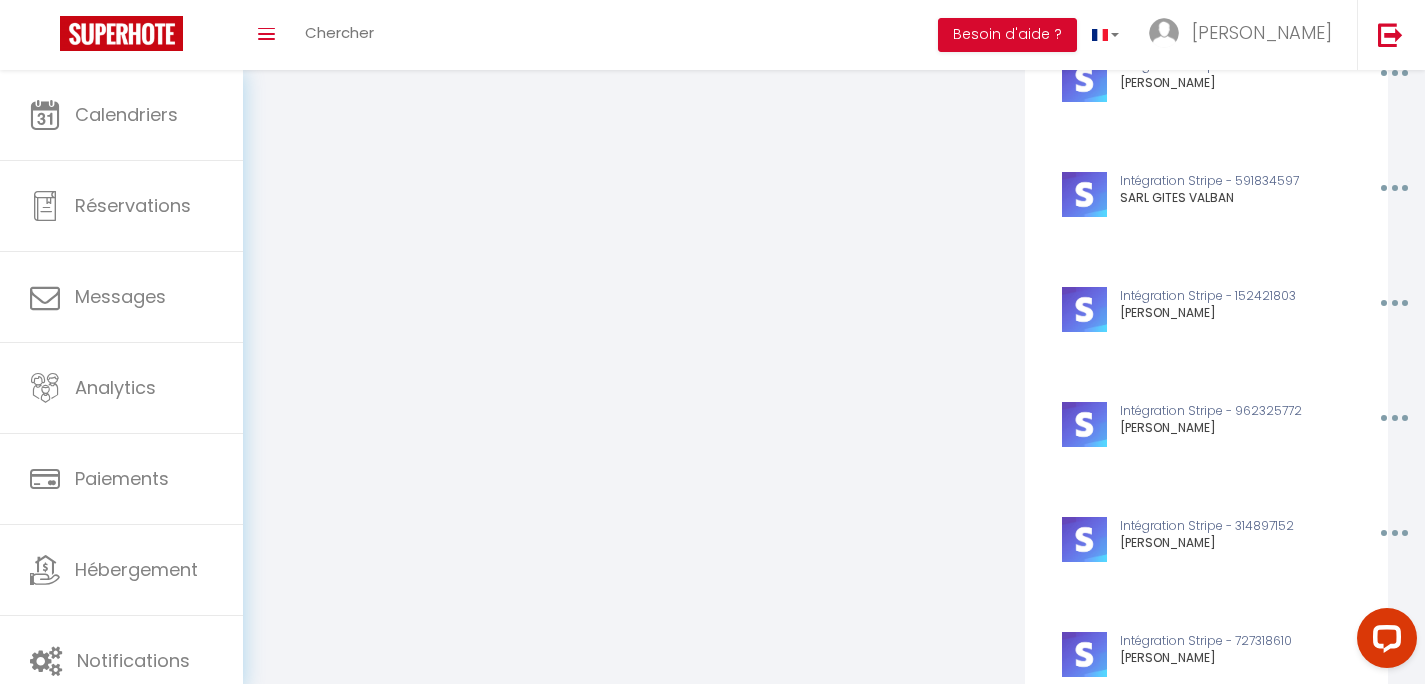 click at bounding box center (1395, -502) 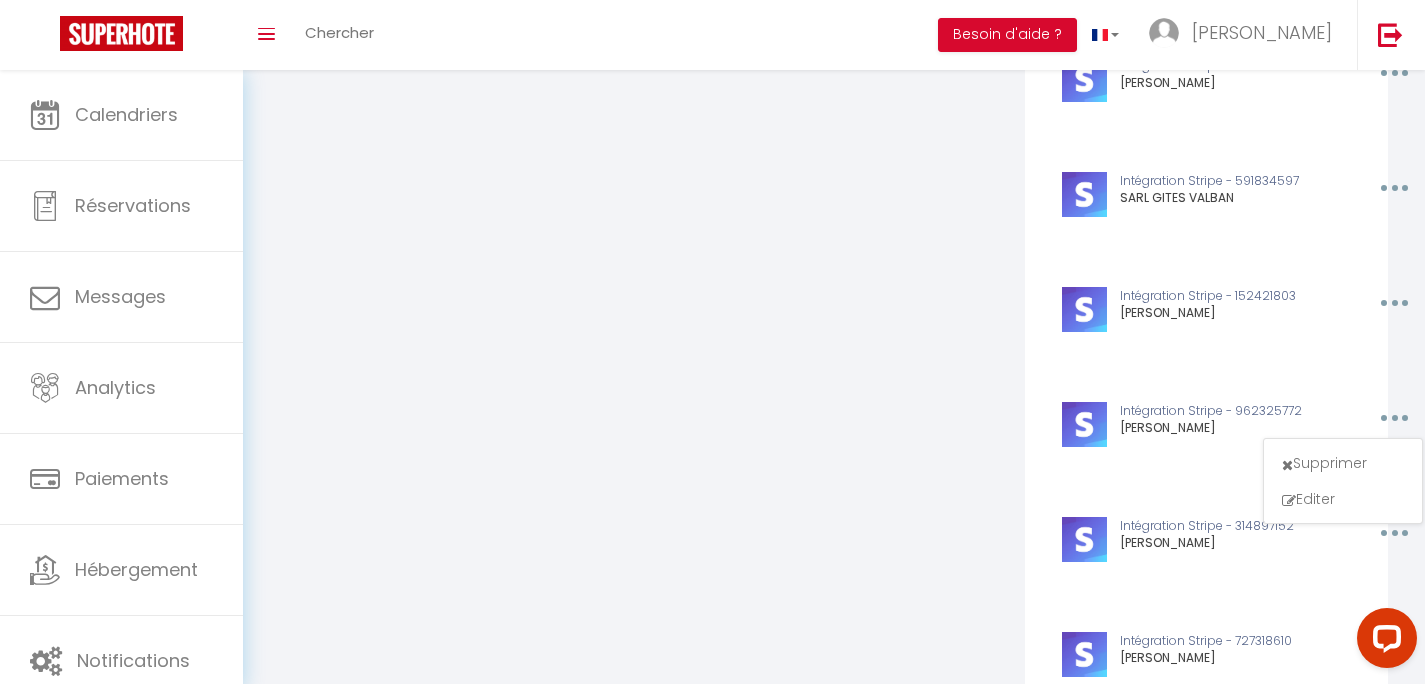 click at bounding box center (1395, 418) 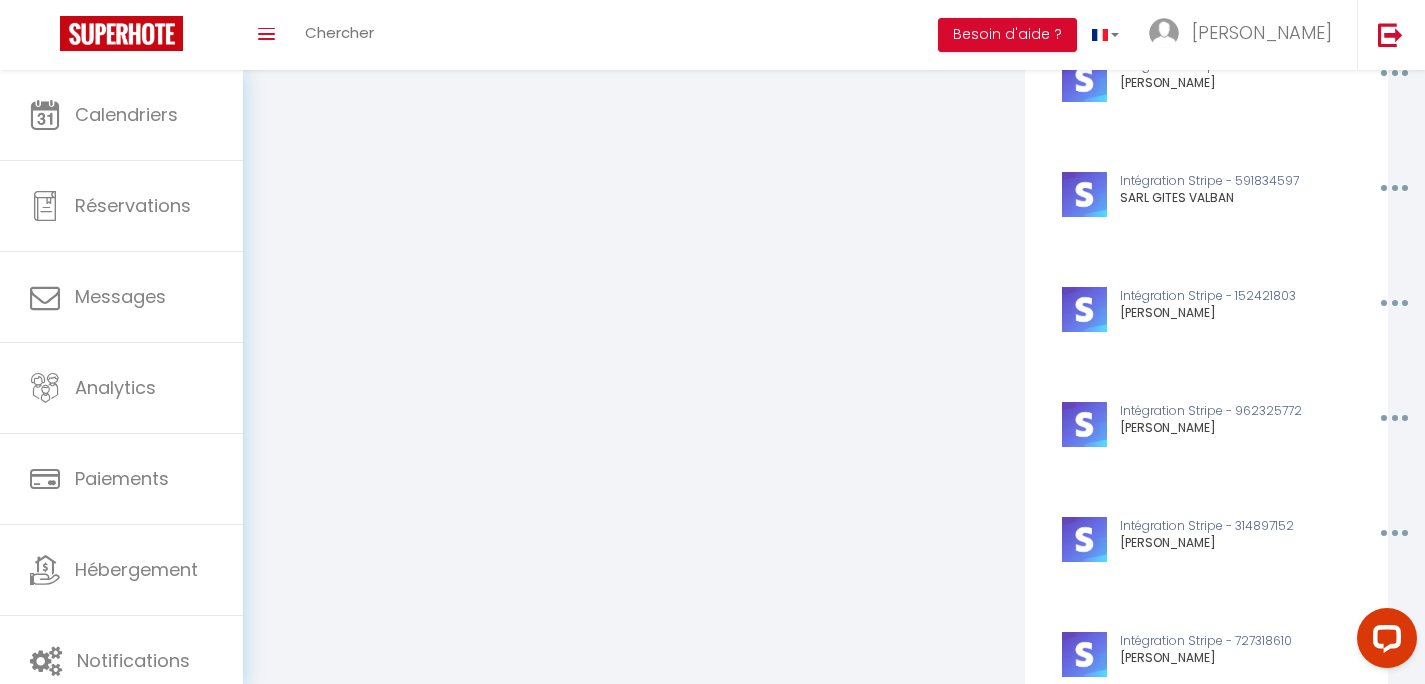 scroll, scrollTop: 1296, scrollLeft: 0, axis: vertical 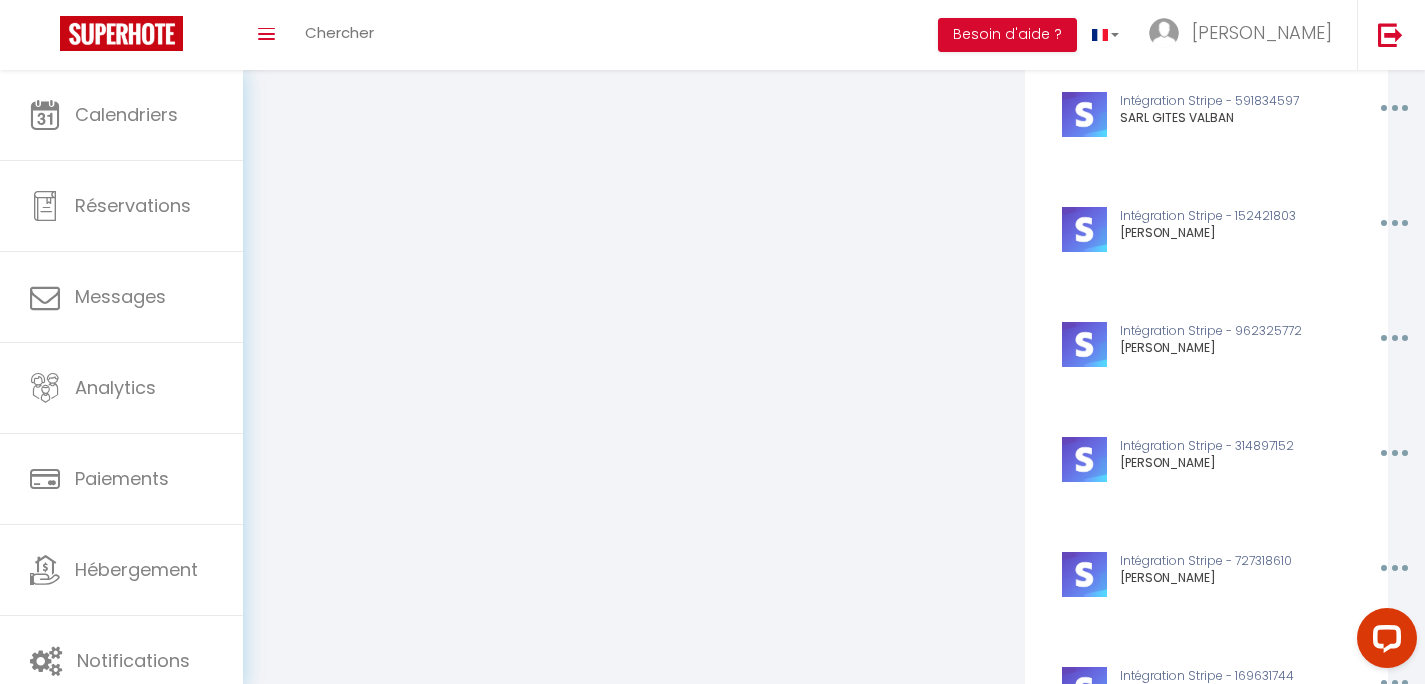 click at bounding box center (1392, -582) 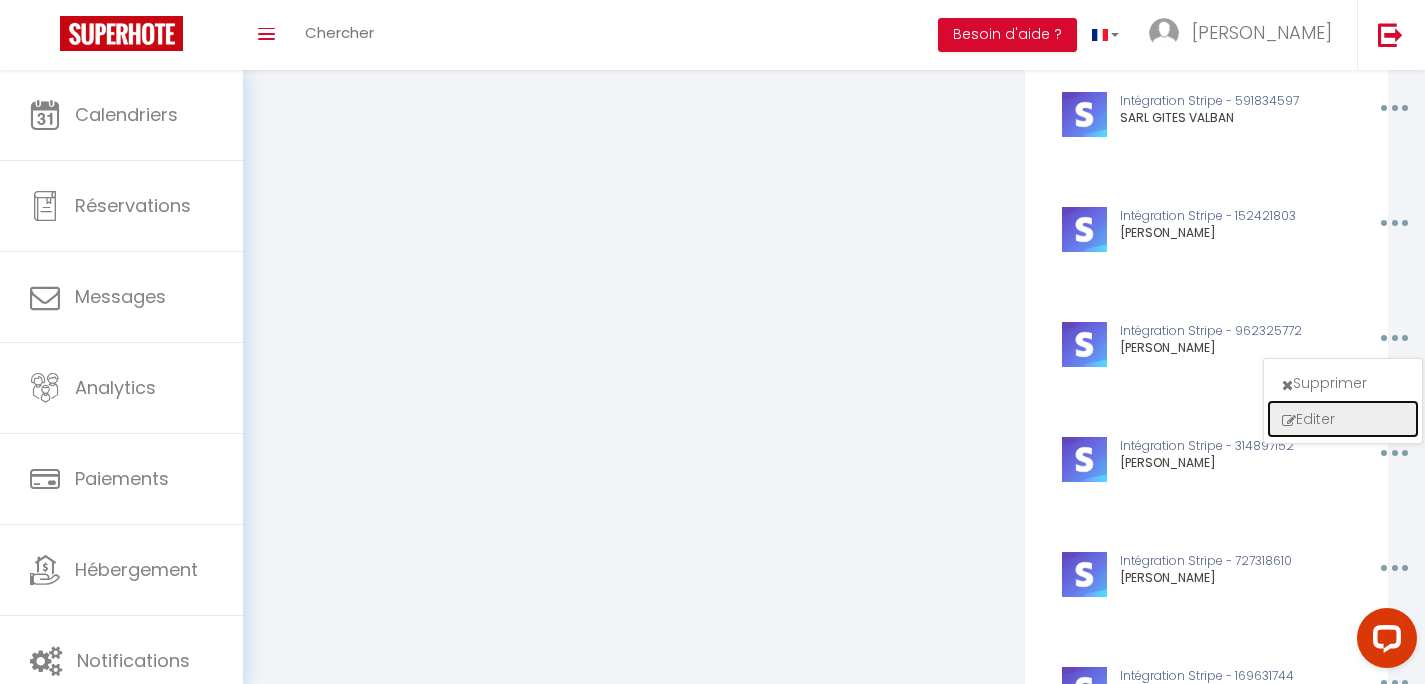 click on "Editer" at bounding box center (1343, 419) 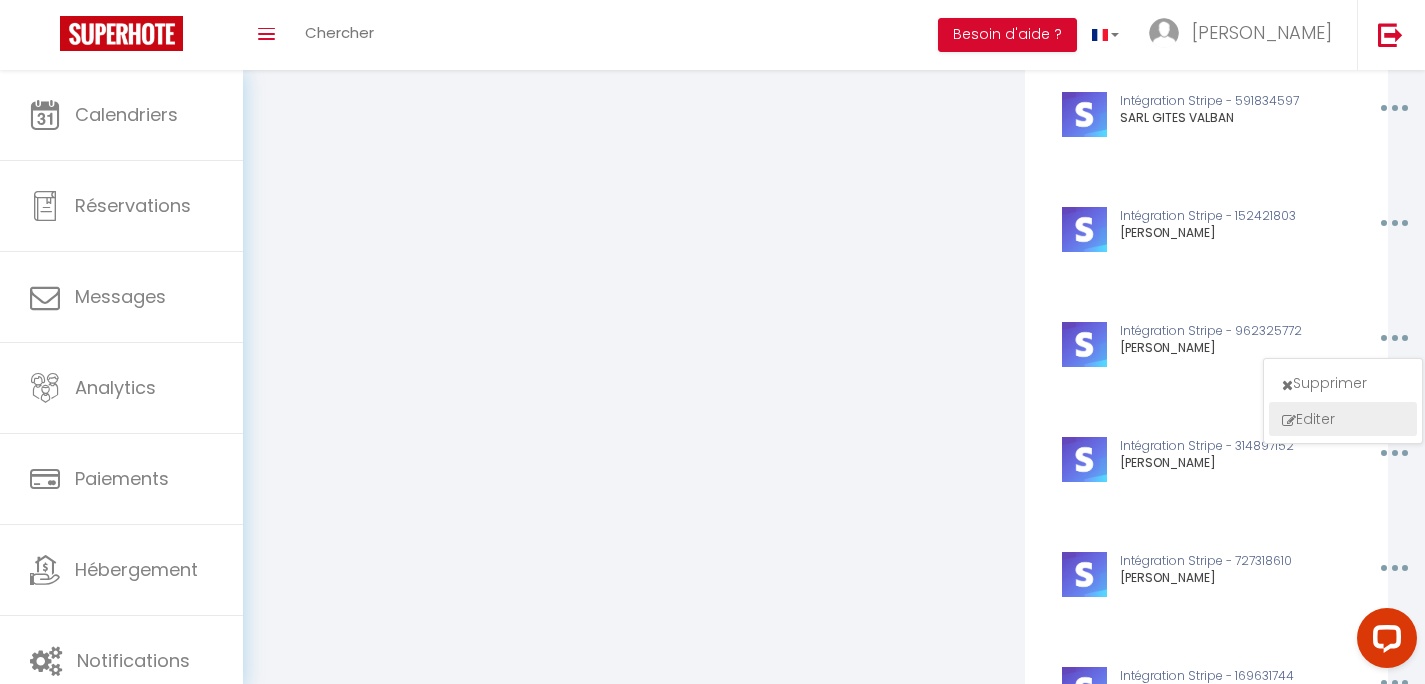 type on "PERETTI BRIGITTE" 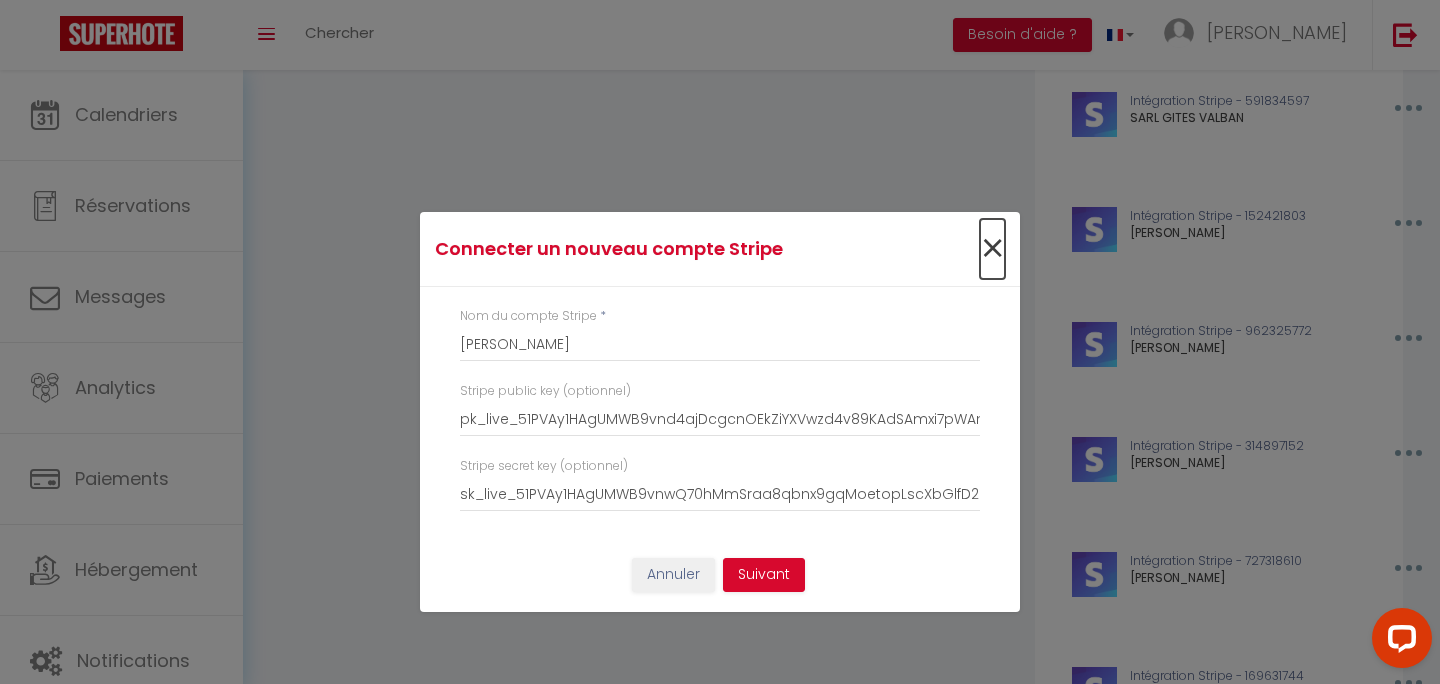 click on "×" at bounding box center (992, 249) 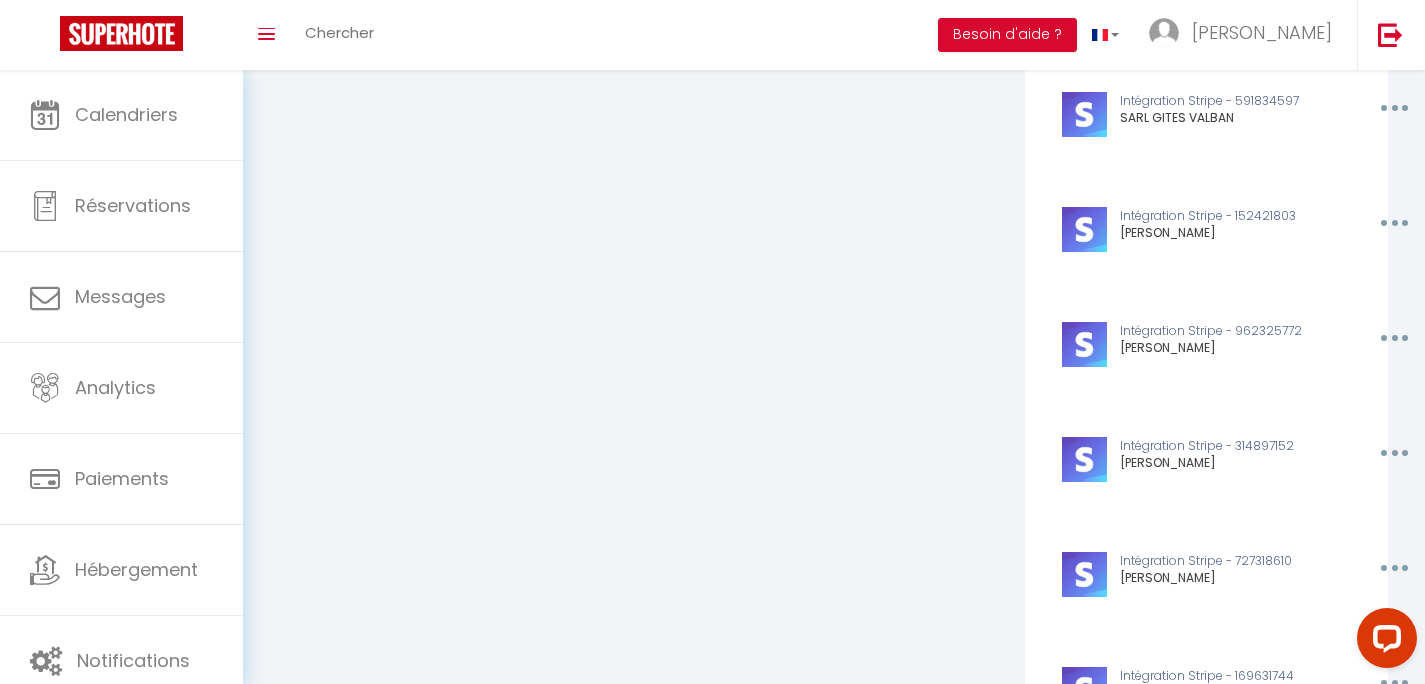 click at bounding box center (1395, -582) 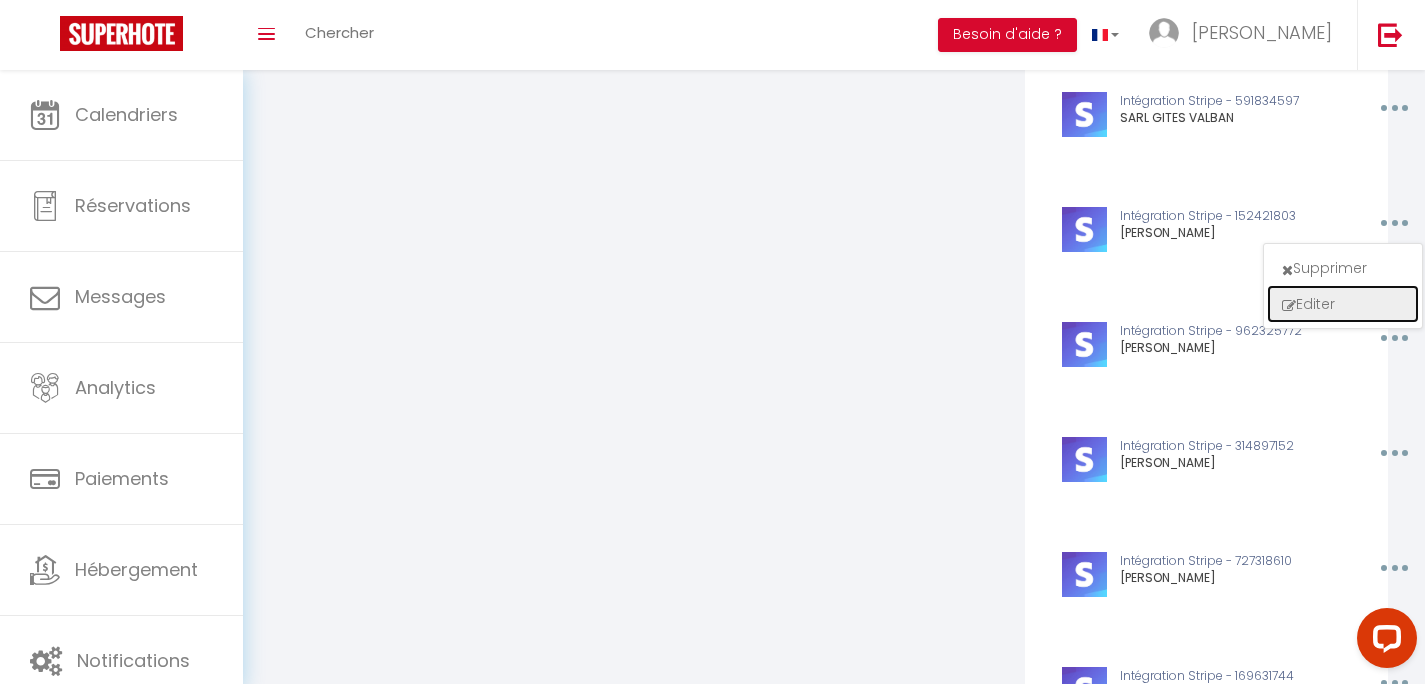 click on "Editer" at bounding box center [1343, 304] 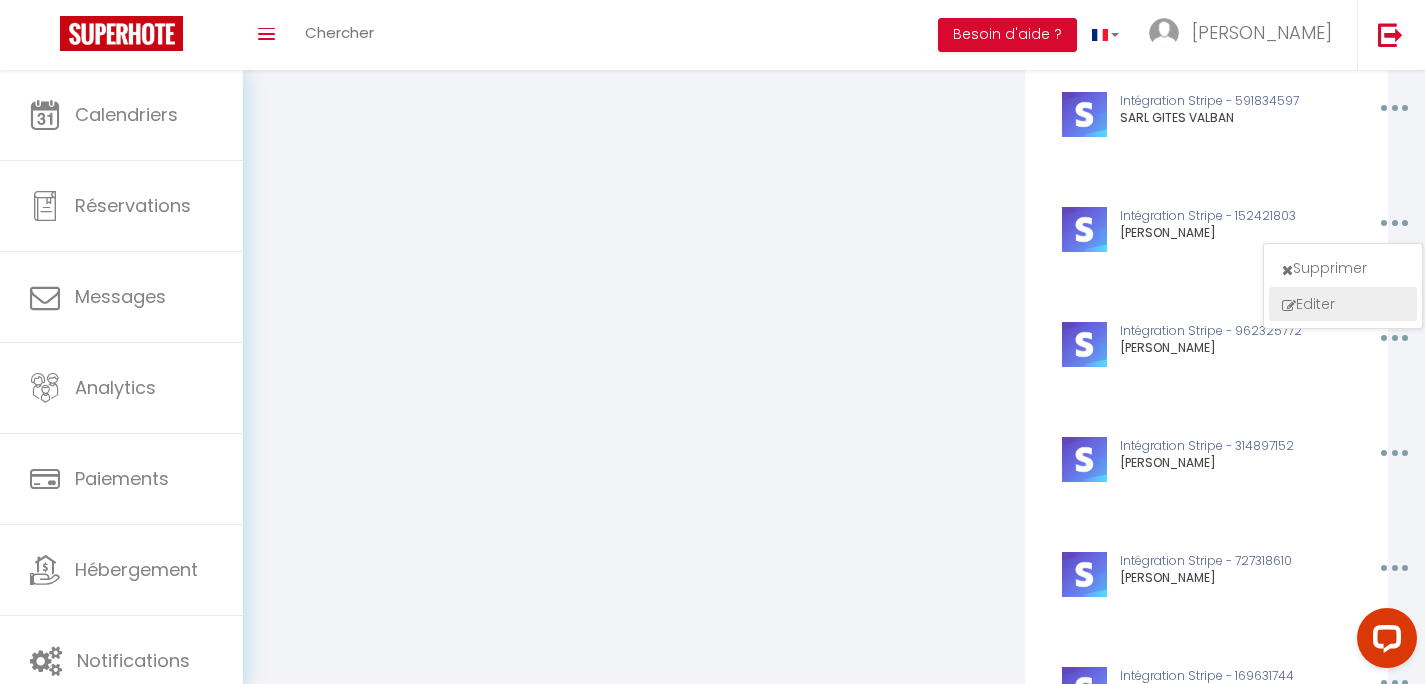 type on "CELENTANO Caroline" 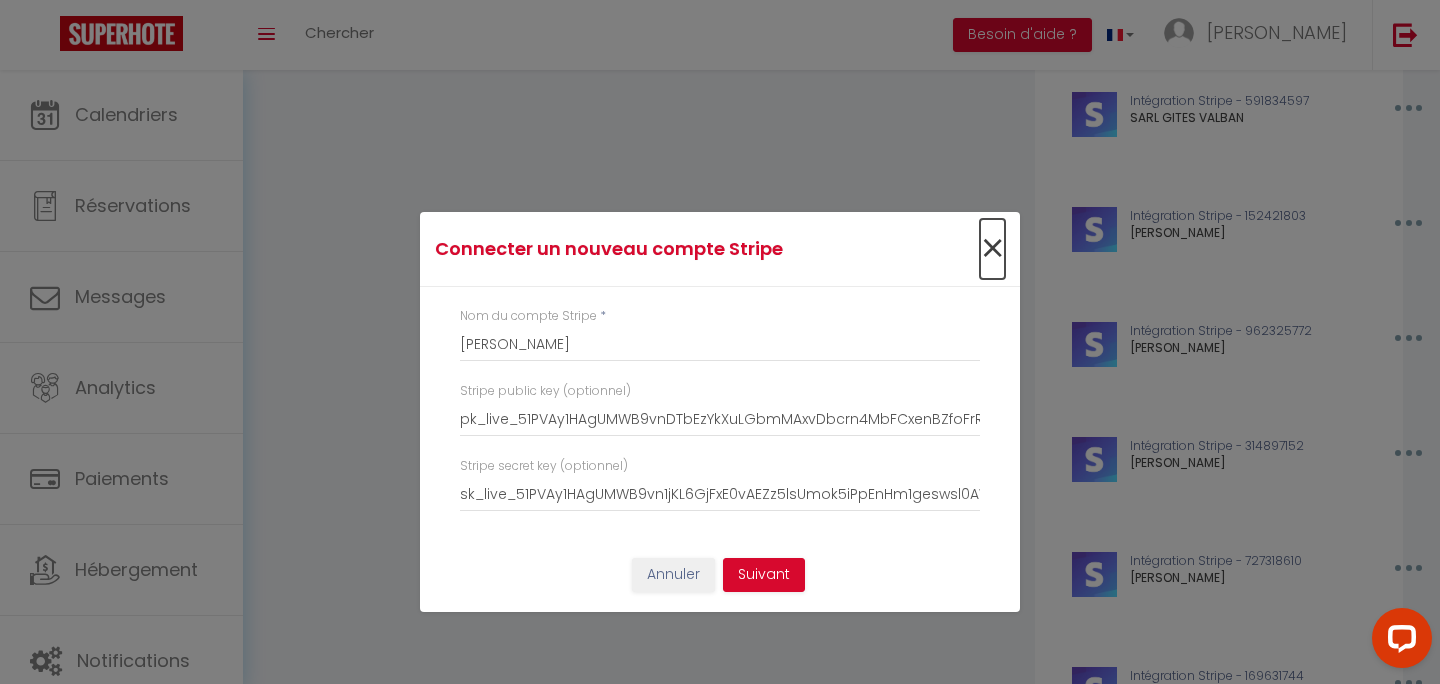 click on "×" at bounding box center [992, 249] 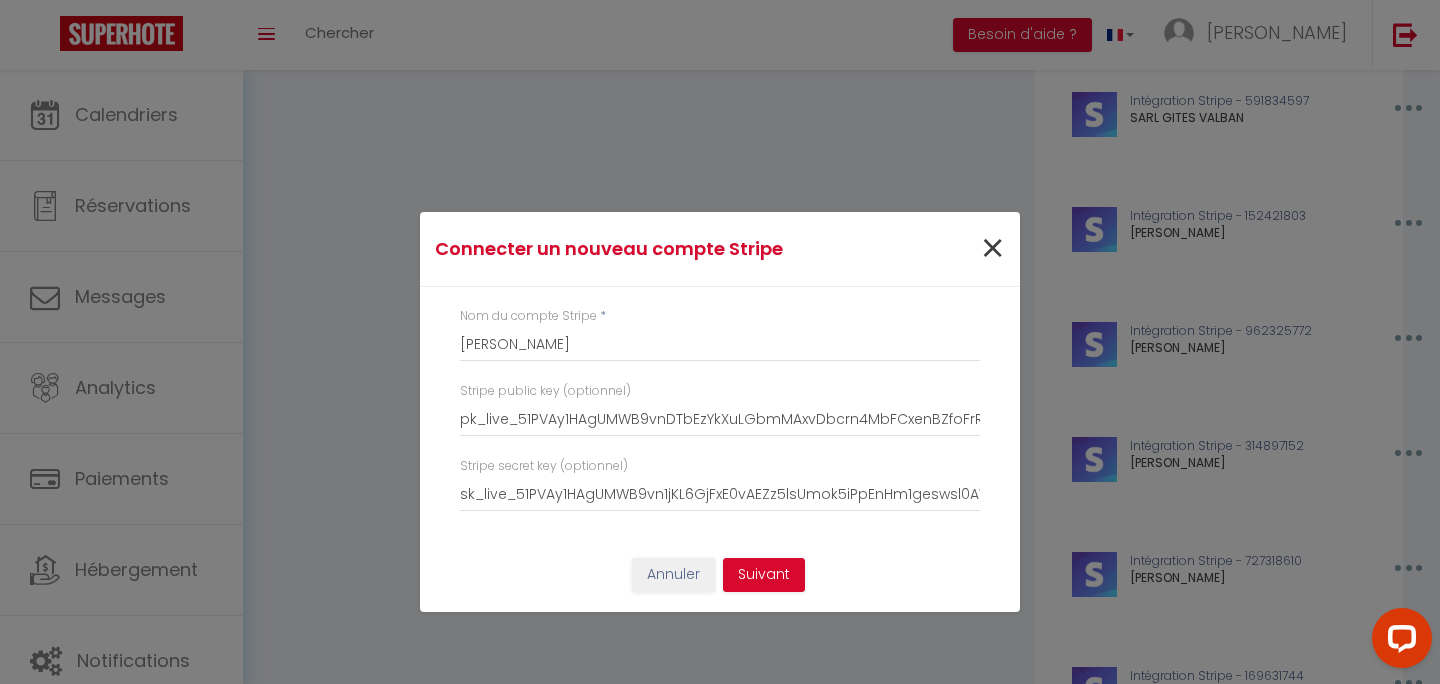 type 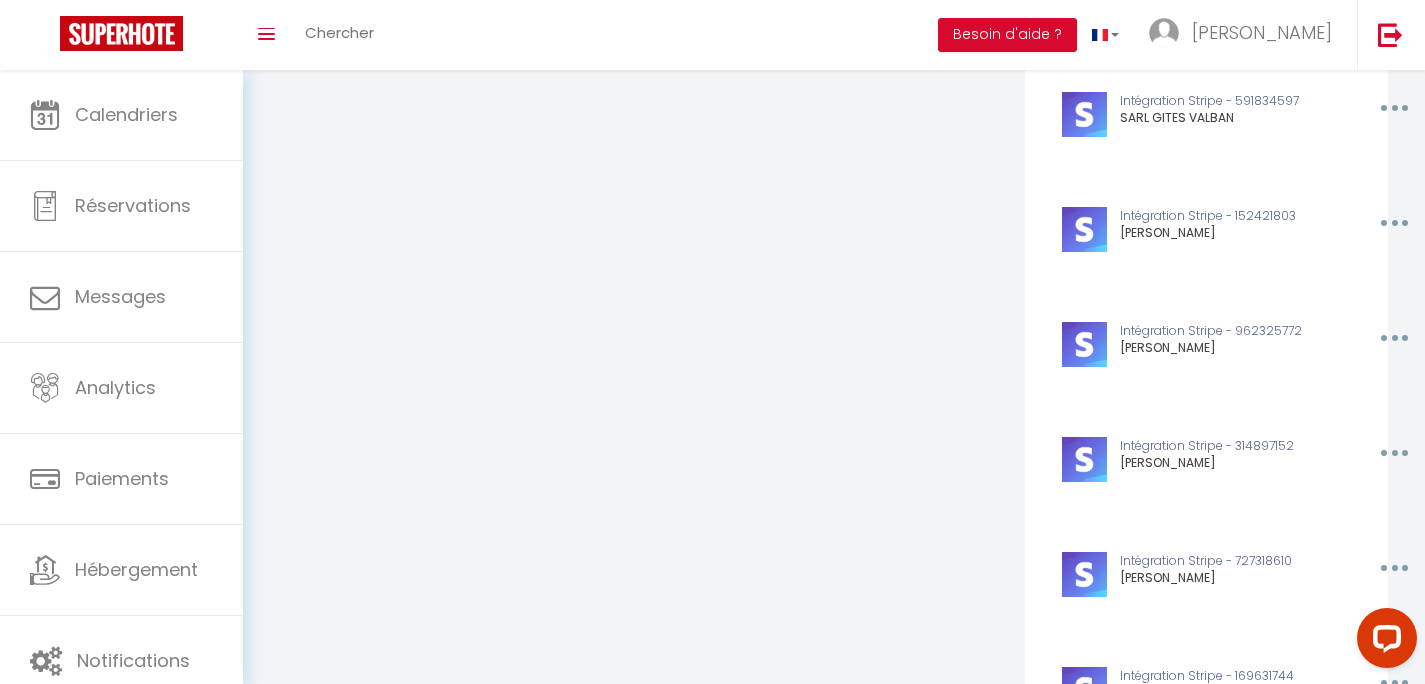 click at bounding box center (1392, -582) 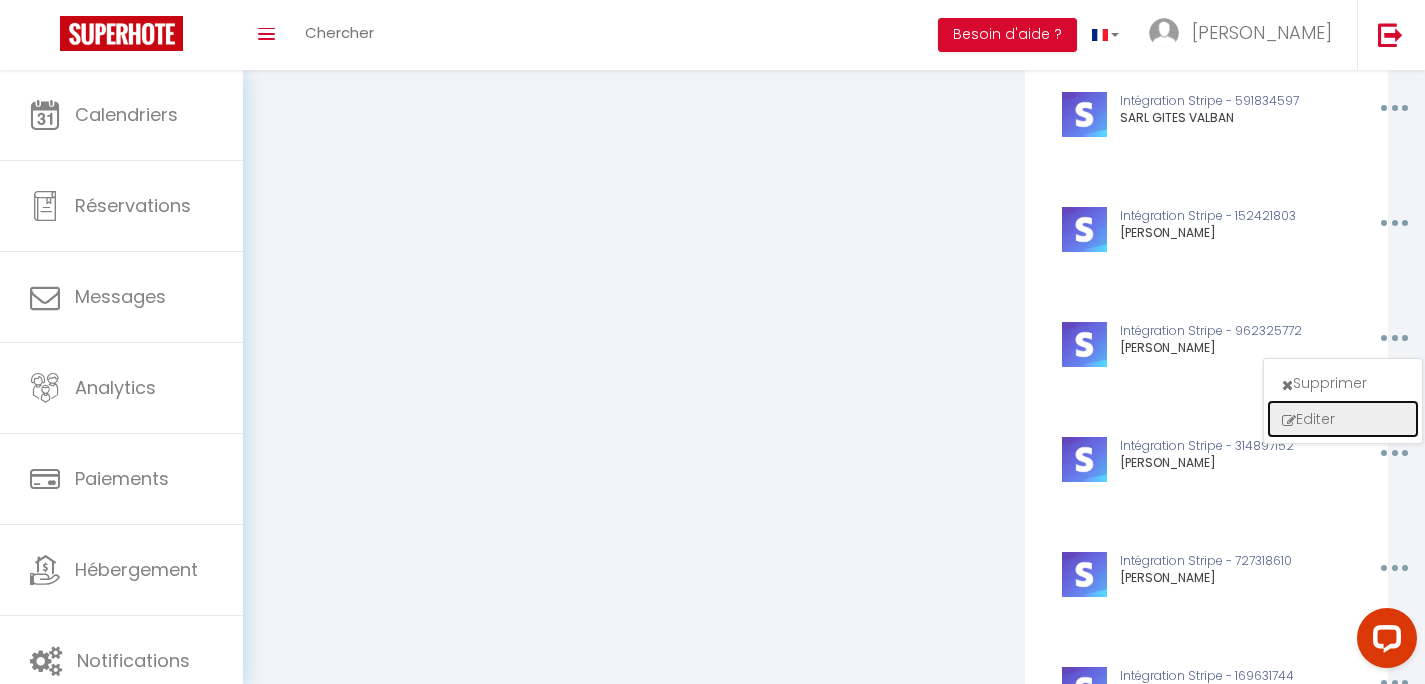click on "Editer" at bounding box center [1343, 419] 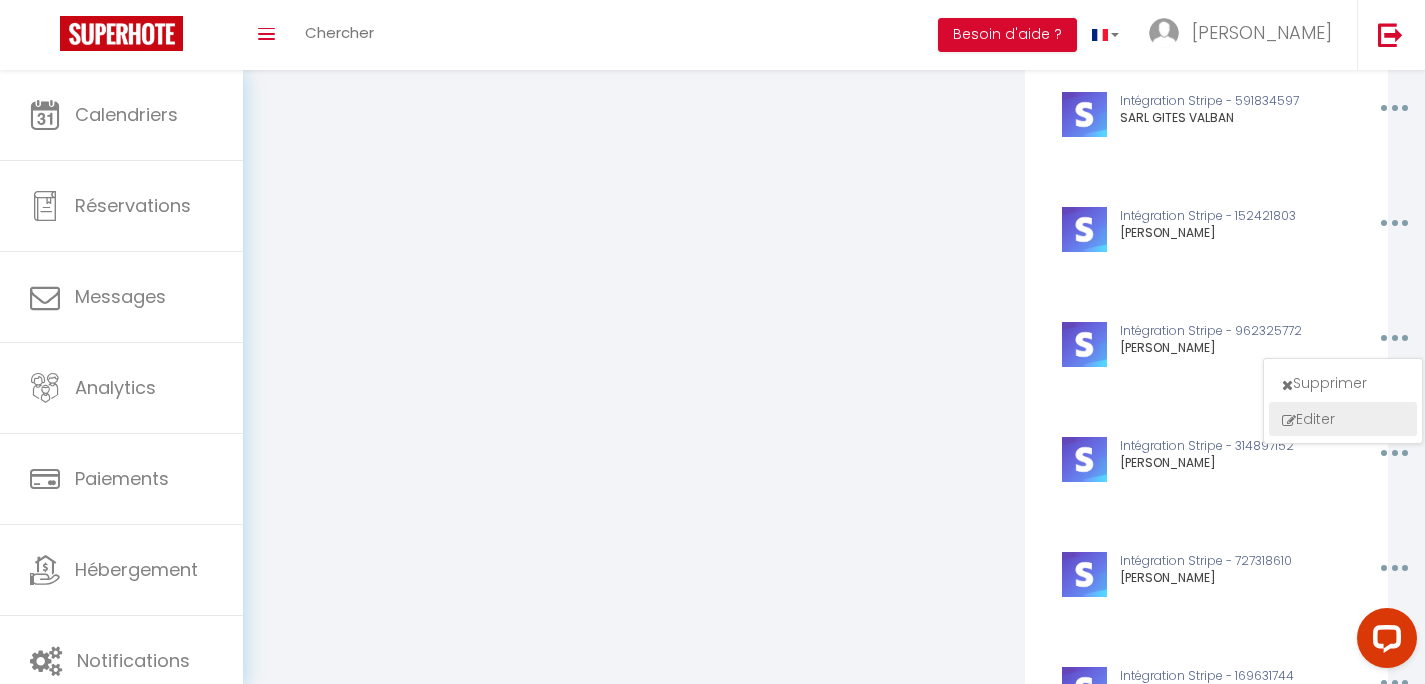 type on "PERETTI BRIGITTE" 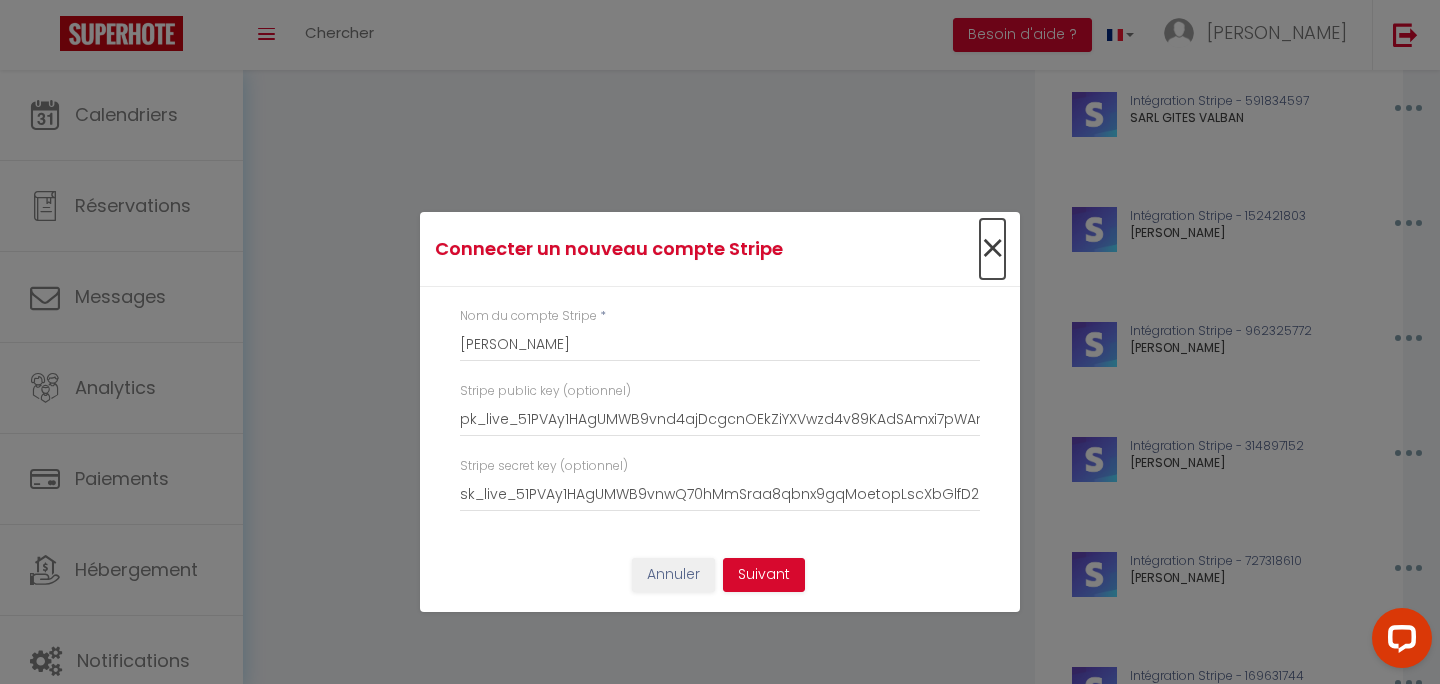 click on "×" at bounding box center [992, 249] 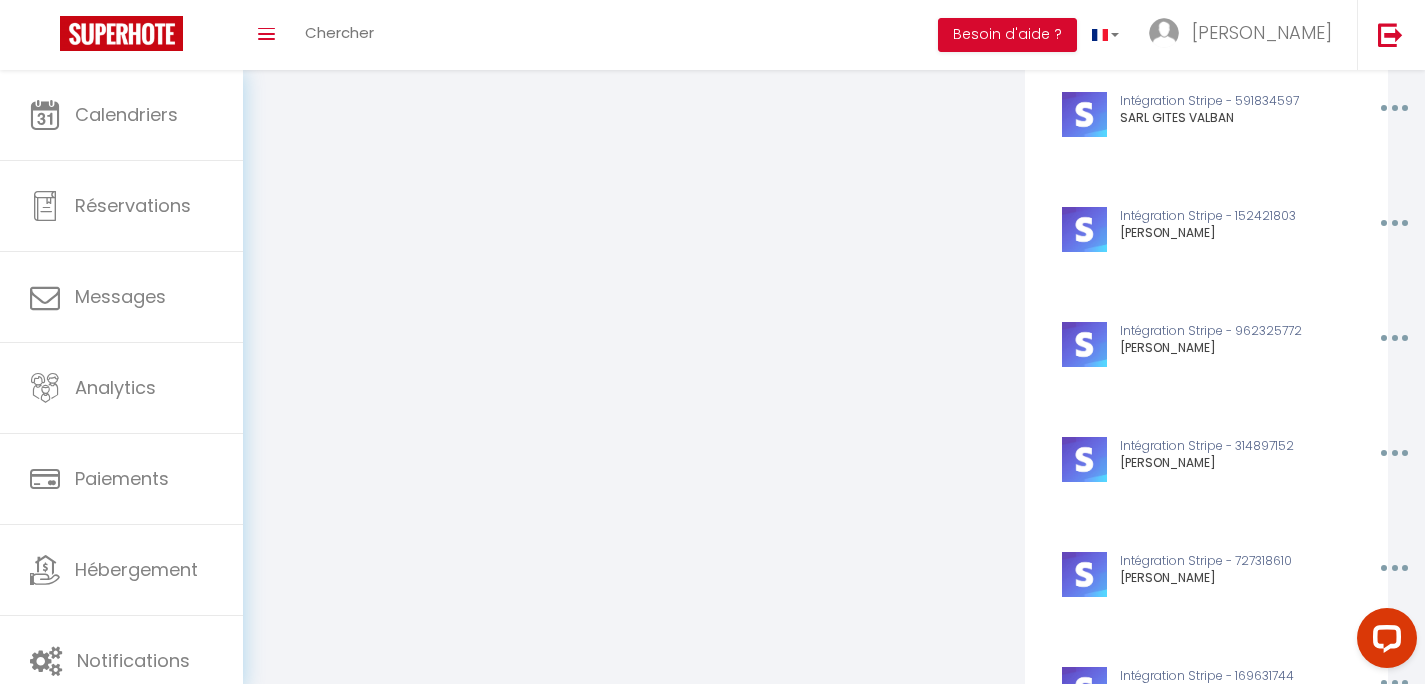 click on "Adresse de facturation
Adresse   *   1311 route de Gap   Code postal   *   05400   Ville   *   Veynes   Pays
France
Portugal
Afghanistan
Albania
Algeria
American Samoa
Andorra
Angola
Anguilla
Antarctica
Antigua and Barbuda
Argentina
Armenia
Aruba" at bounding box center (834, -85) 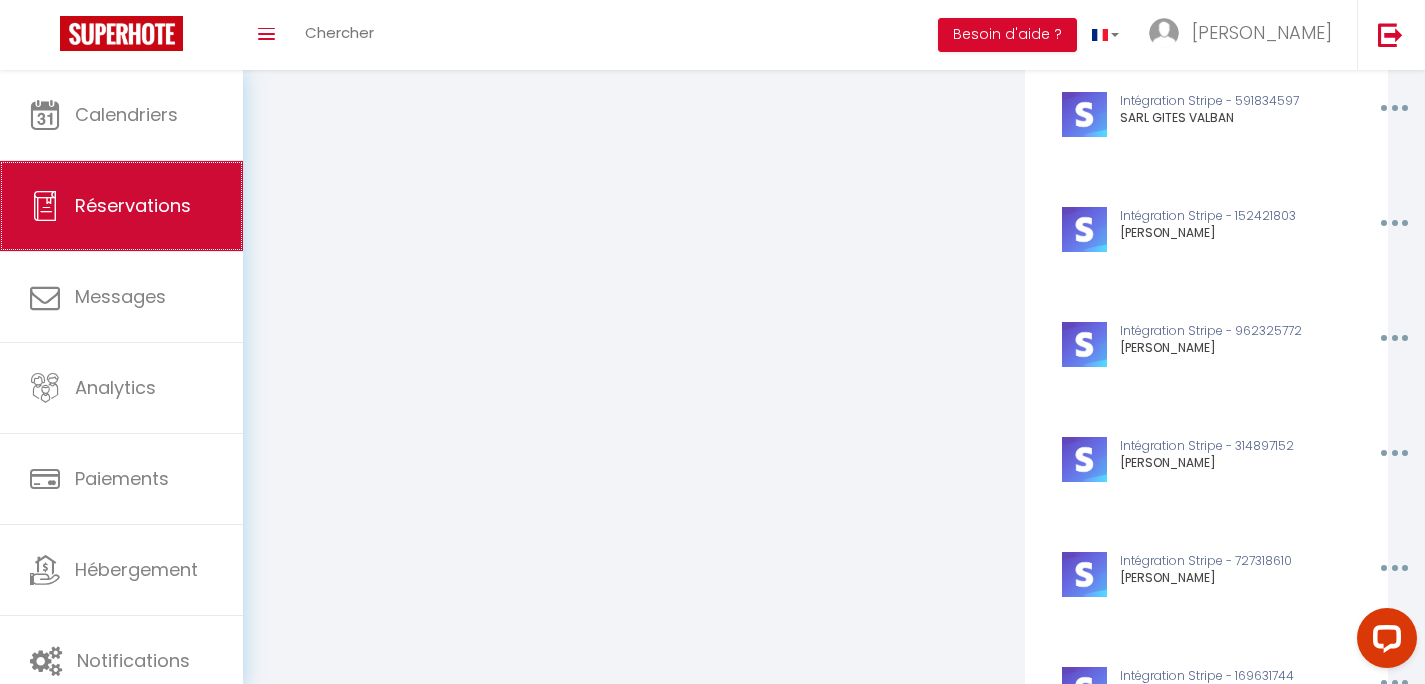 click on "Réservations" at bounding box center [121, 206] 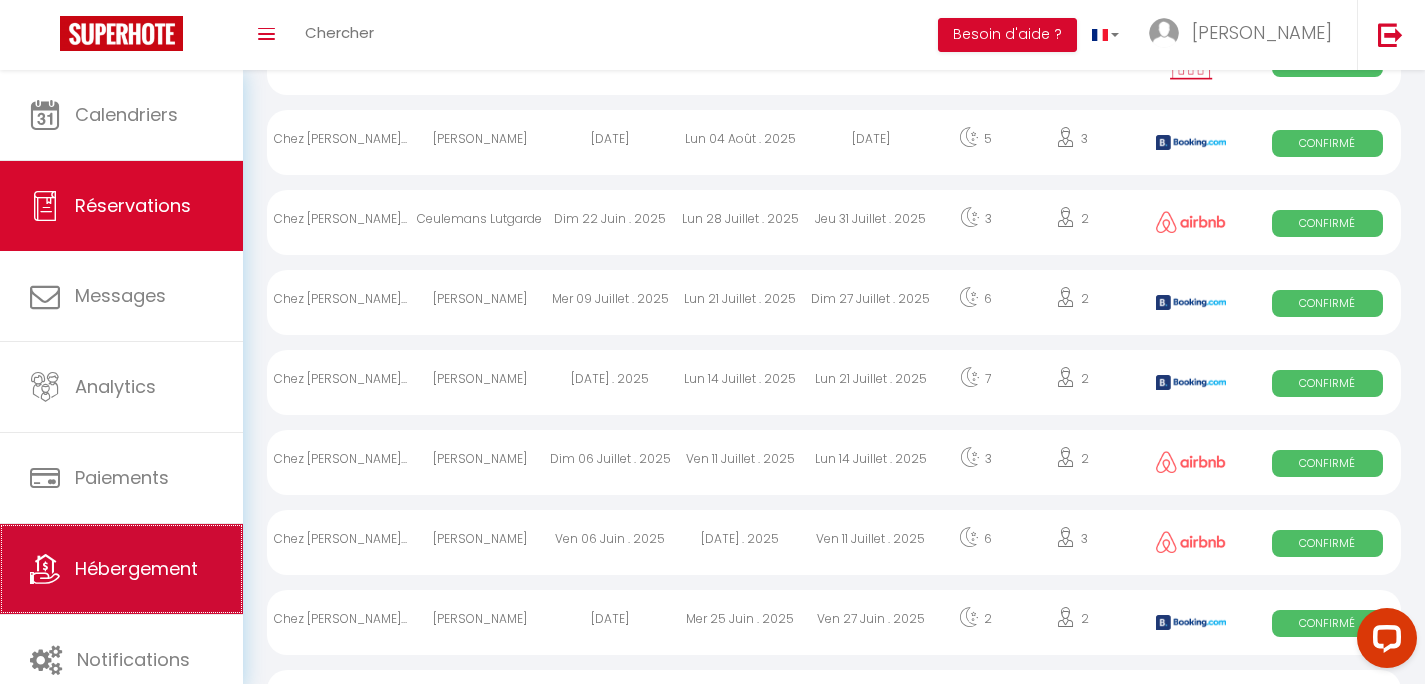 click on "Hébergement" at bounding box center [121, 569] 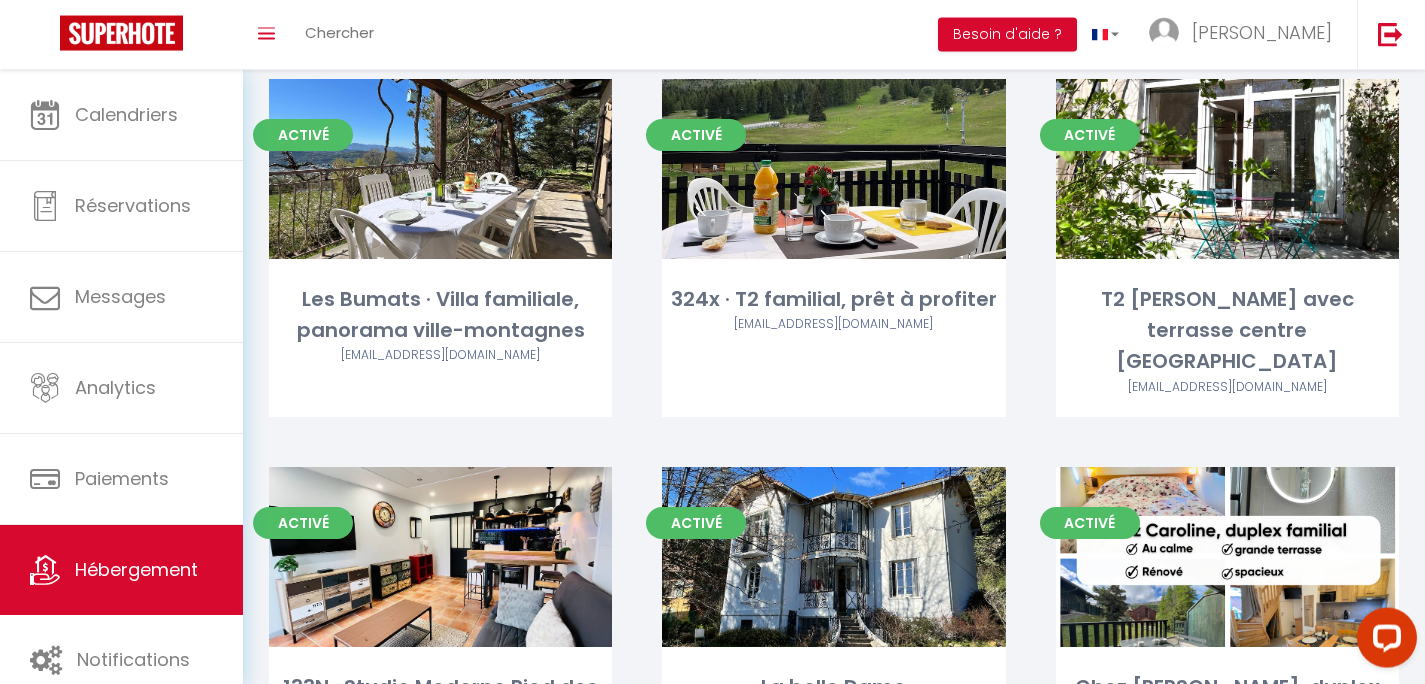 scroll, scrollTop: 896, scrollLeft: 0, axis: vertical 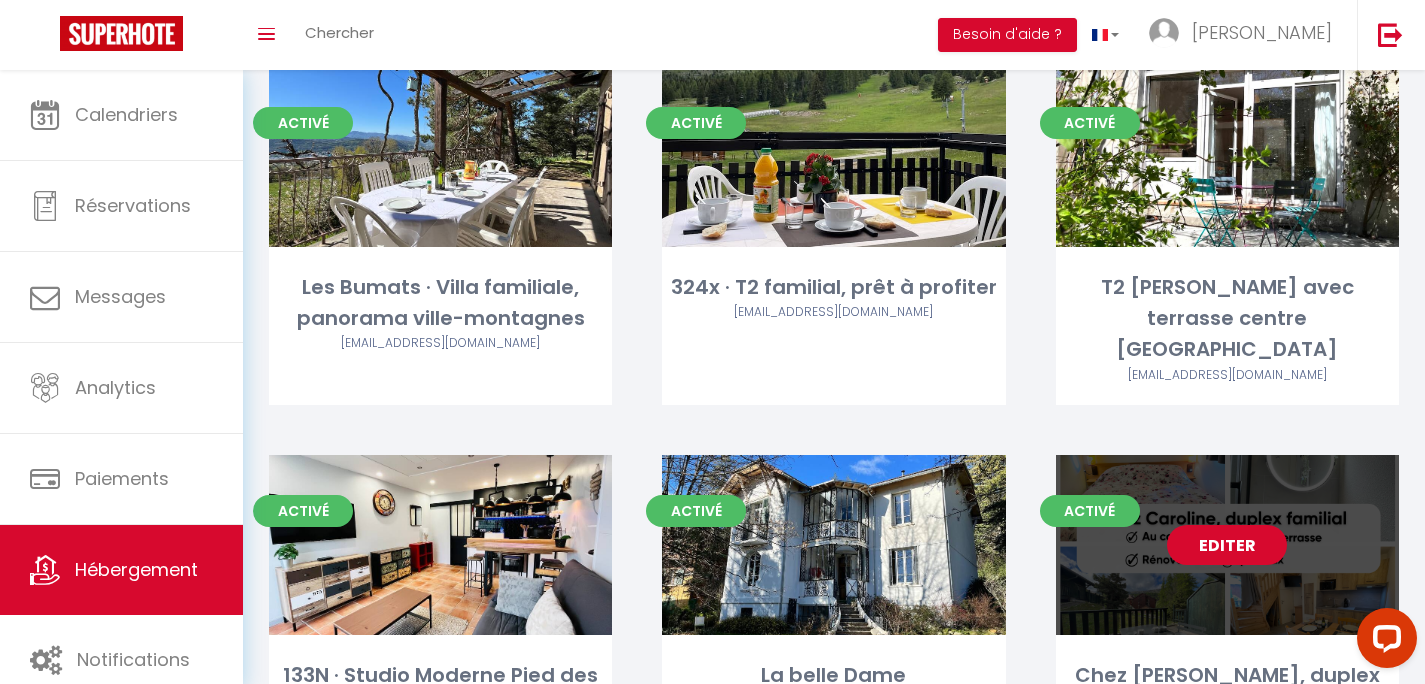 click on "Editer" at bounding box center [1227, 545] 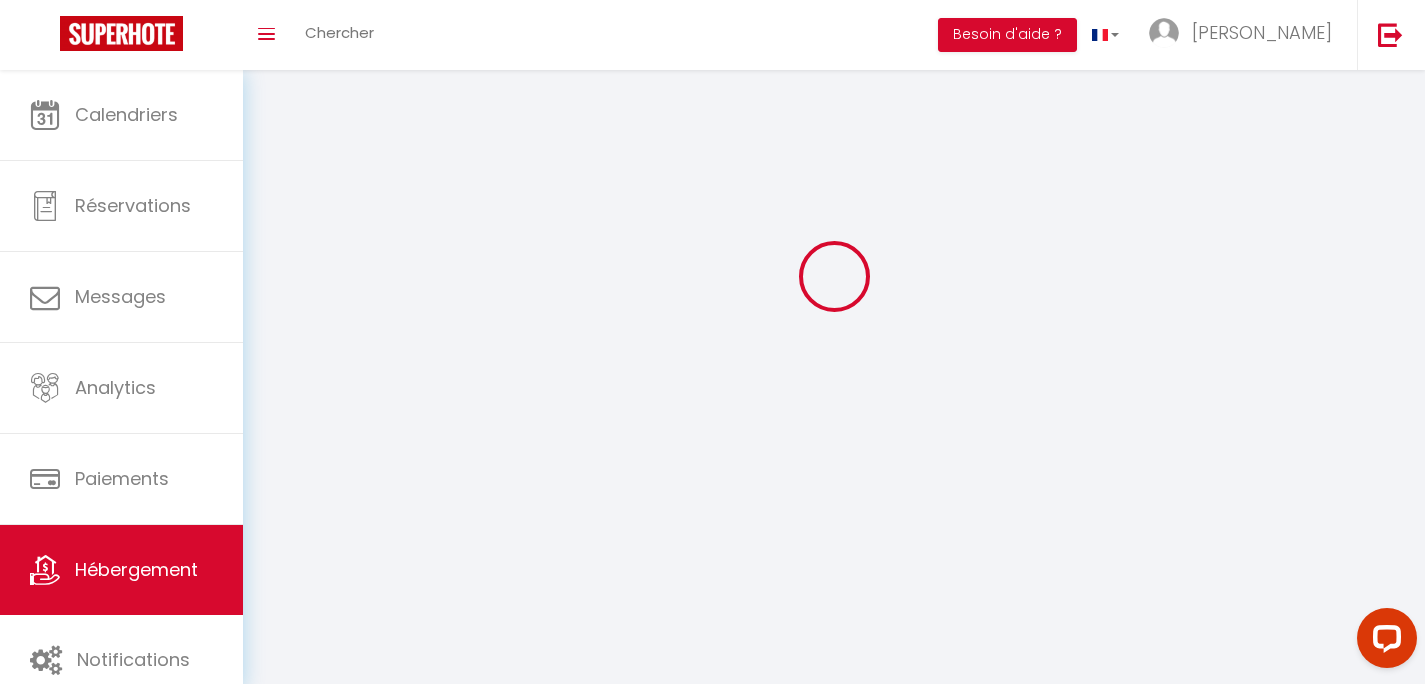 scroll, scrollTop: 0, scrollLeft: 0, axis: both 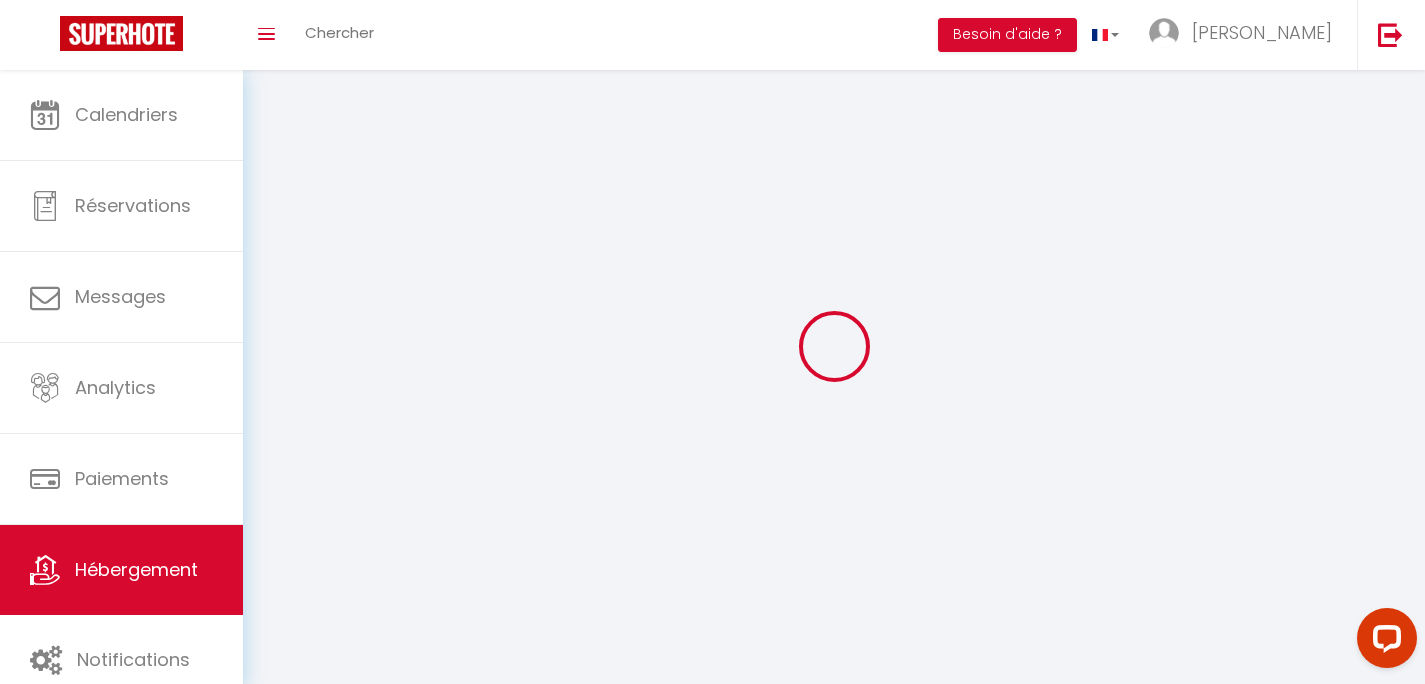 select on "+ 18 %" 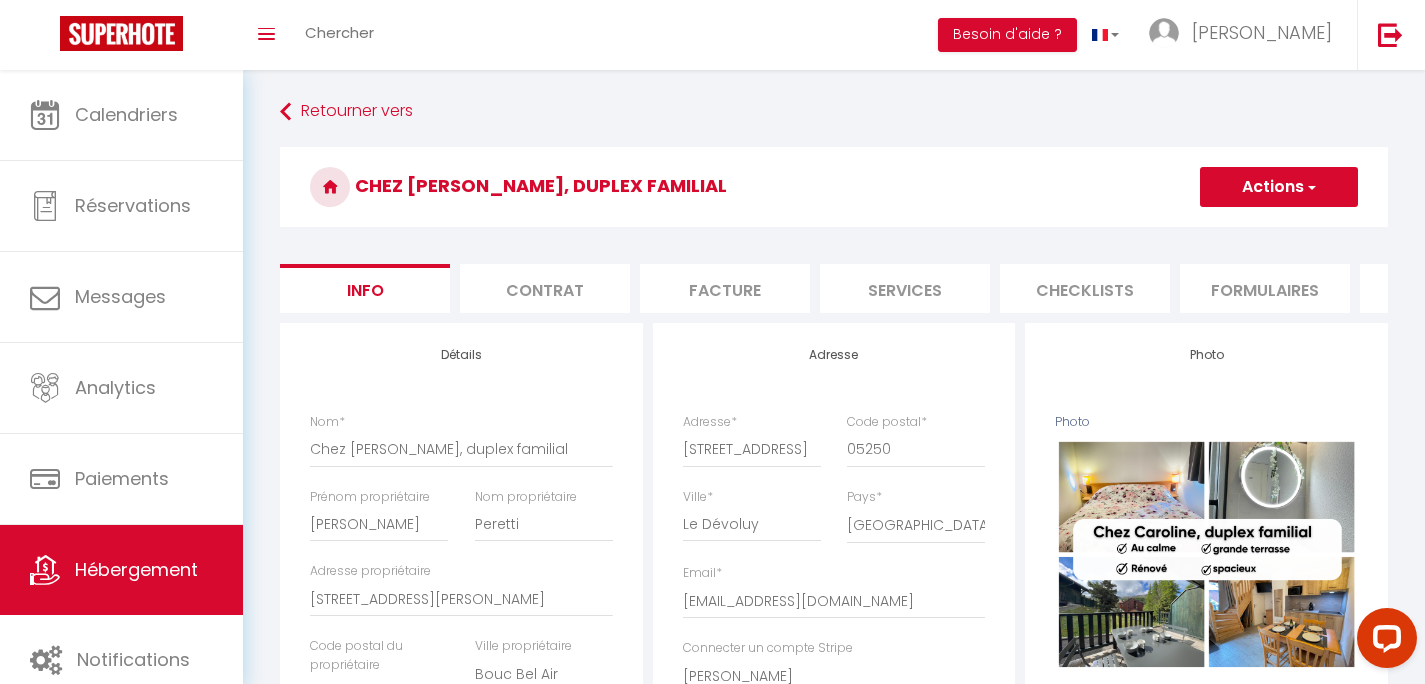select 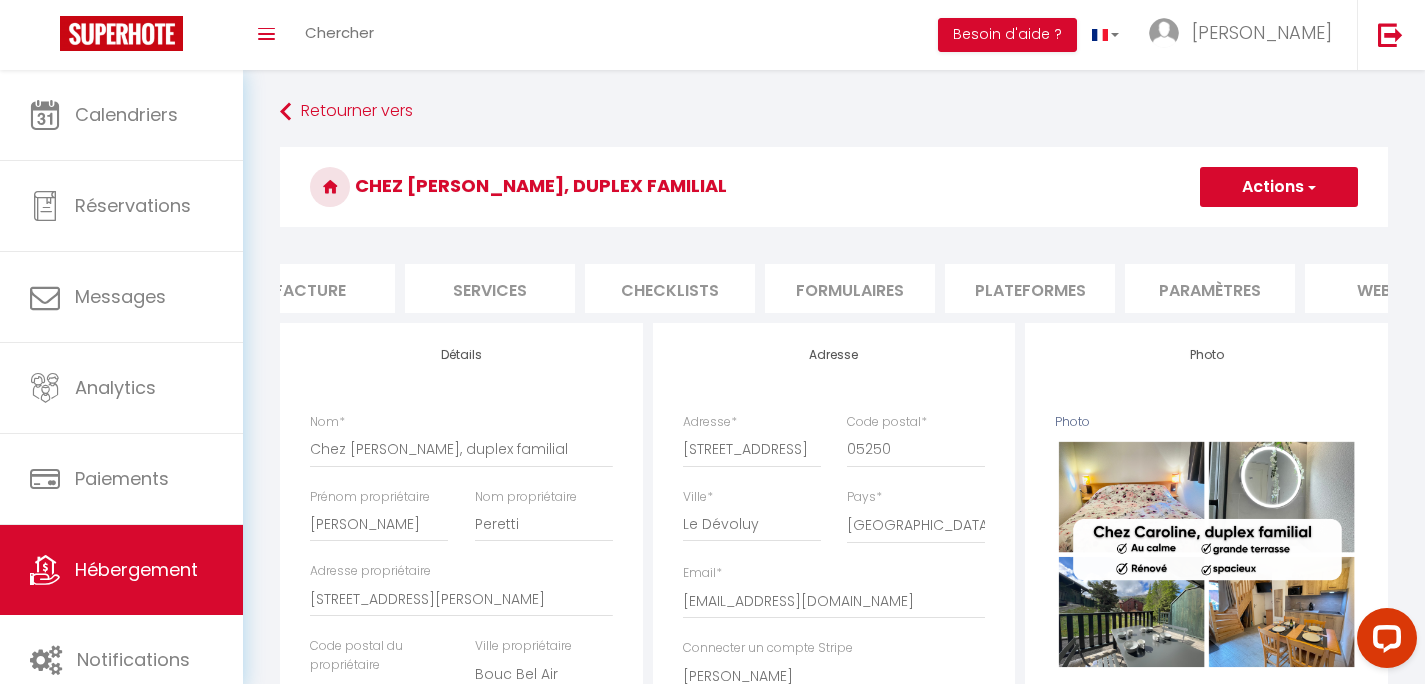 scroll, scrollTop: 0, scrollLeft: 459, axis: horizontal 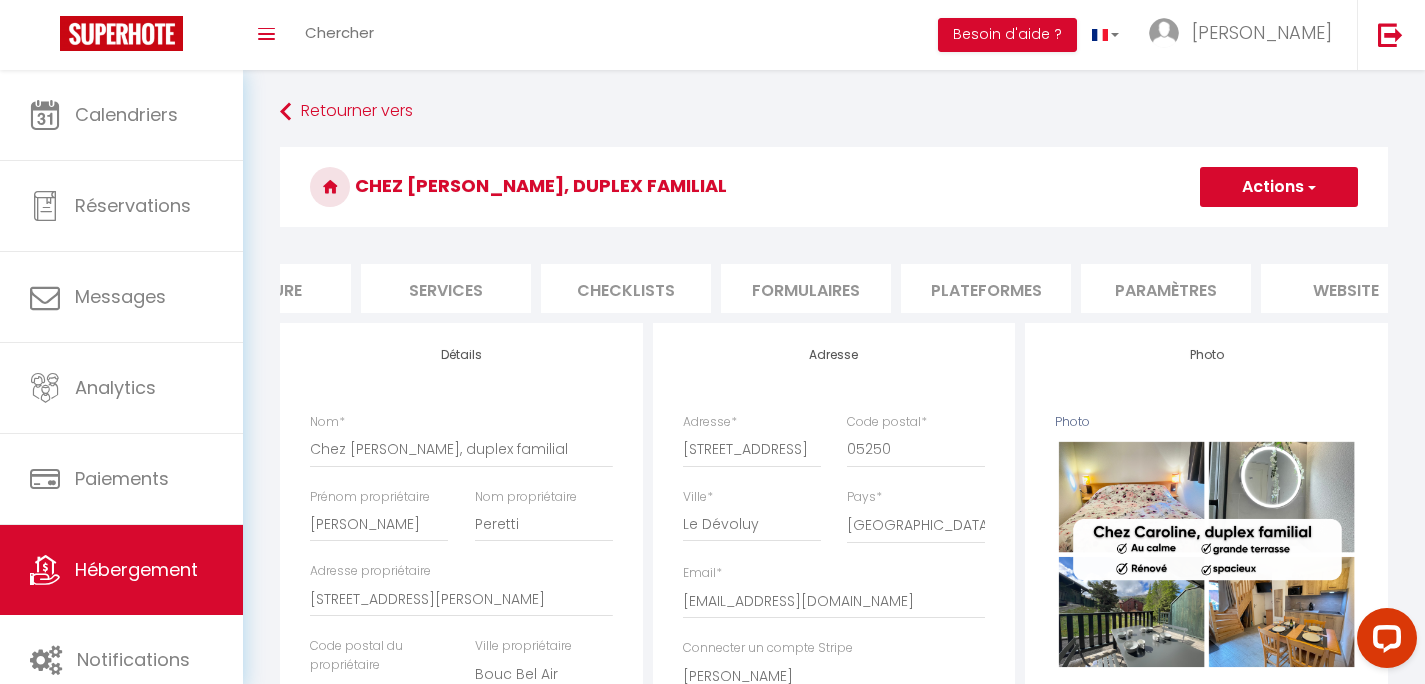 click on "Plateformes" at bounding box center [986, 288] 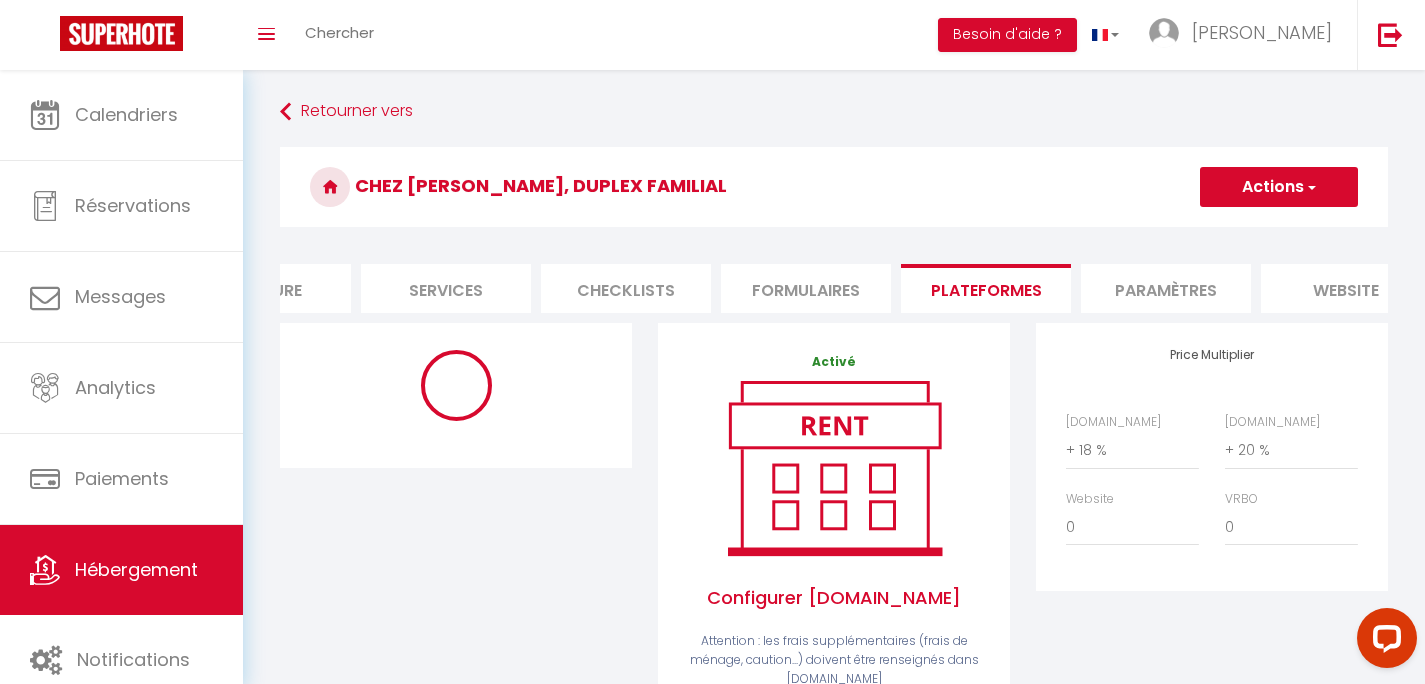 select on "3705-1161543408666495095" 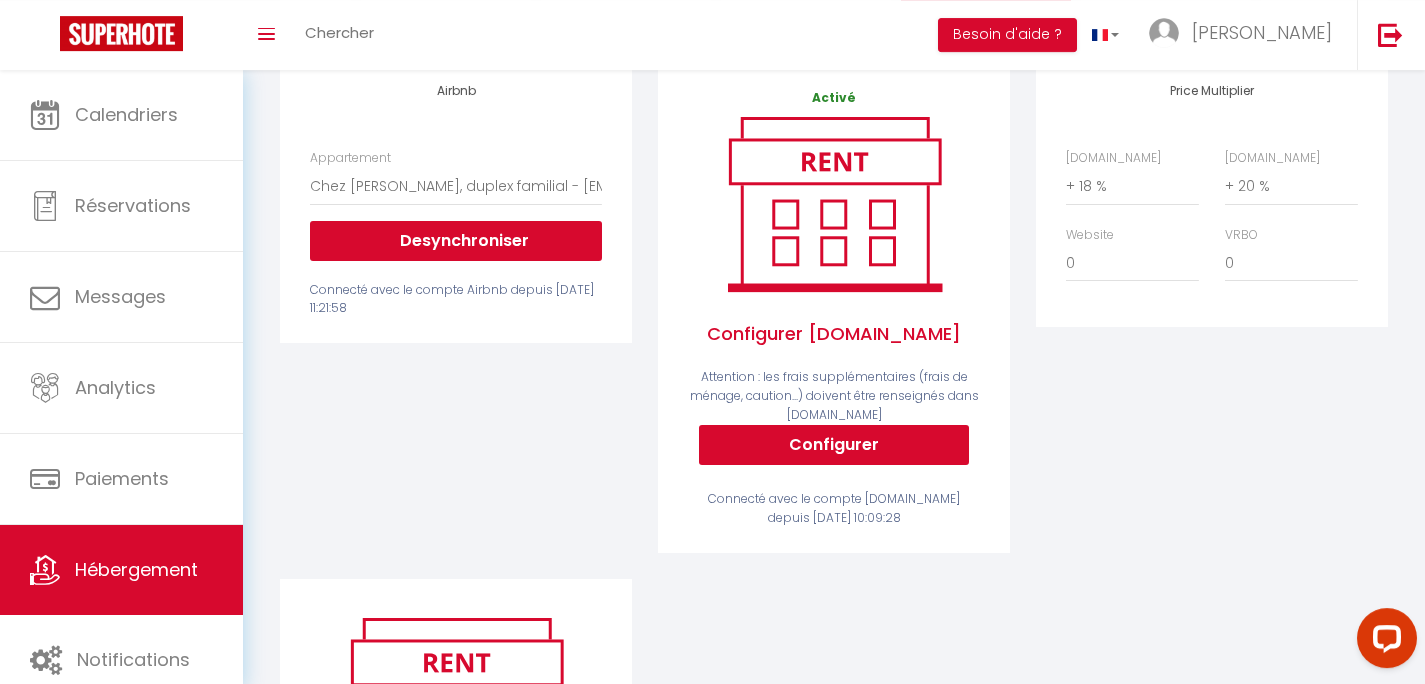 scroll, scrollTop: 3, scrollLeft: 0, axis: vertical 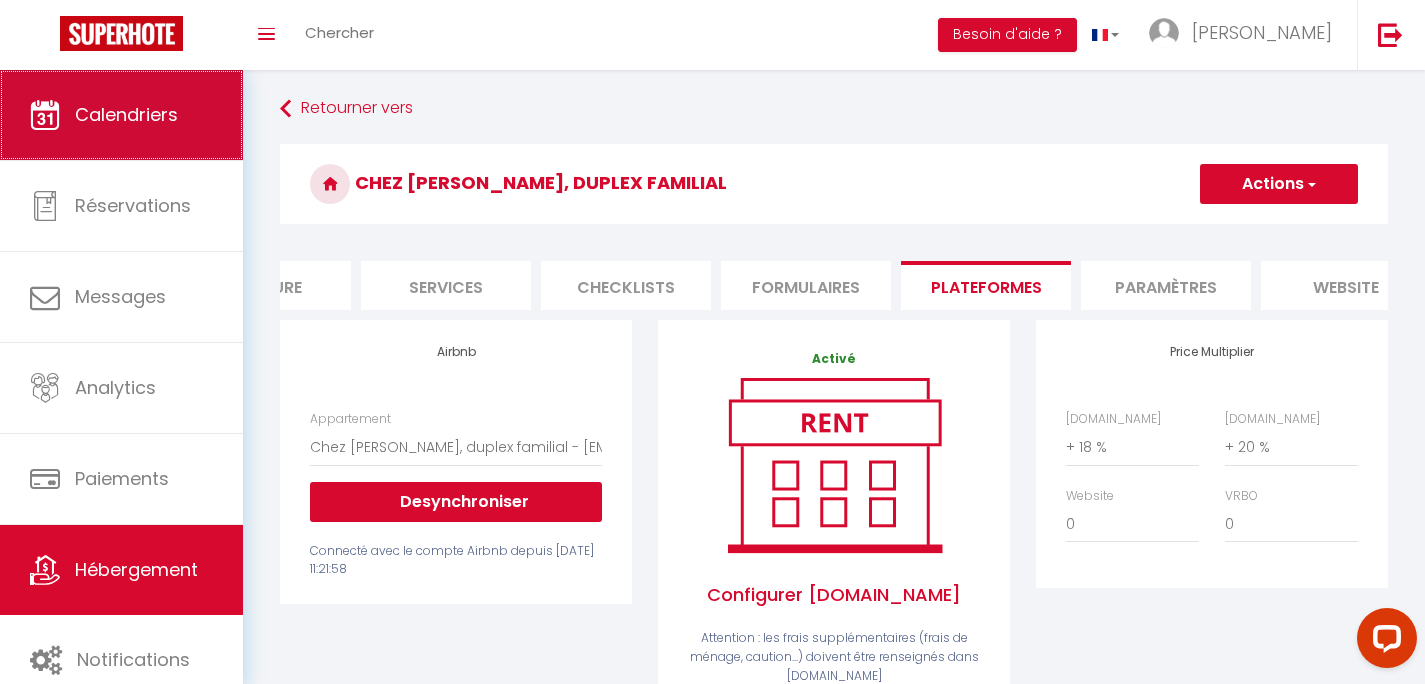 click on "Calendriers" at bounding box center (126, 114) 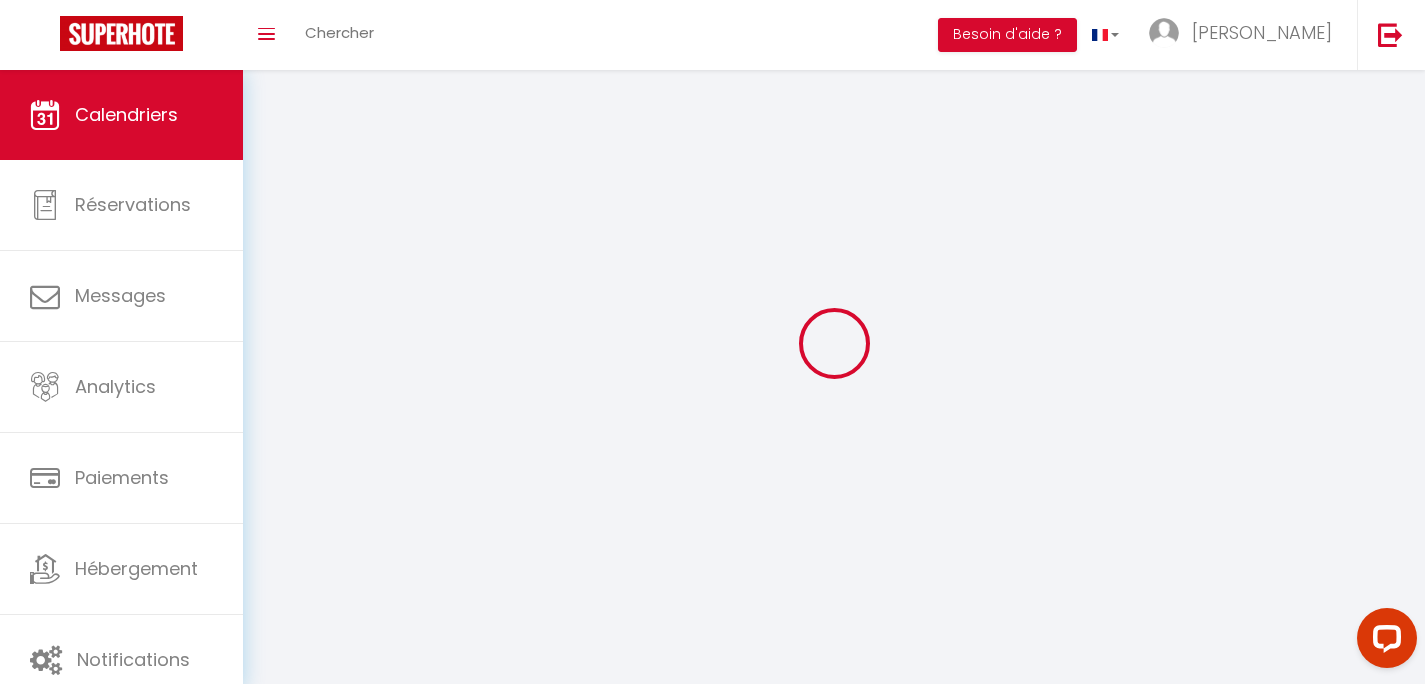 scroll, scrollTop: 0, scrollLeft: 0, axis: both 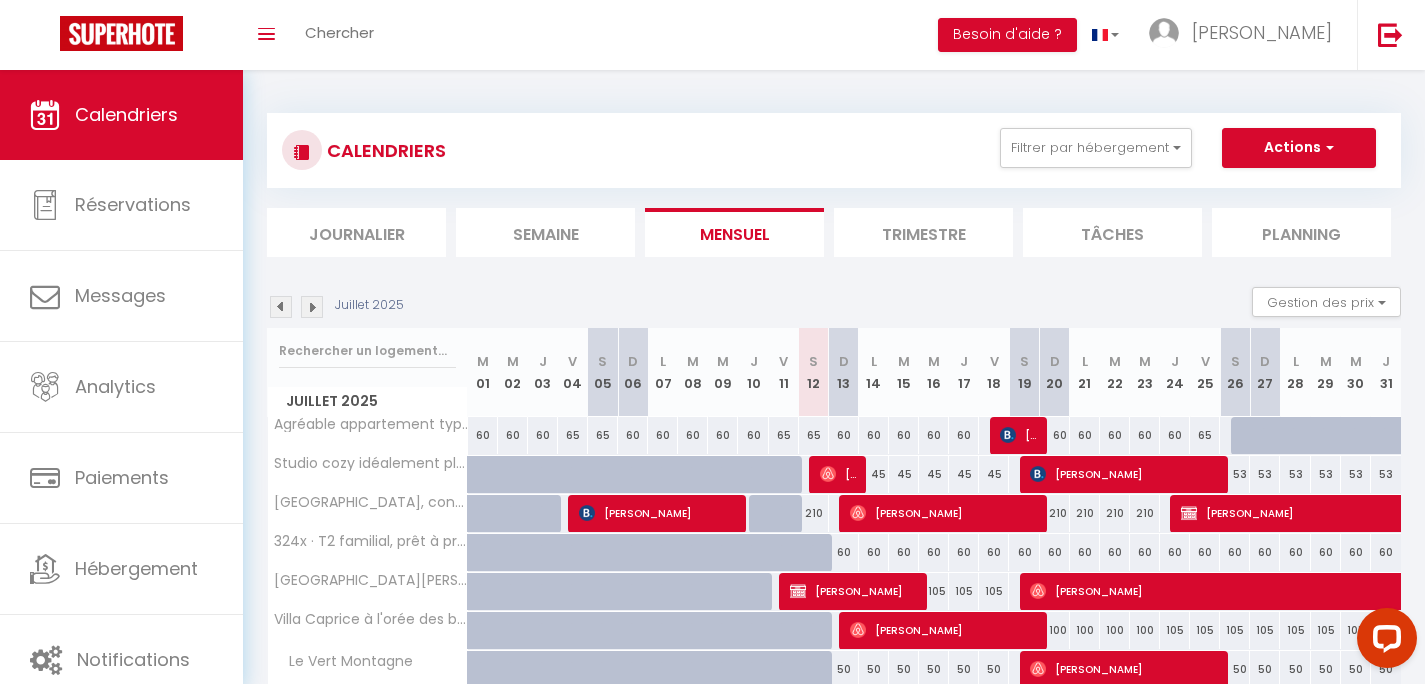 click on "Semaine" at bounding box center (545, 232) 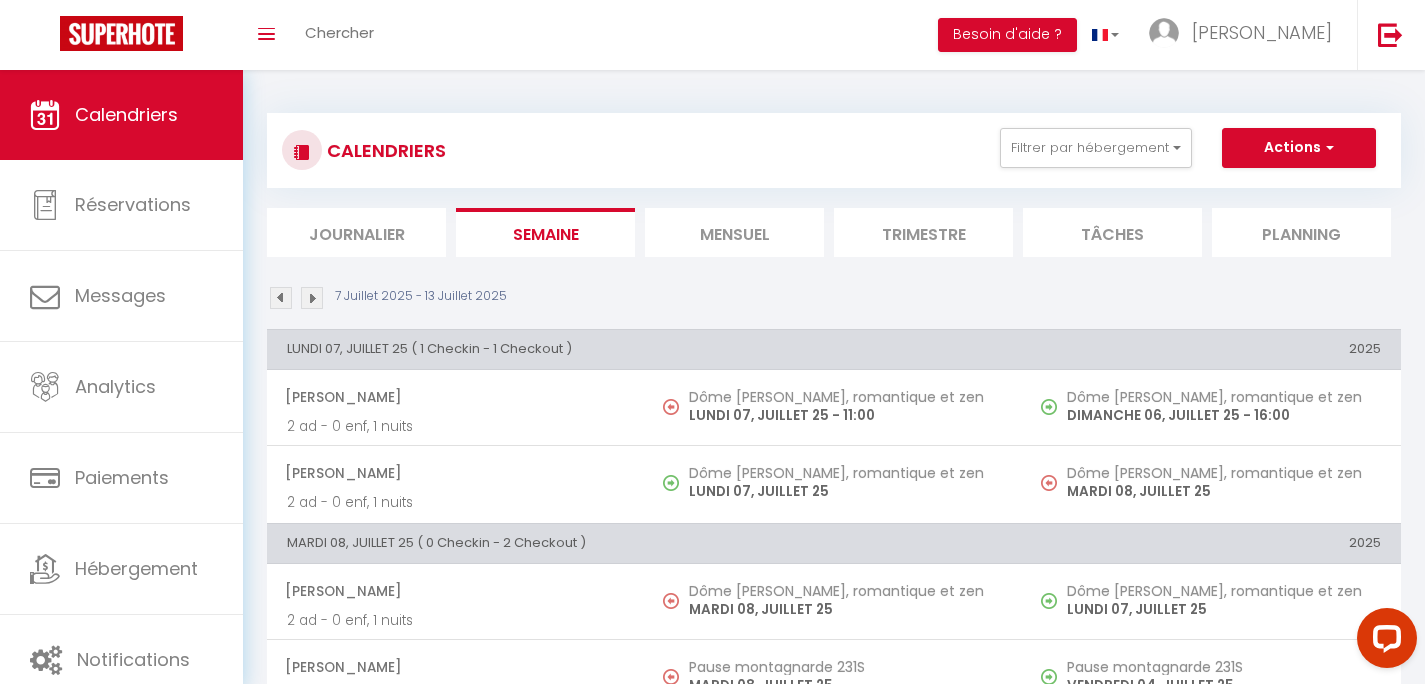 click at bounding box center [312, 298] 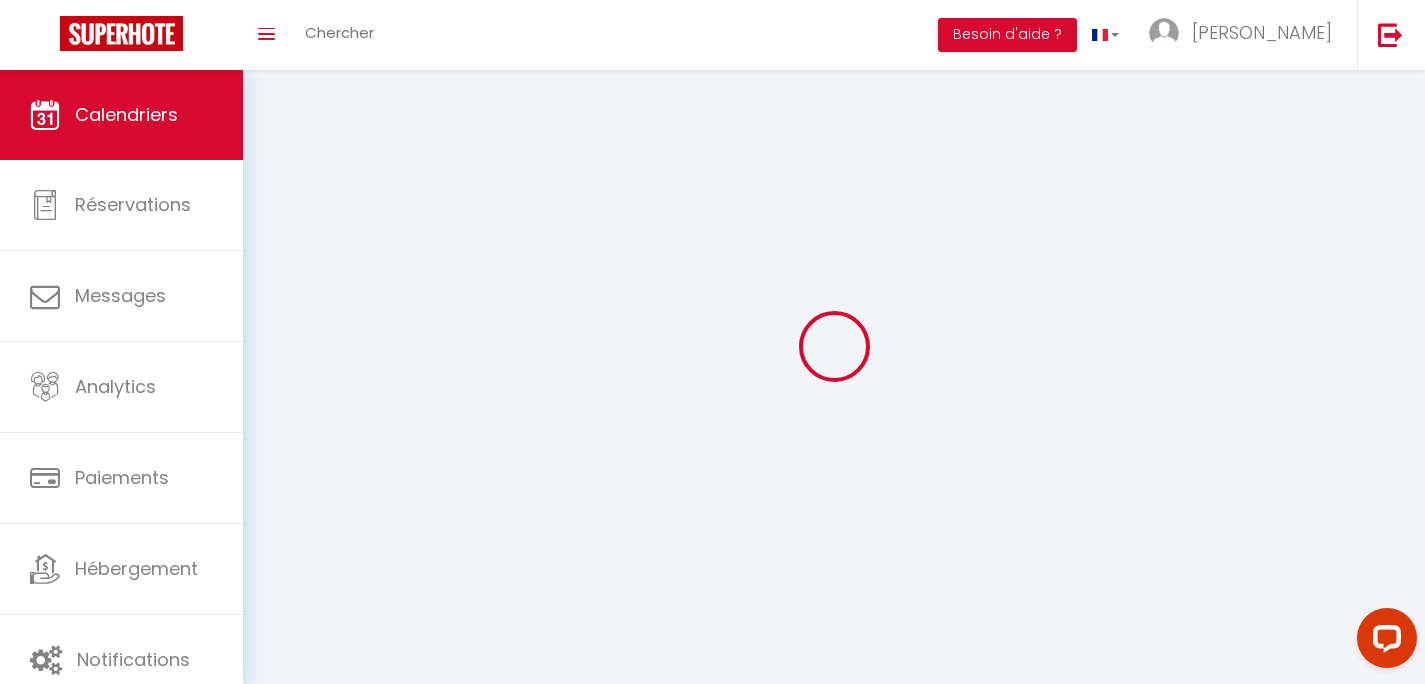 select 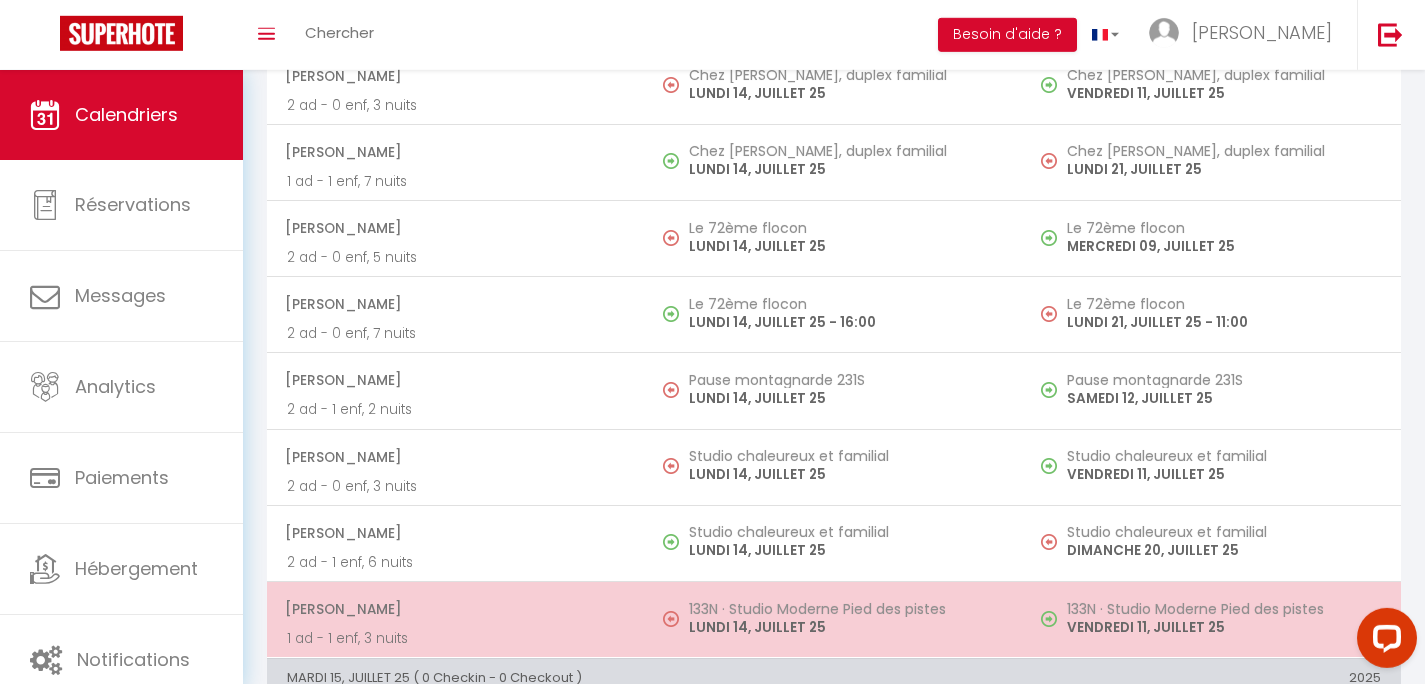 scroll, scrollTop: 400, scrollLeft: 0, axis: vertical 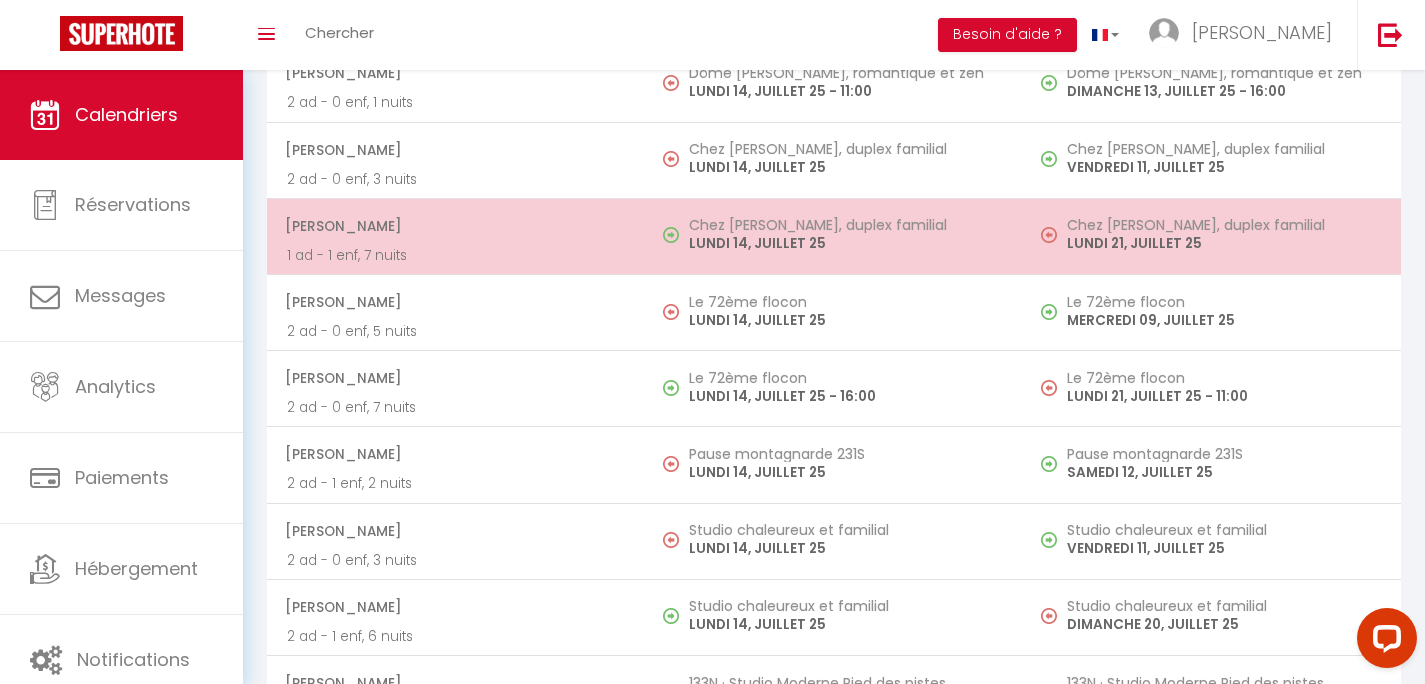 click on "LUNDI 14, JUILLET 25" at bounding box center (846, 243) 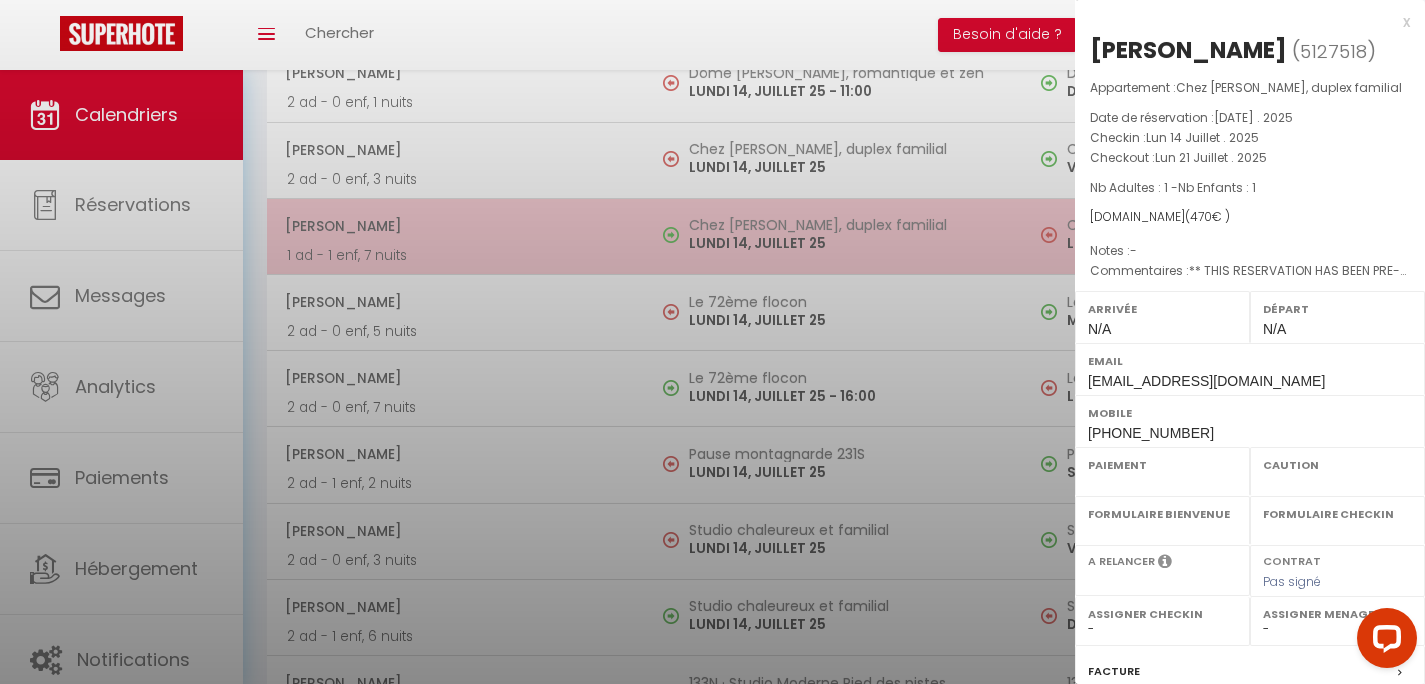 select on "OK" 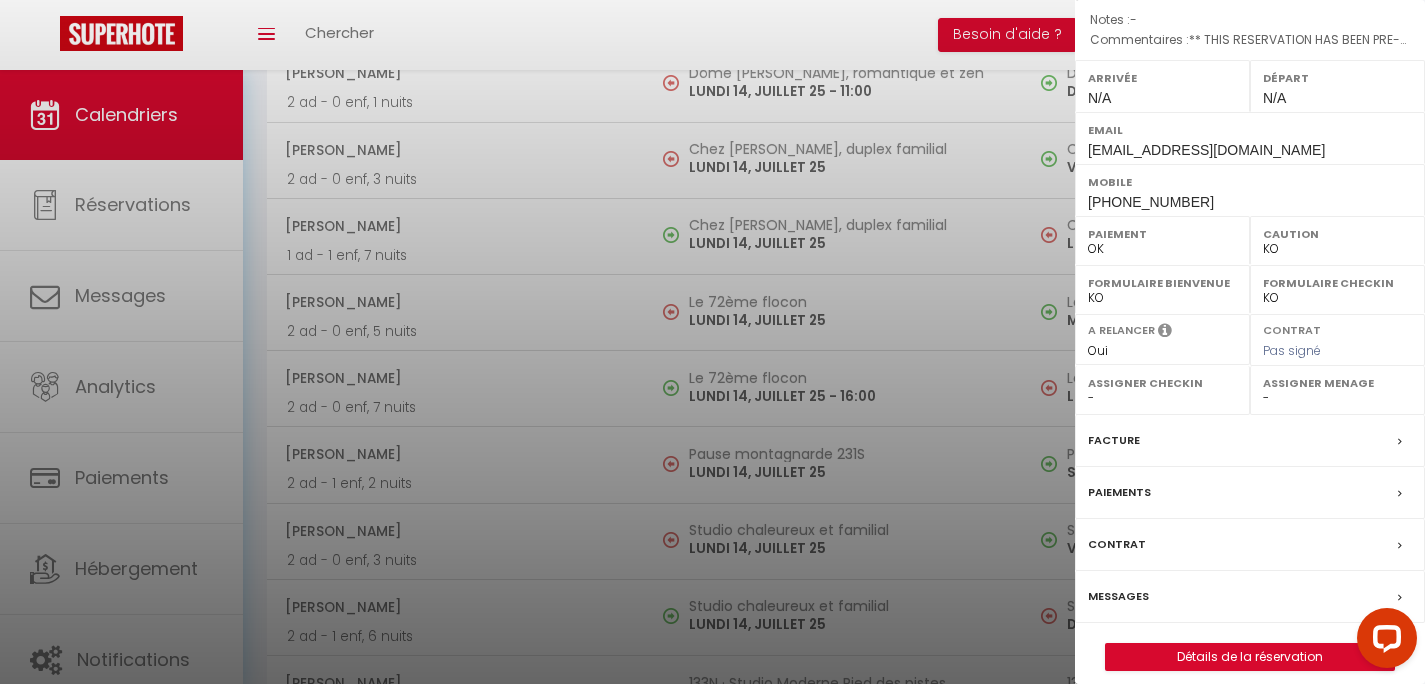 scroll, scrollTop: 247, scrollLeft: 0, axis: vertical 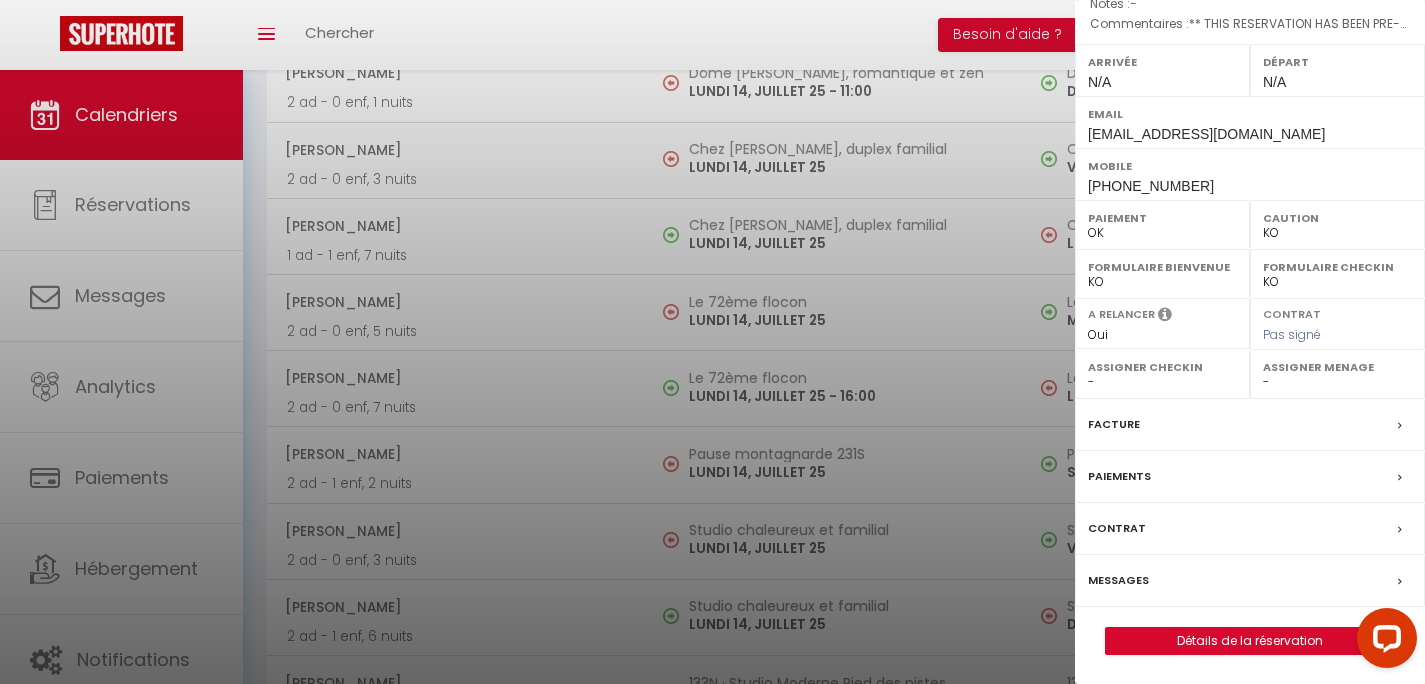 click on "Paiements" at bounding box center [1119, 476] 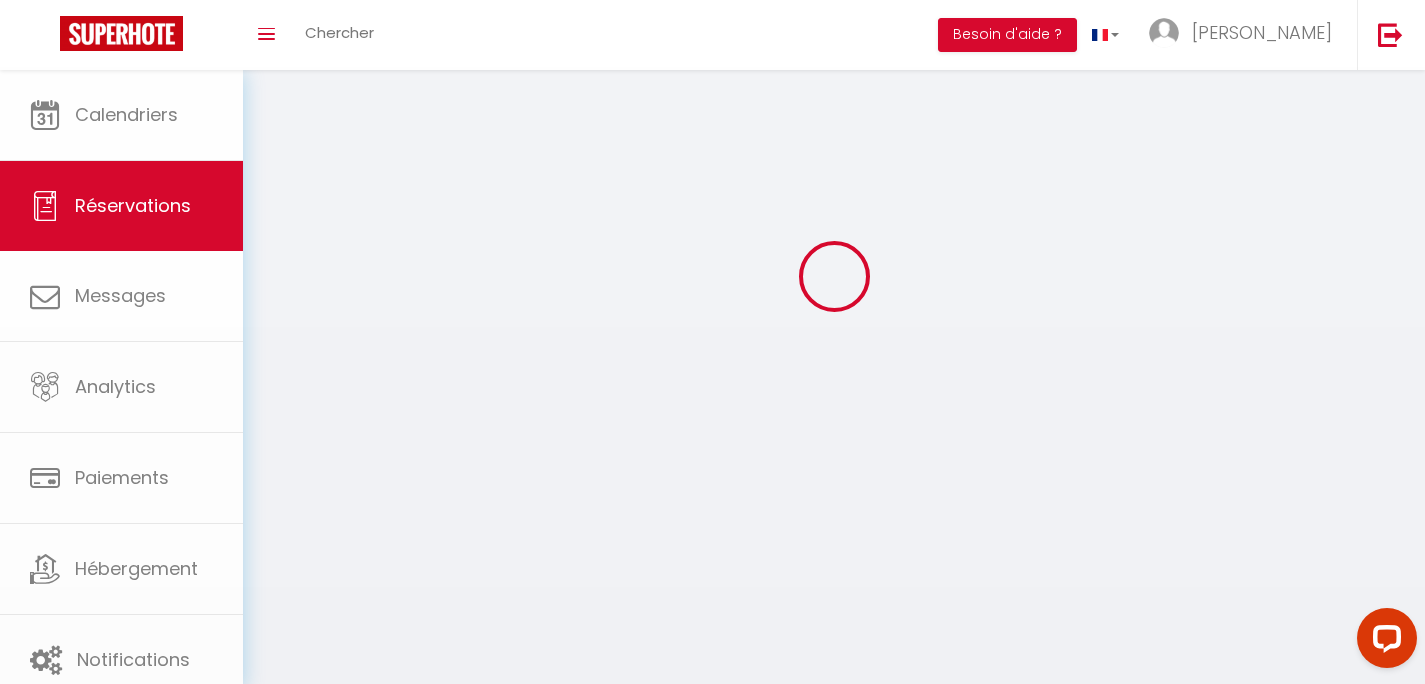 scroll, scrollTop: 0, scrollLeft: 0, axis: both 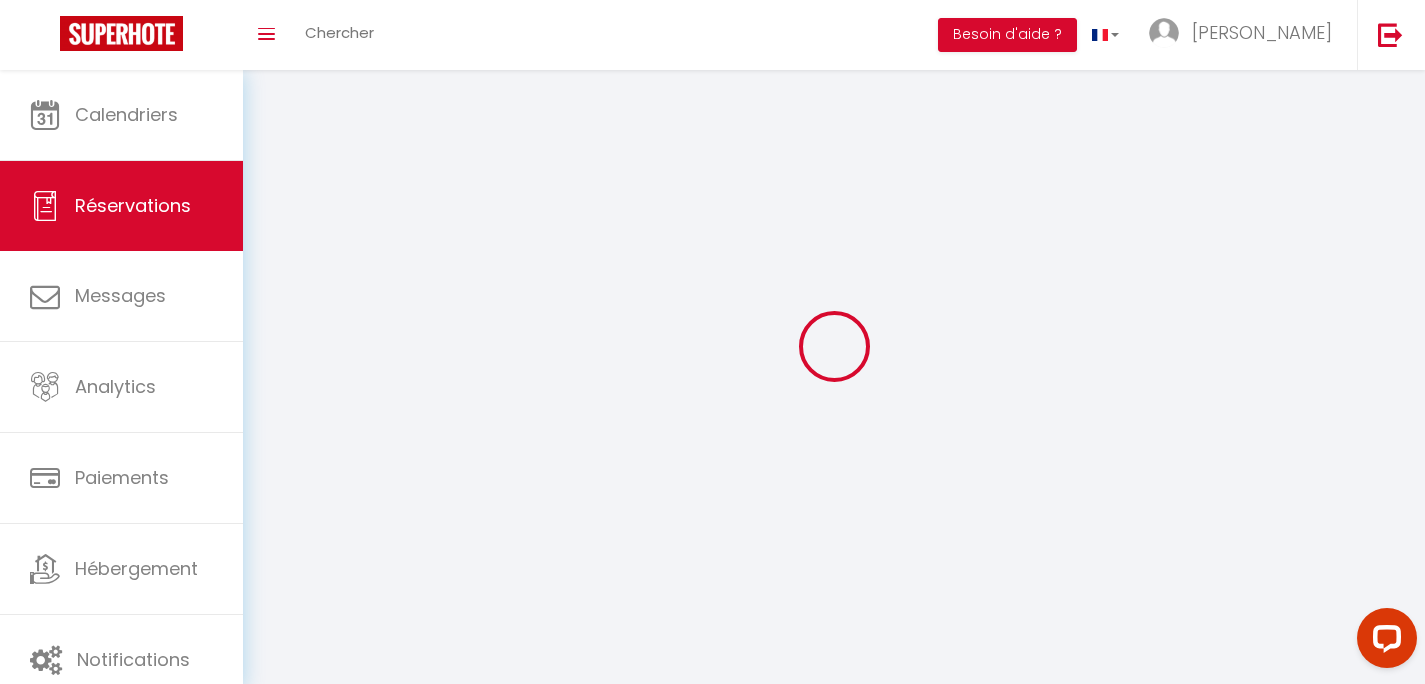 select 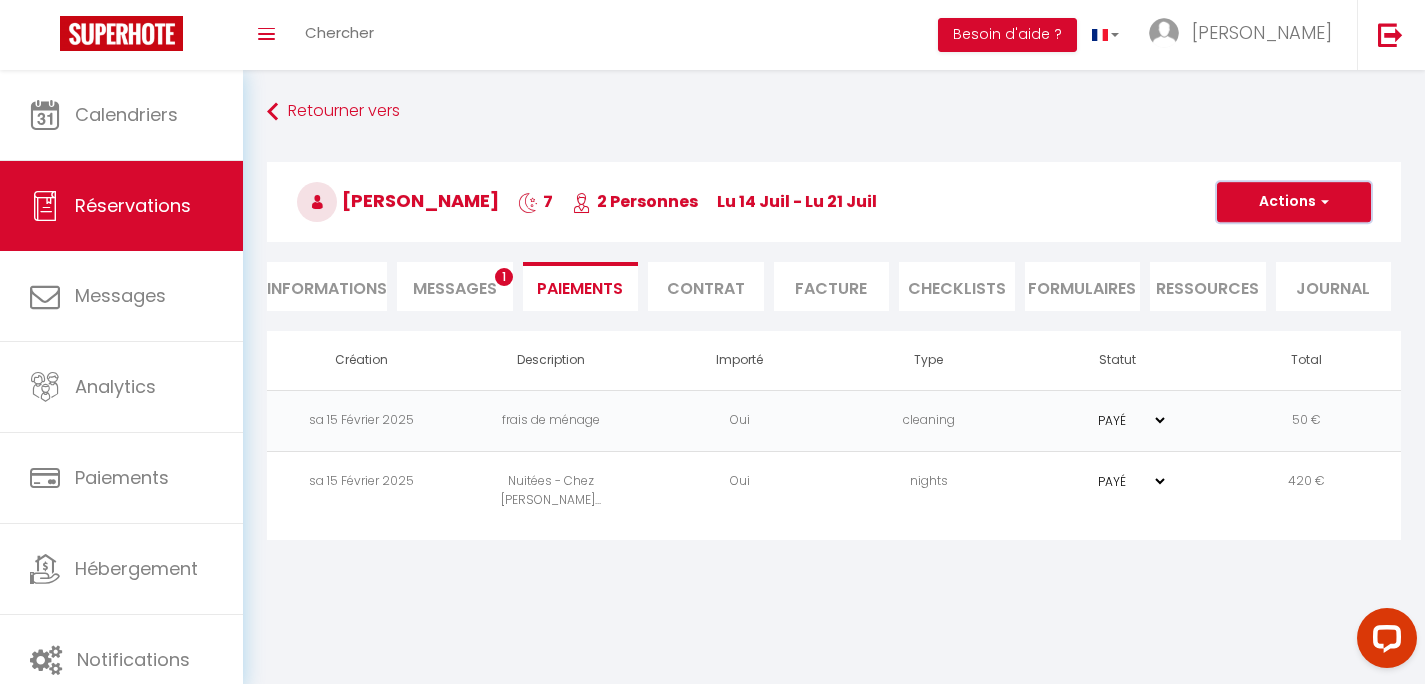 click on "Actions" at bounding box center [1294, 202] 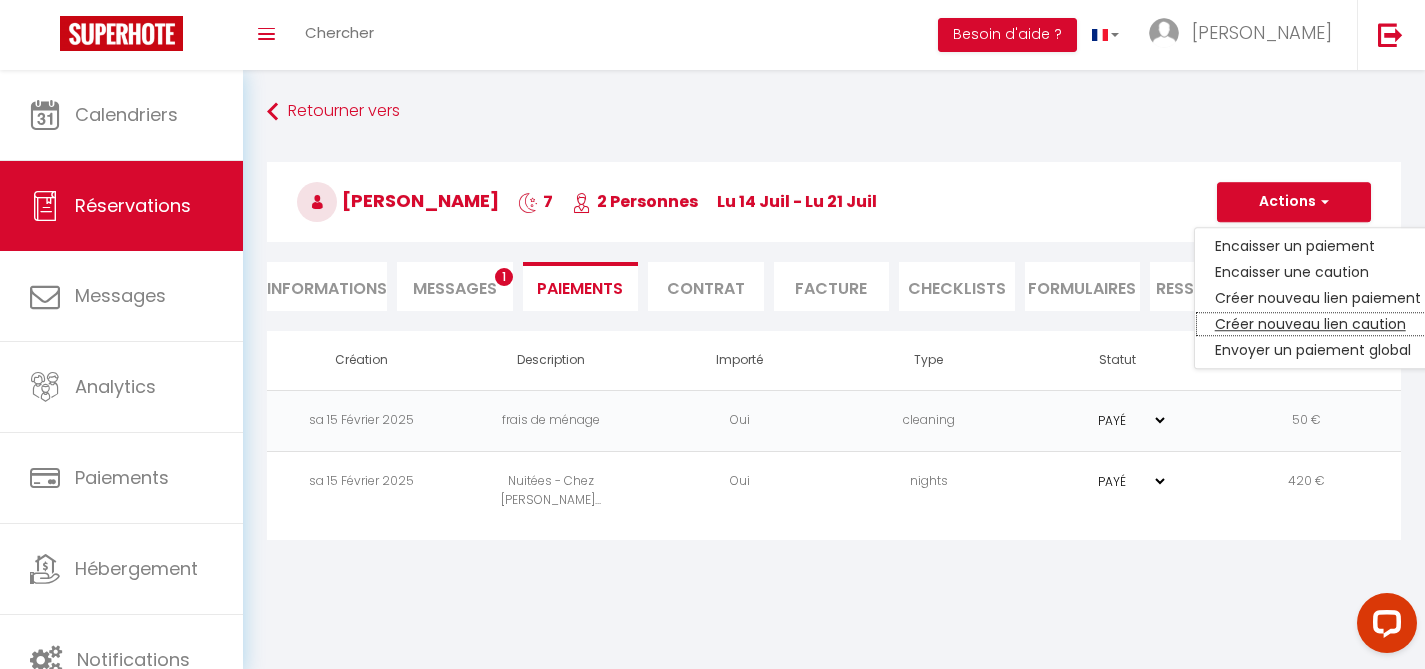 click on "Créer nouveau lien caution" at bounding box center (1318, 324) 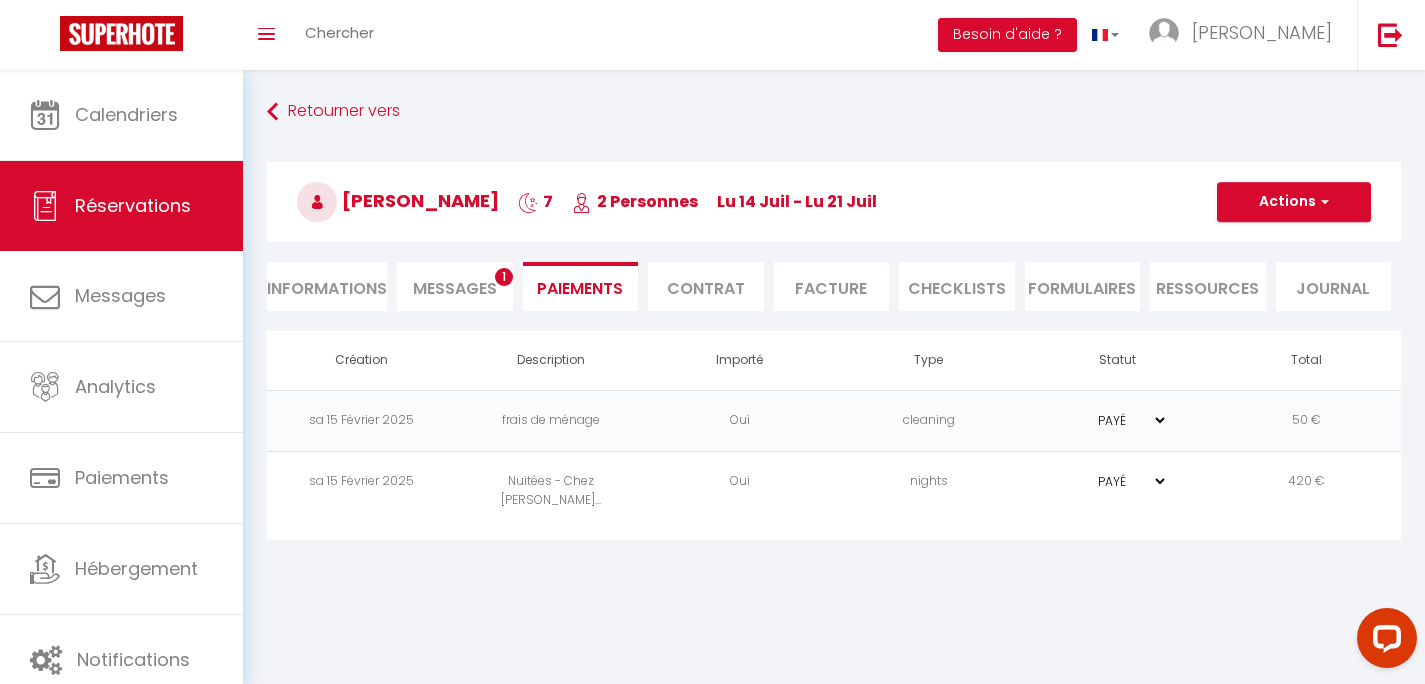 select on "nights" 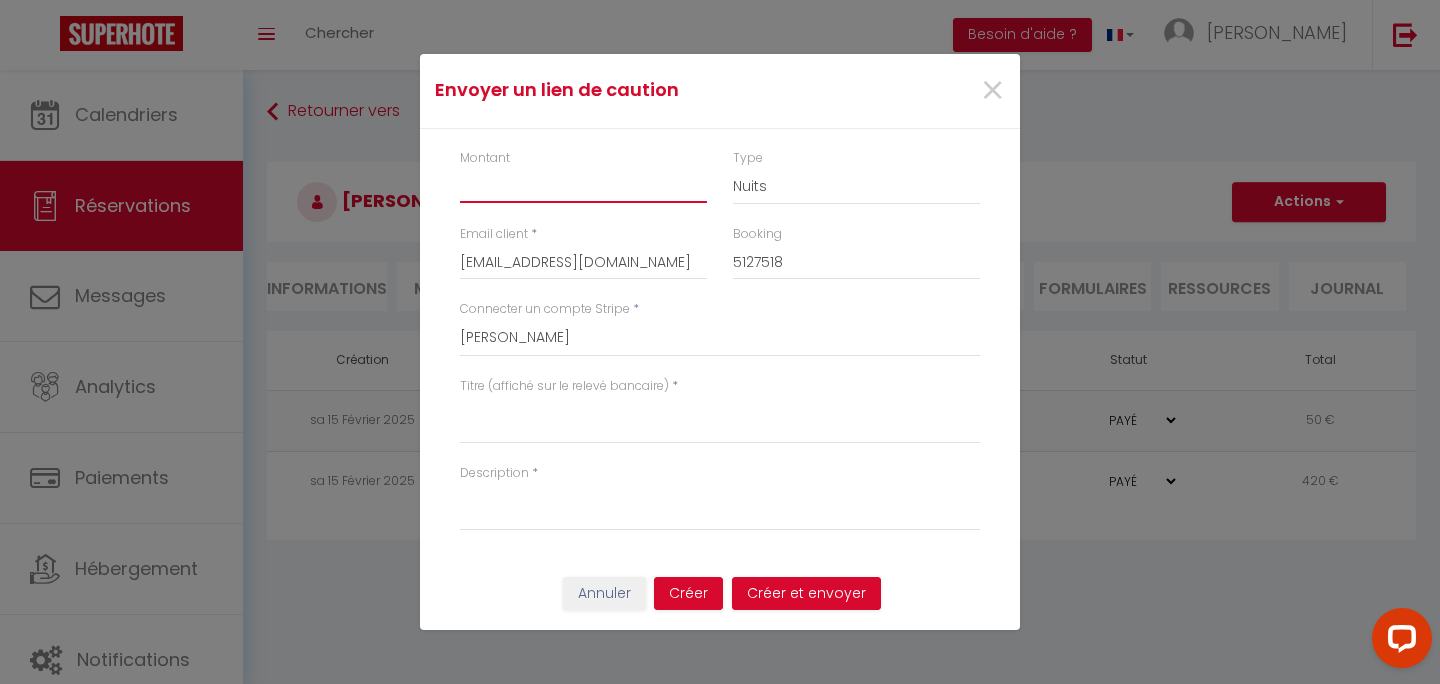 click on "Montant" at bounding box center (583, 185) 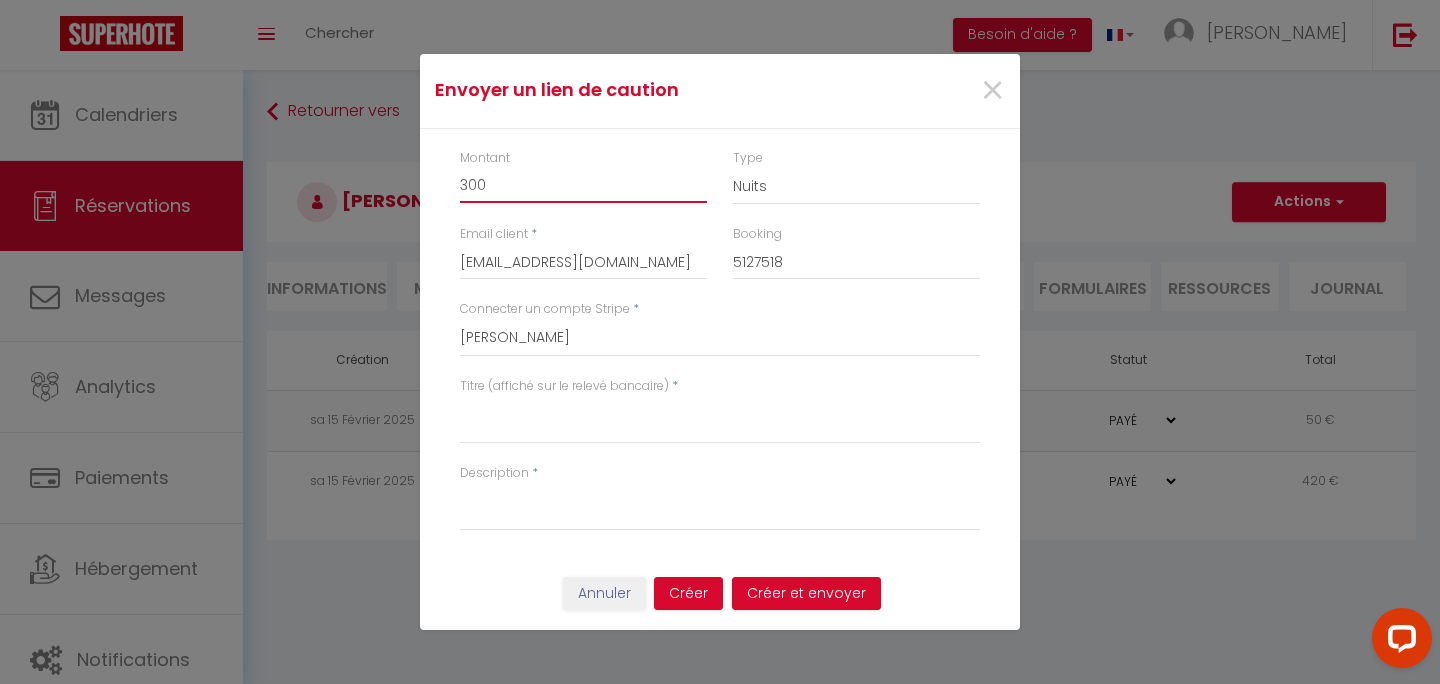 type on "300" 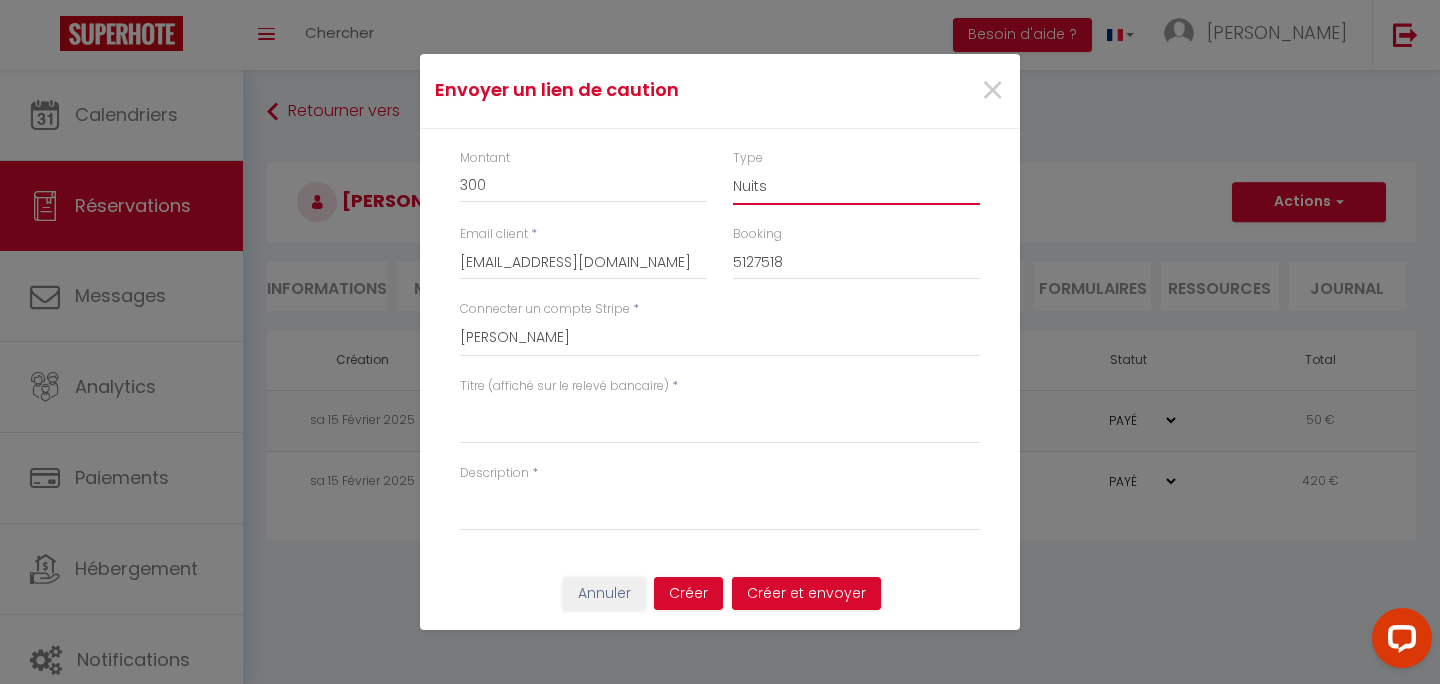 select on "other" 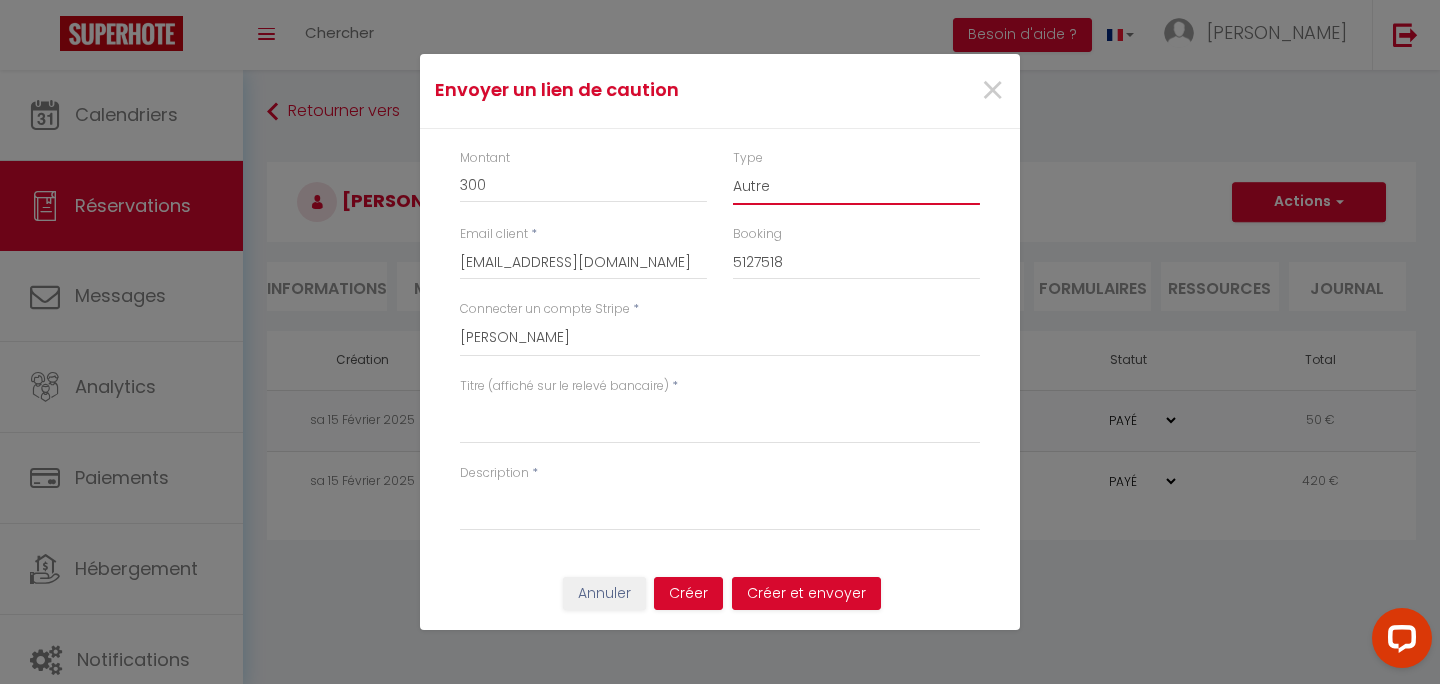 click on "Autre" at bounding box center (0, 0) 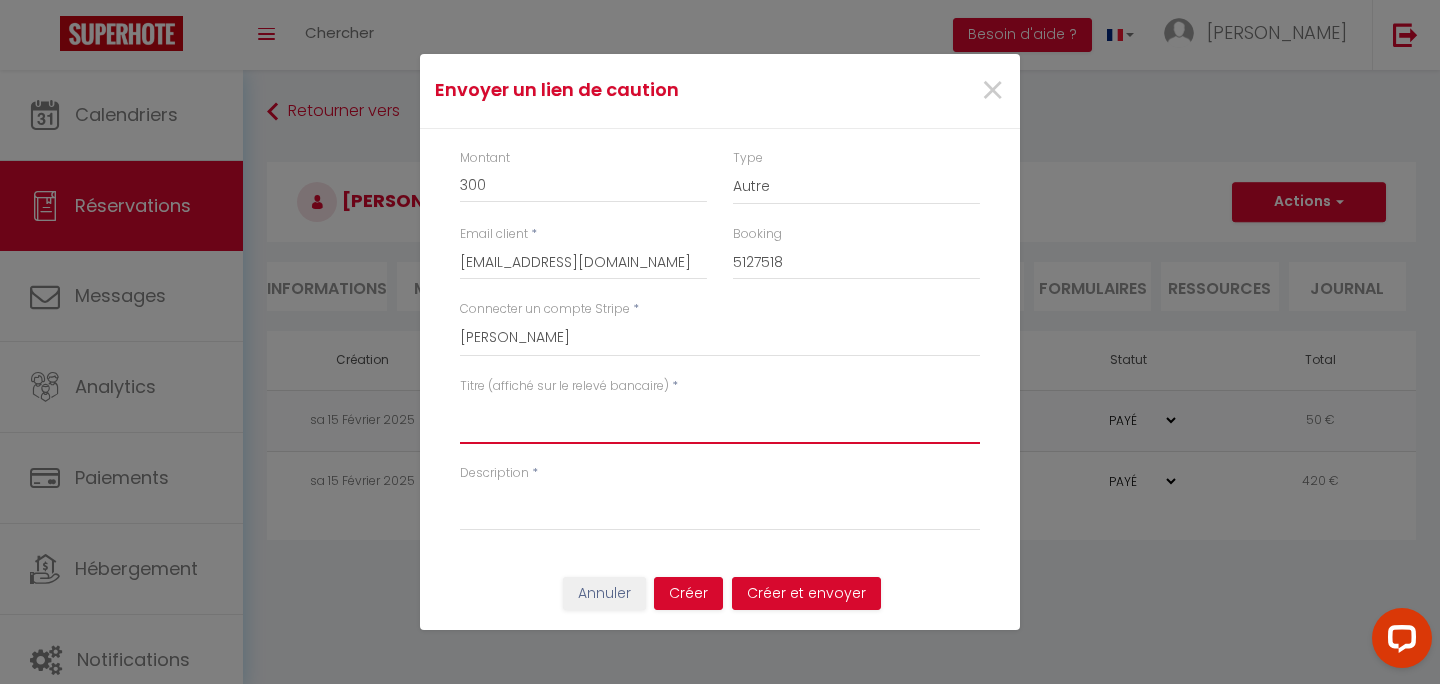 click on "Titre (affiché sur le relevé bancaire)" at bounding box center (720, 420) 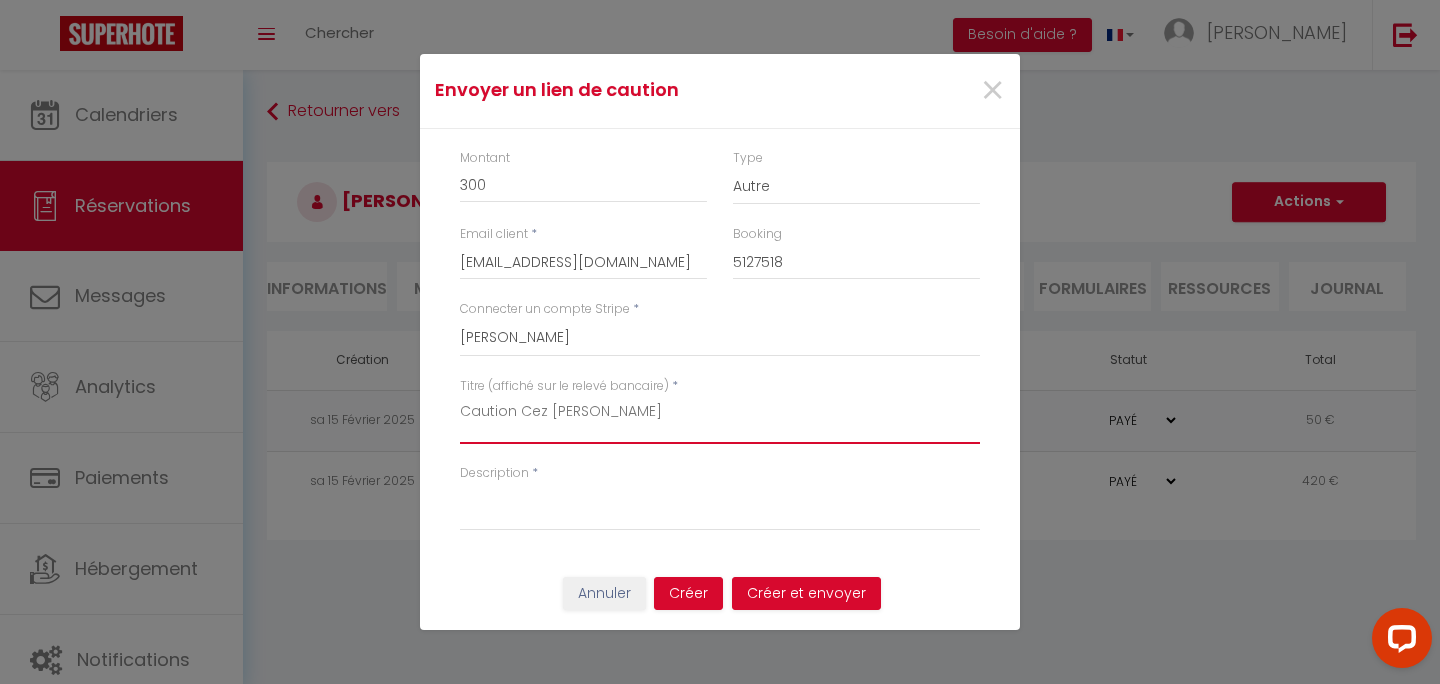 click on "Caution Cez caroline" at bounding box center [720, 420] 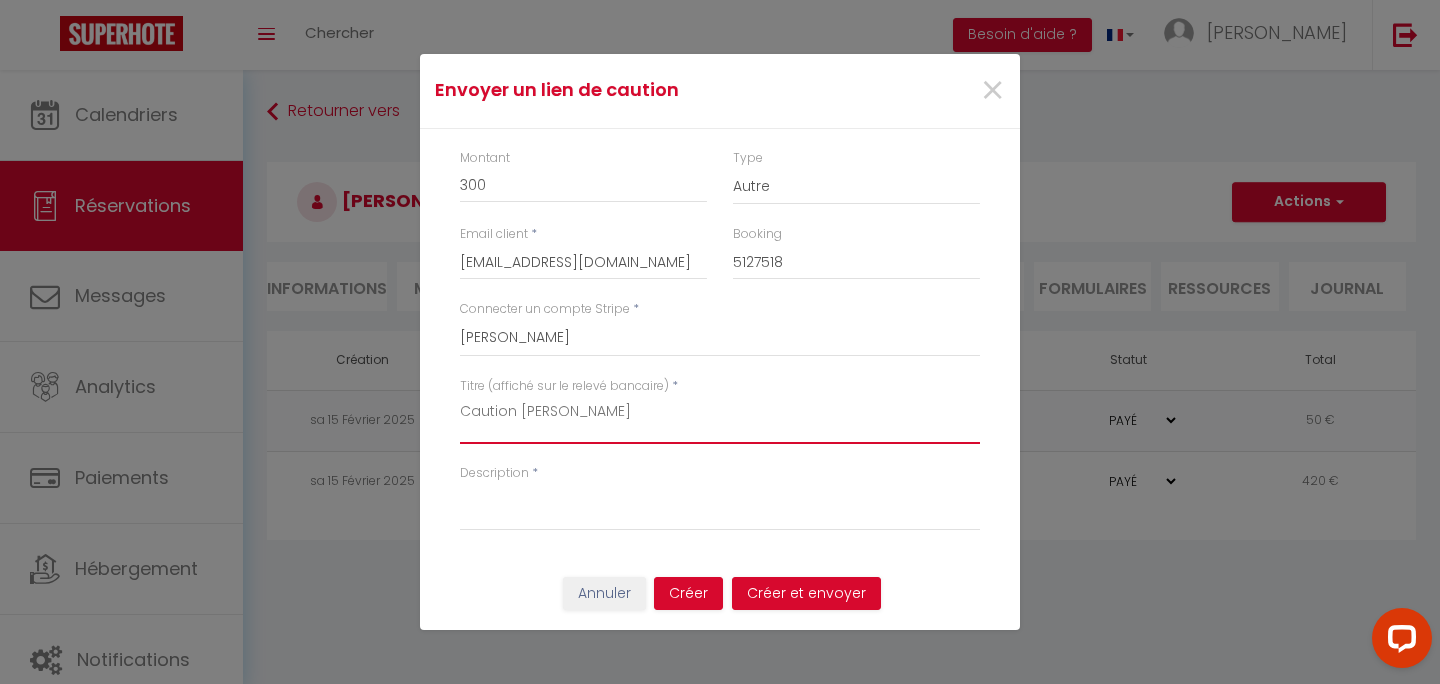 drag, startPoint x: 448, startPoint y: 390, endPoint x: 386, endPoint y: 387, distance: 62.072536 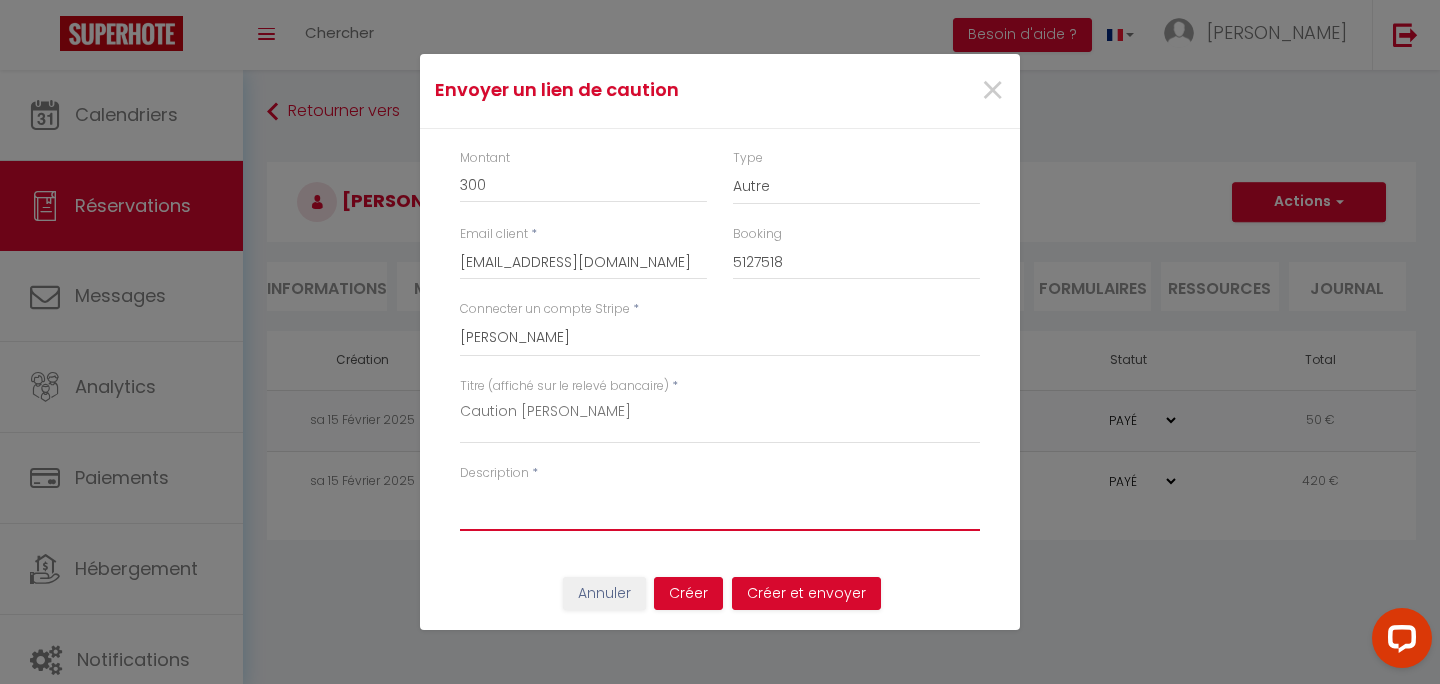 click on "Description" at bounding box center (720, 507) 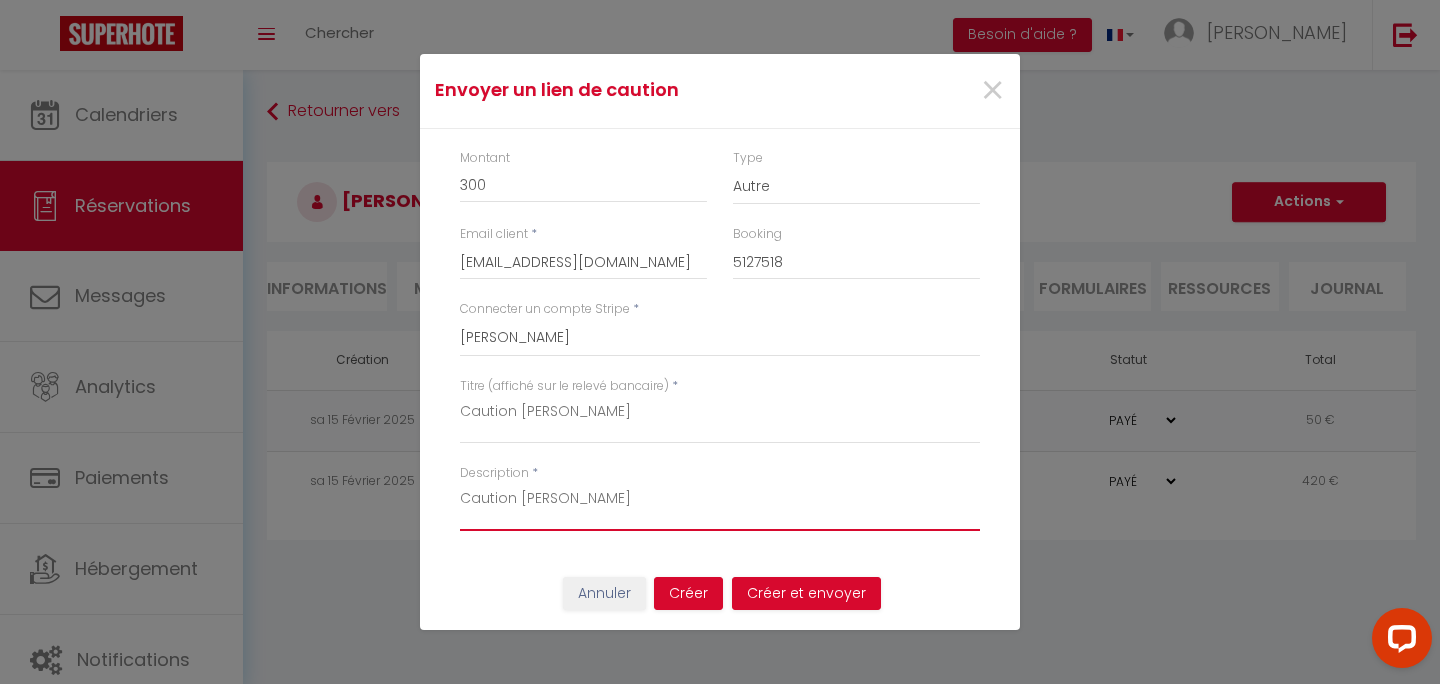 click on "Caution Chez caroline" at bounding box center [720, 507] 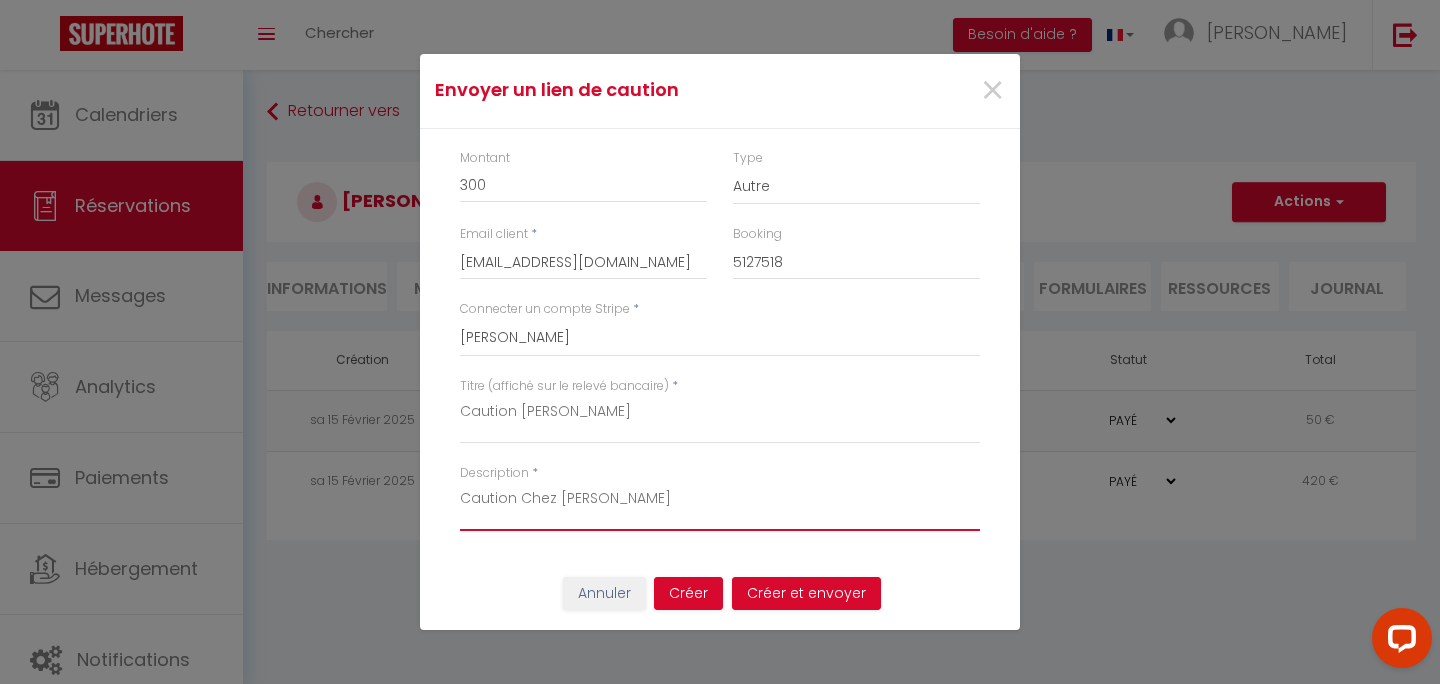 type on "Caution Chez Caroline" 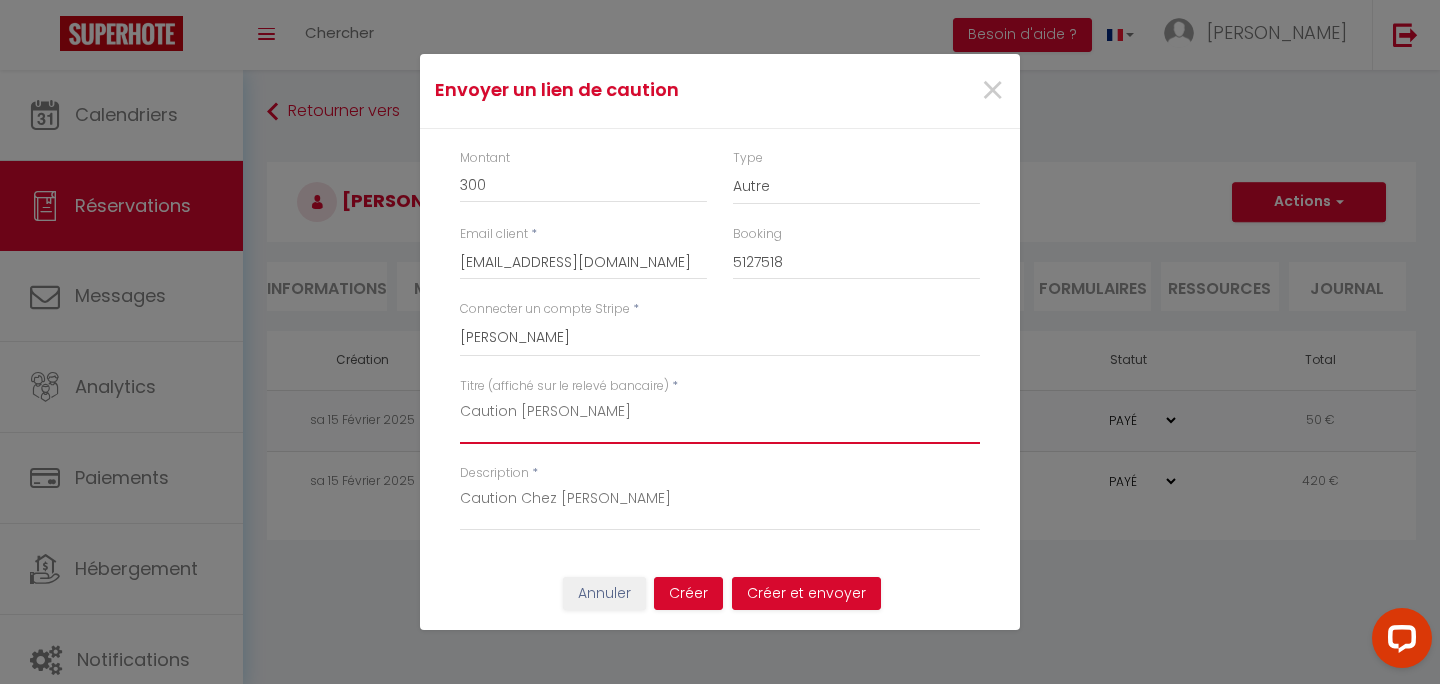 click on "Caution Chez caroline" at bounding box center (720, 420) 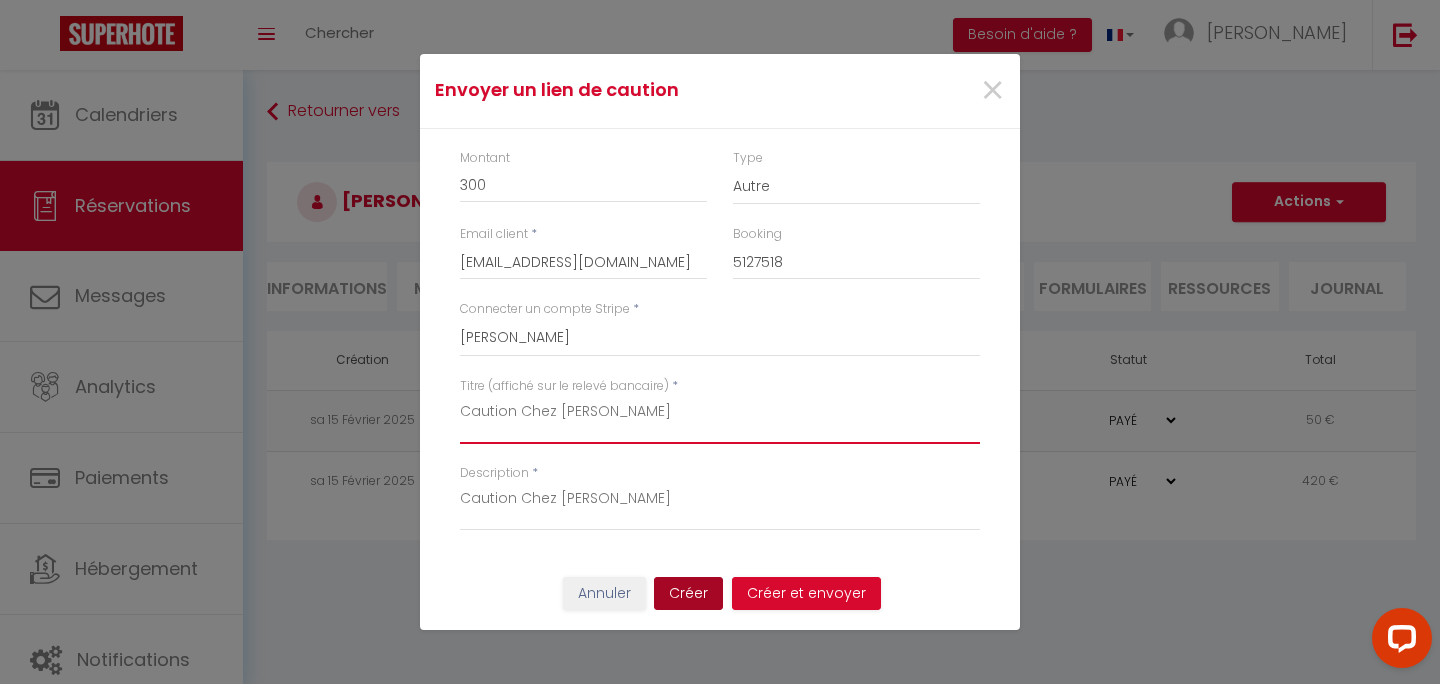 type on "Caution Chez Caroline" 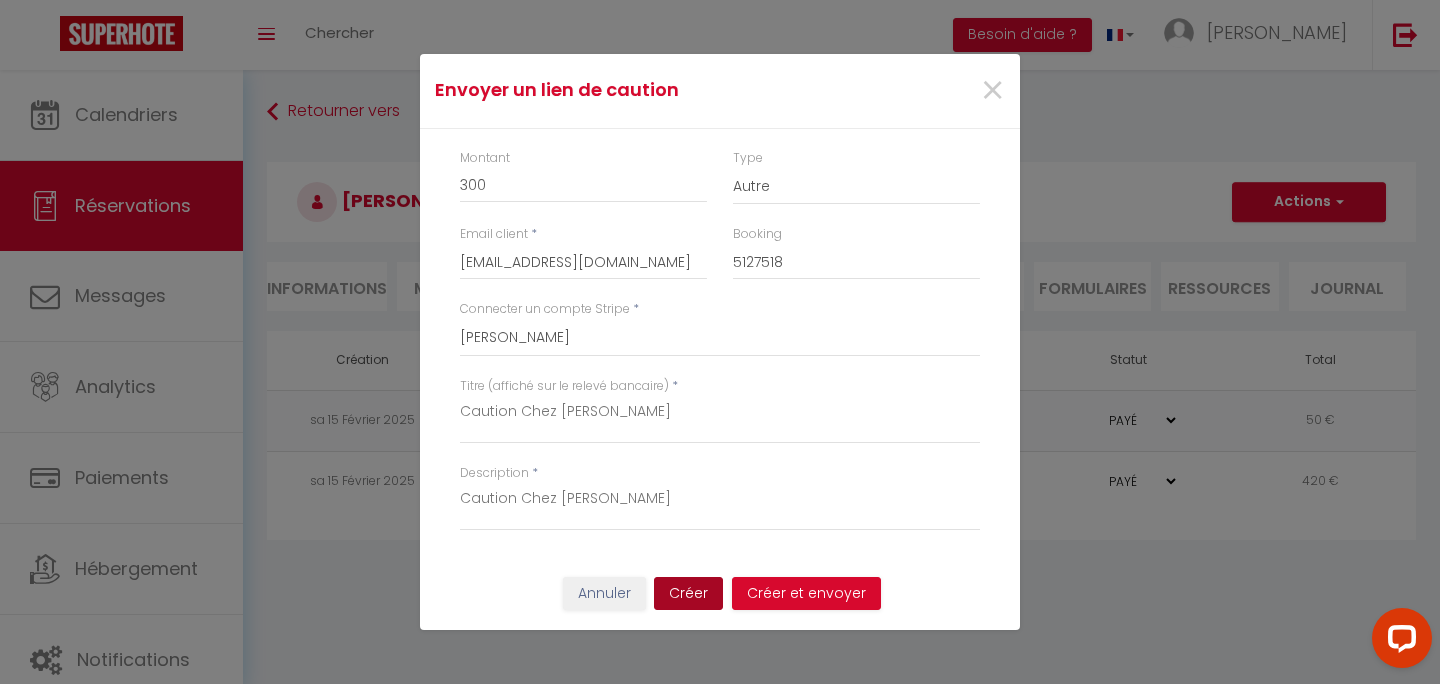 click on "Créer" at bounding box center [688, 594] 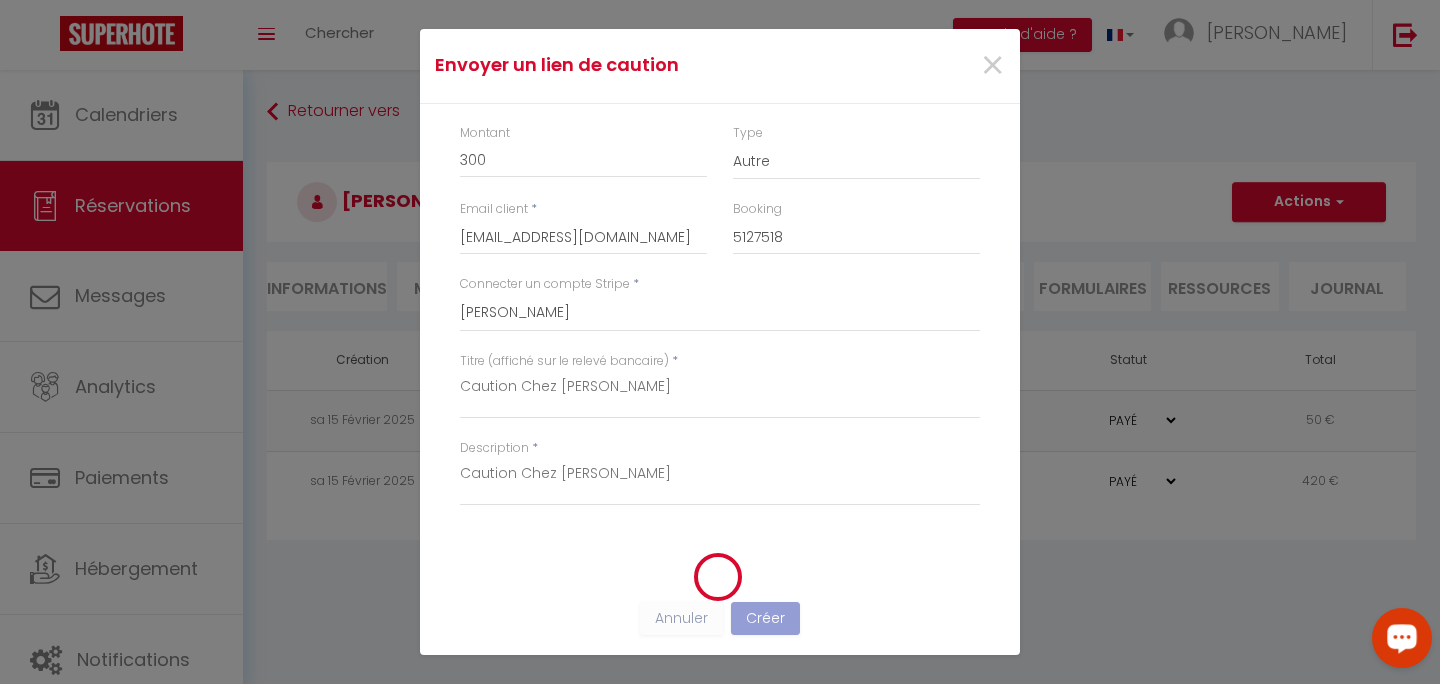 click 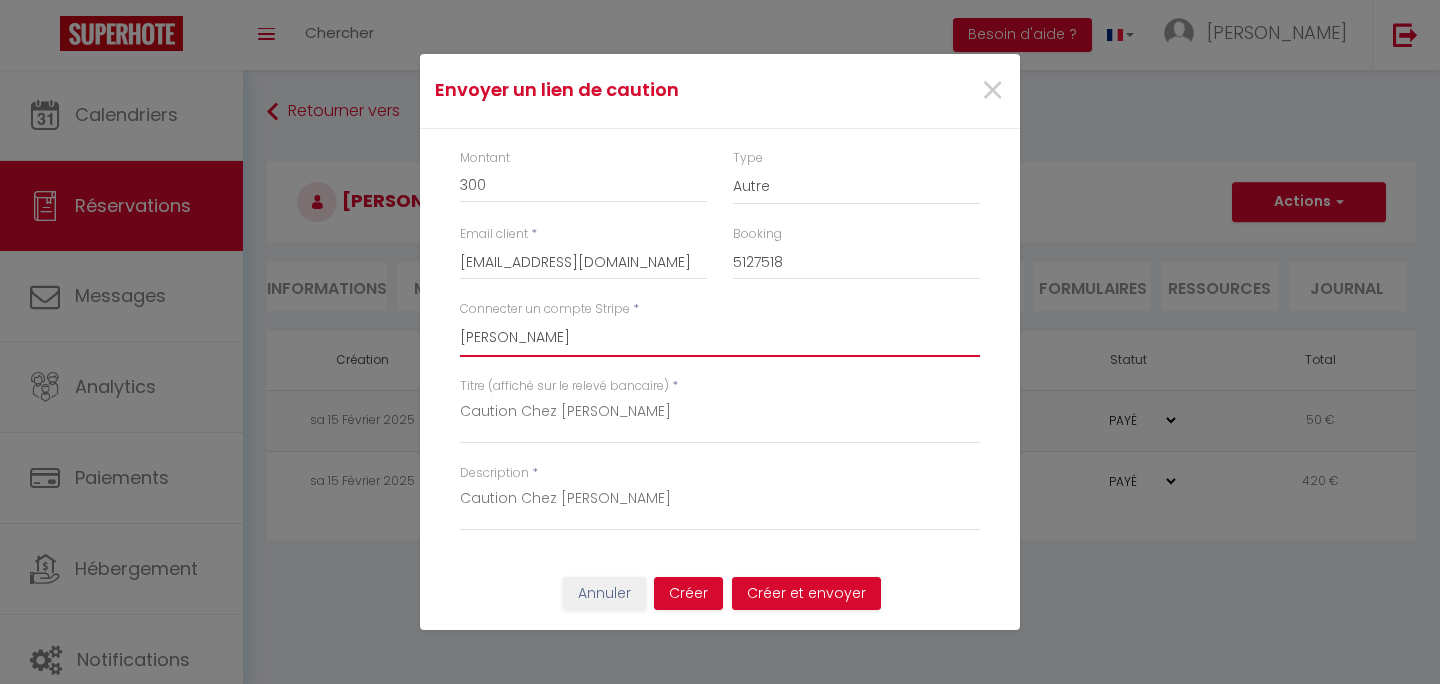 select on "8055" 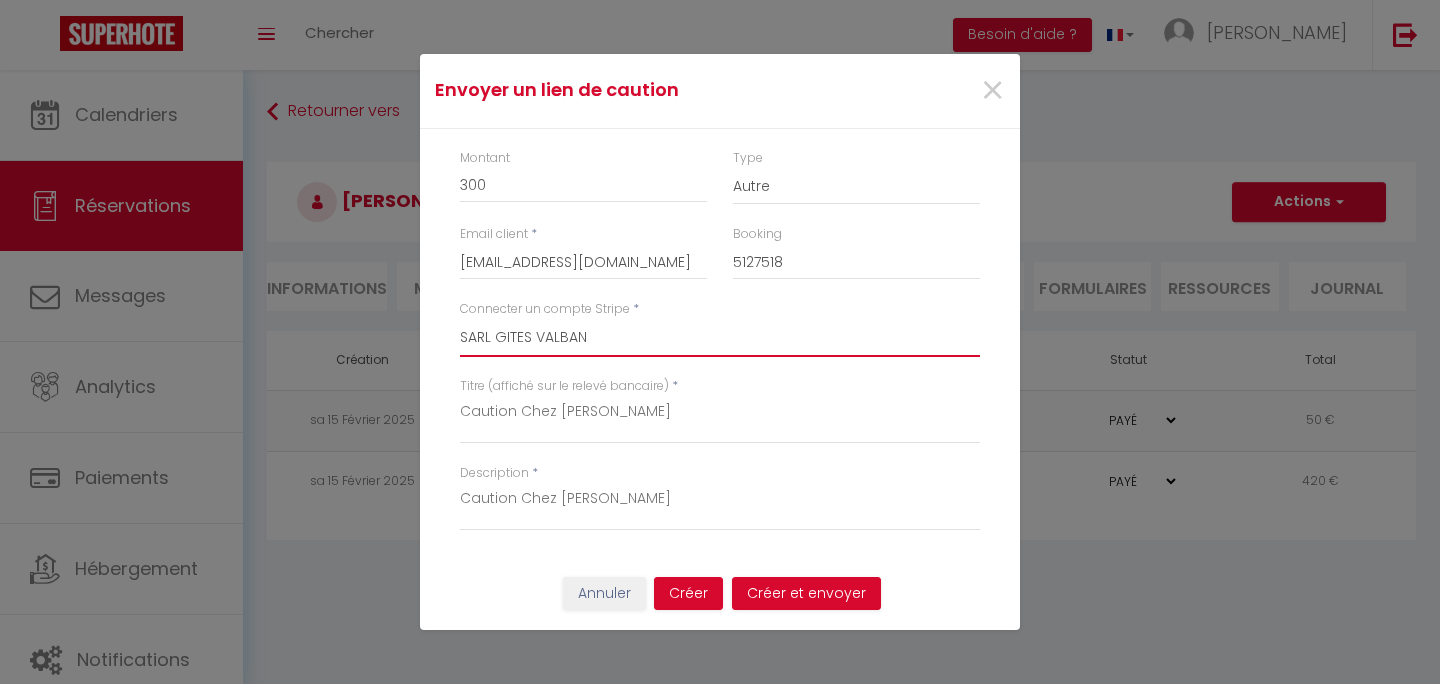 click on "SARL GITES VALBAN" at bounding box center [0, 0] 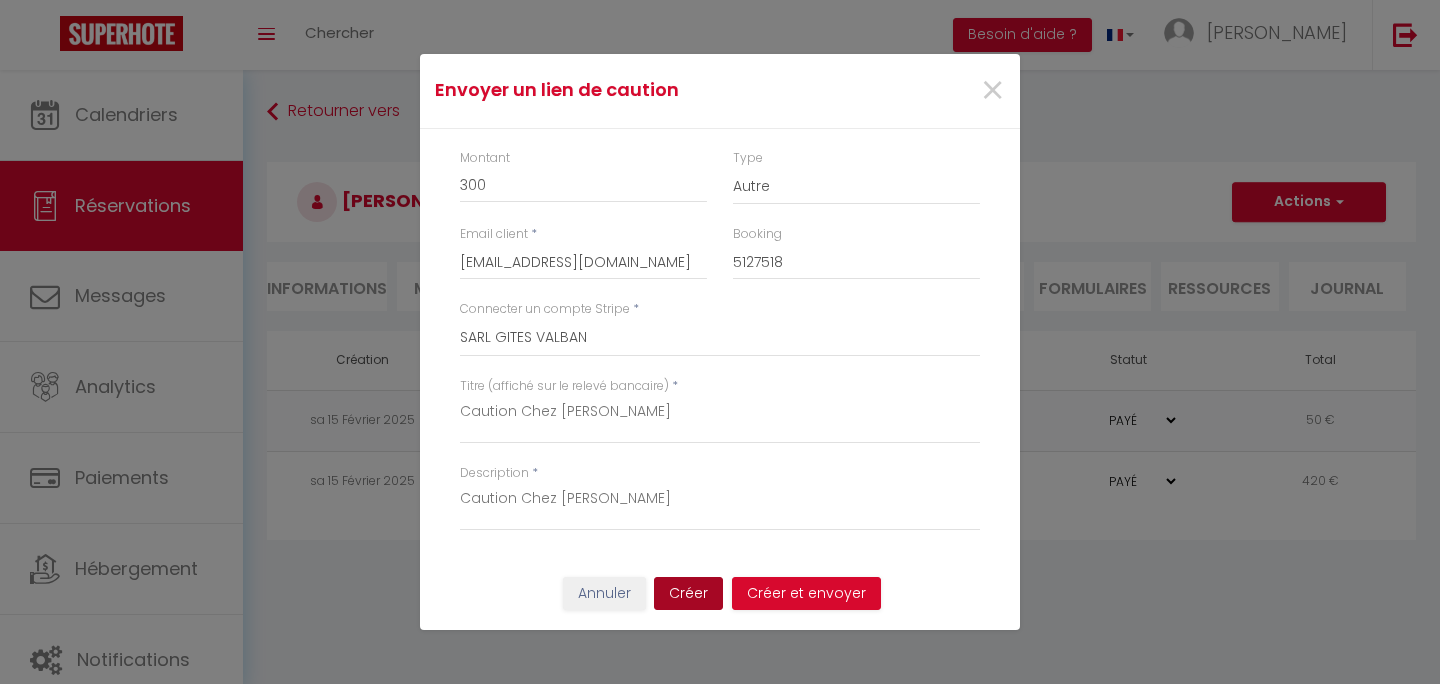 click on "Créer" at bounding box center (688, 594) 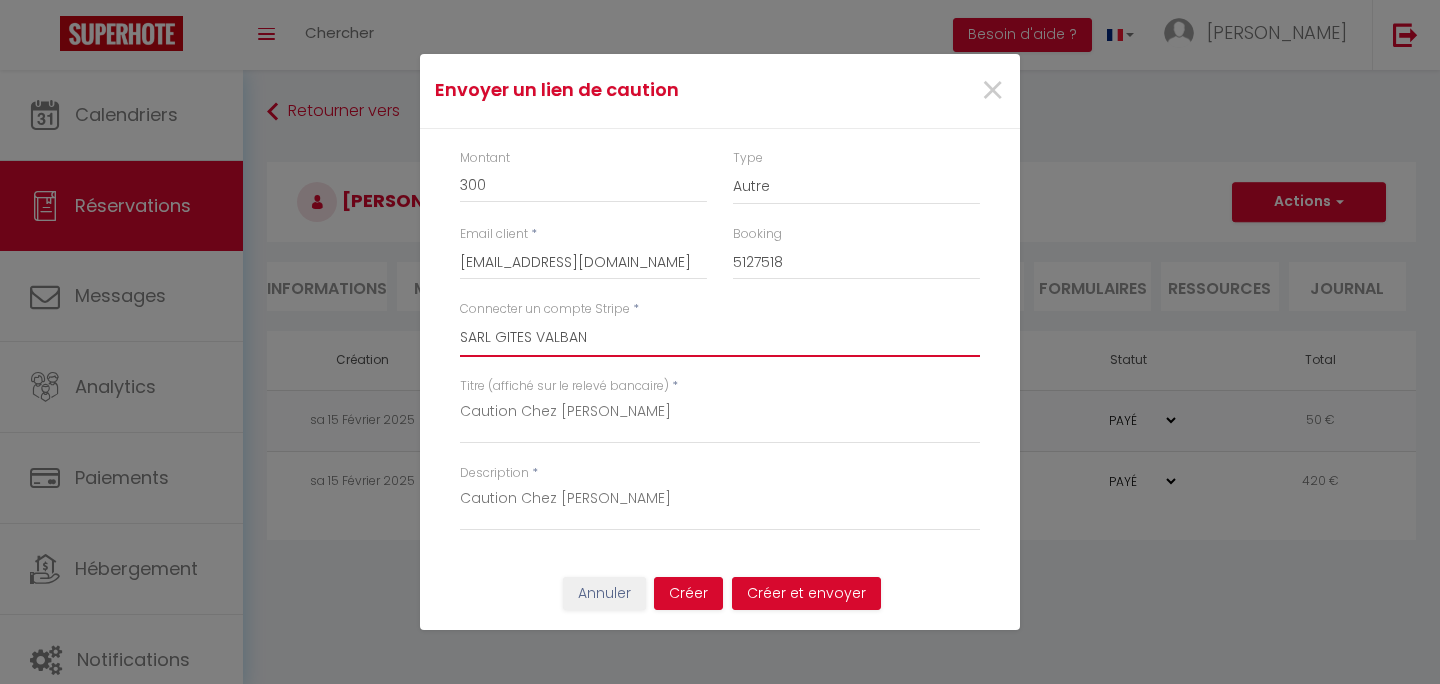 click on "SARL GITES VALBAN" at bounding box center (0, 0) 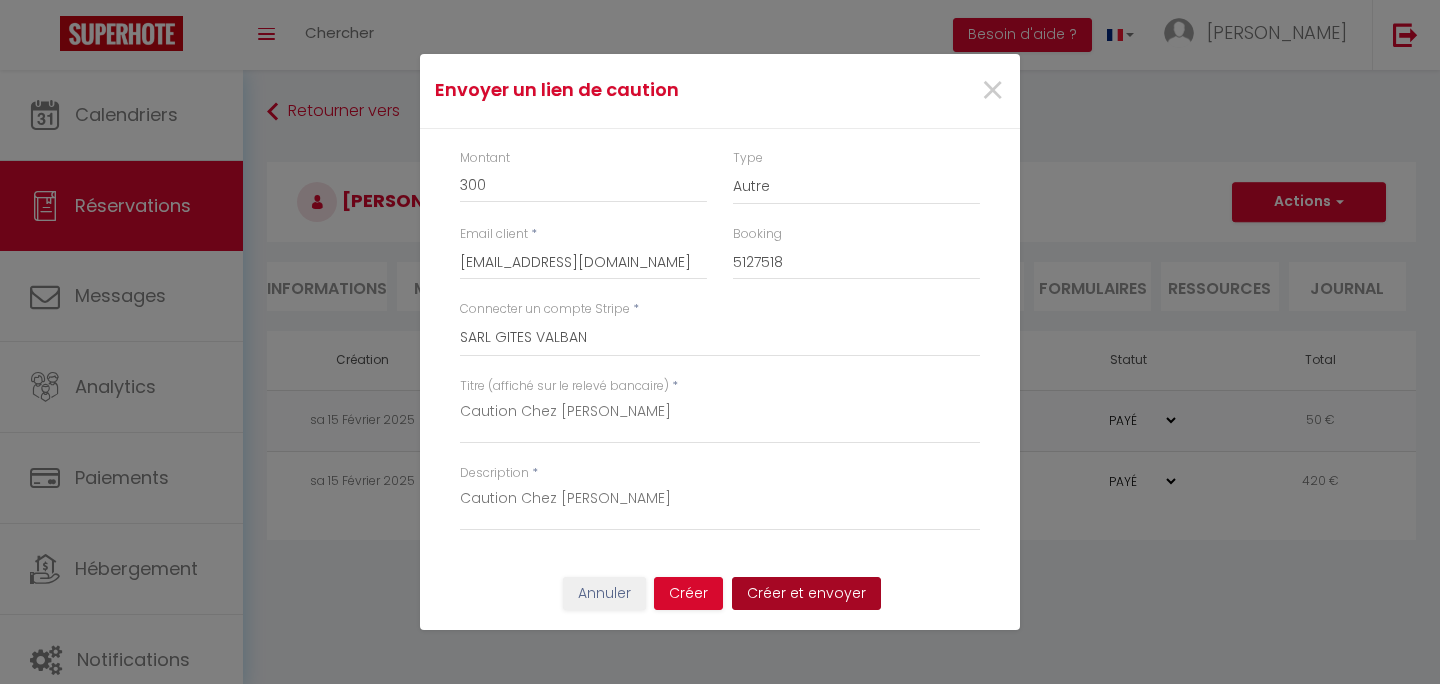 click on "Créer et envoyer" at bounding box center [806, 594] 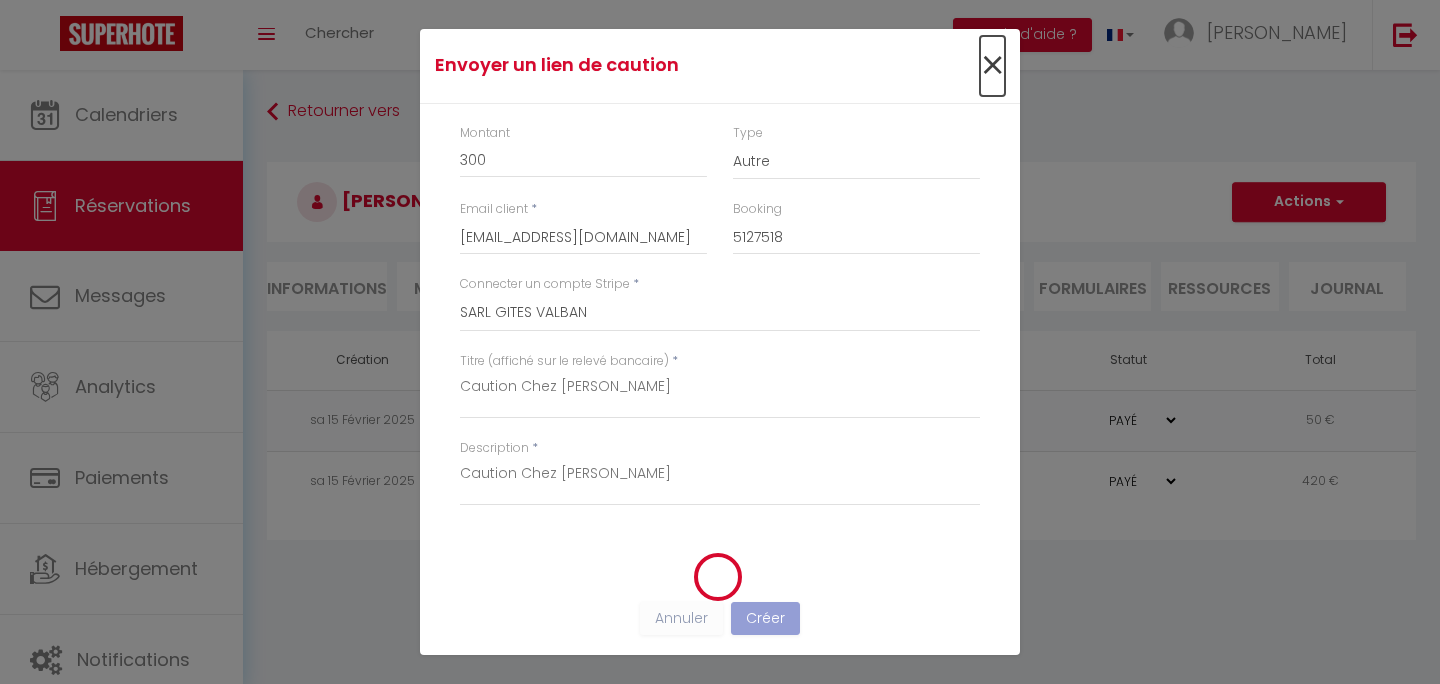 click on "×" at bounding box center [992, 66] 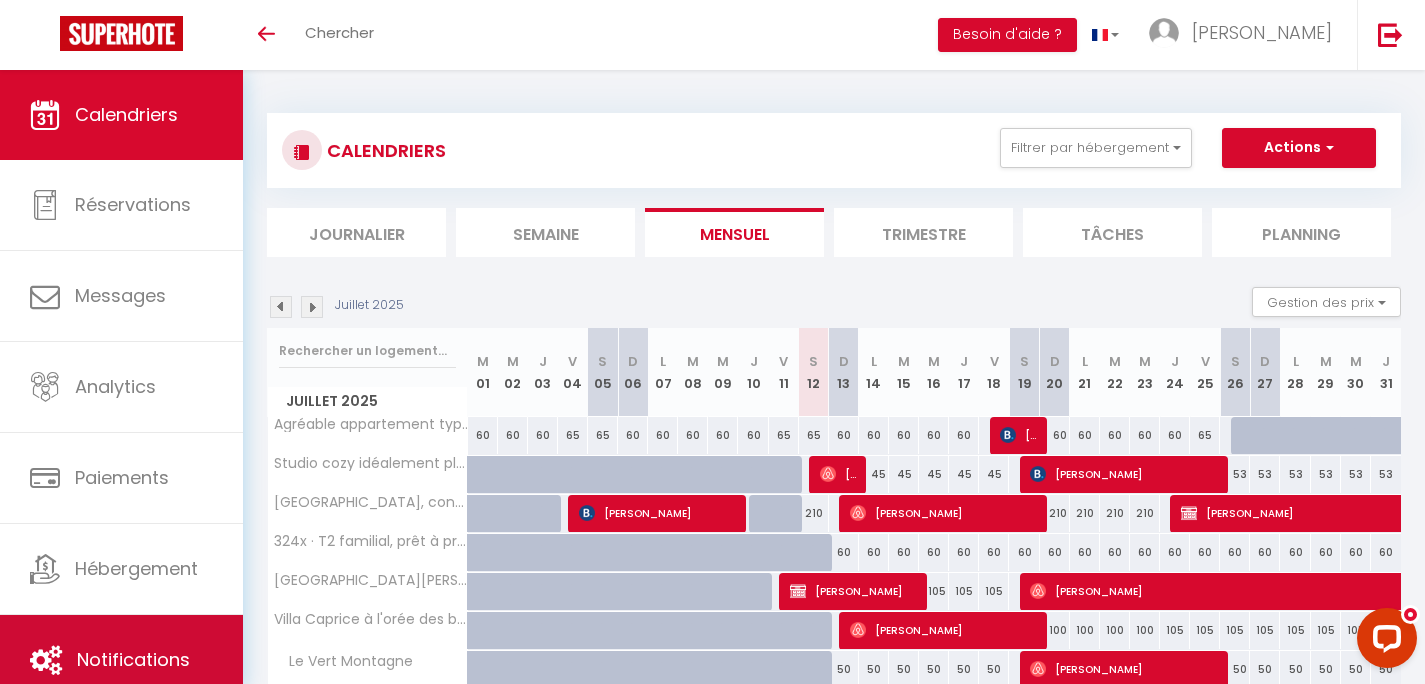 scroll, scrollTop: 0, scrollLeft: 0, axis: both 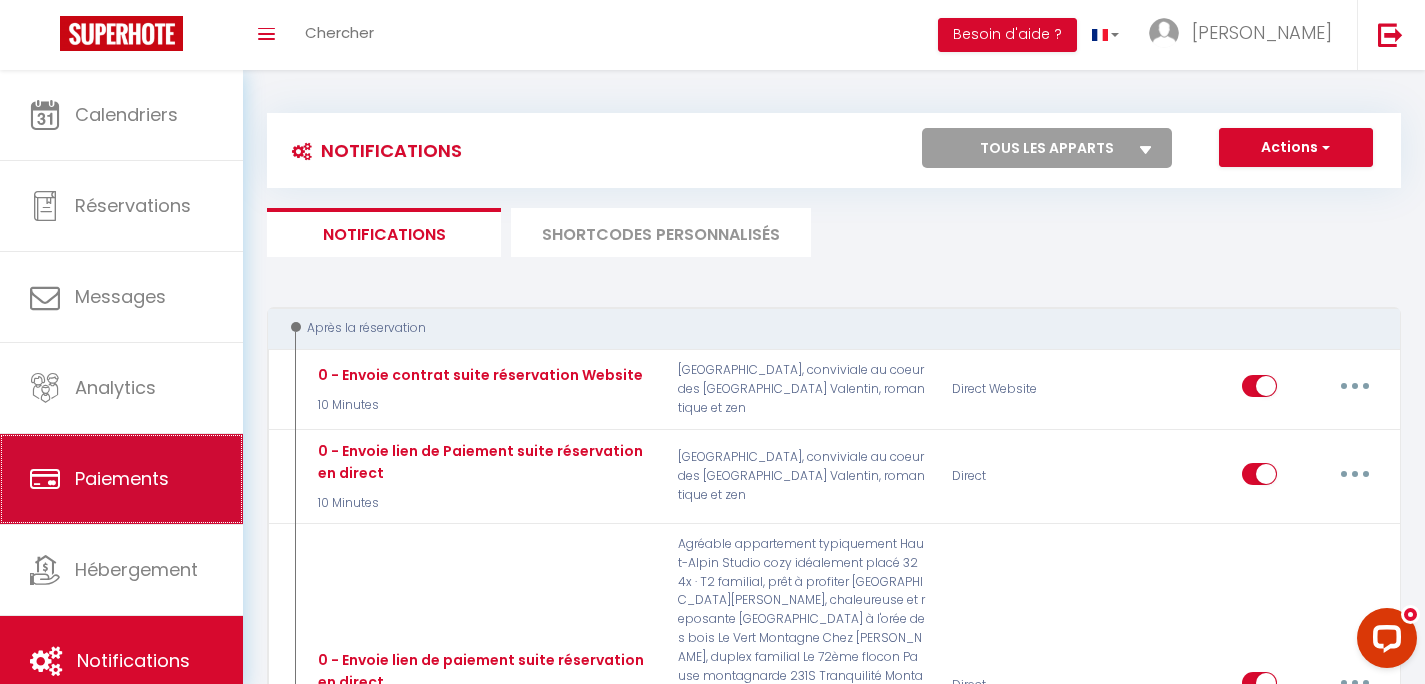 click on "Paiements" at bounding box center (122, 478) 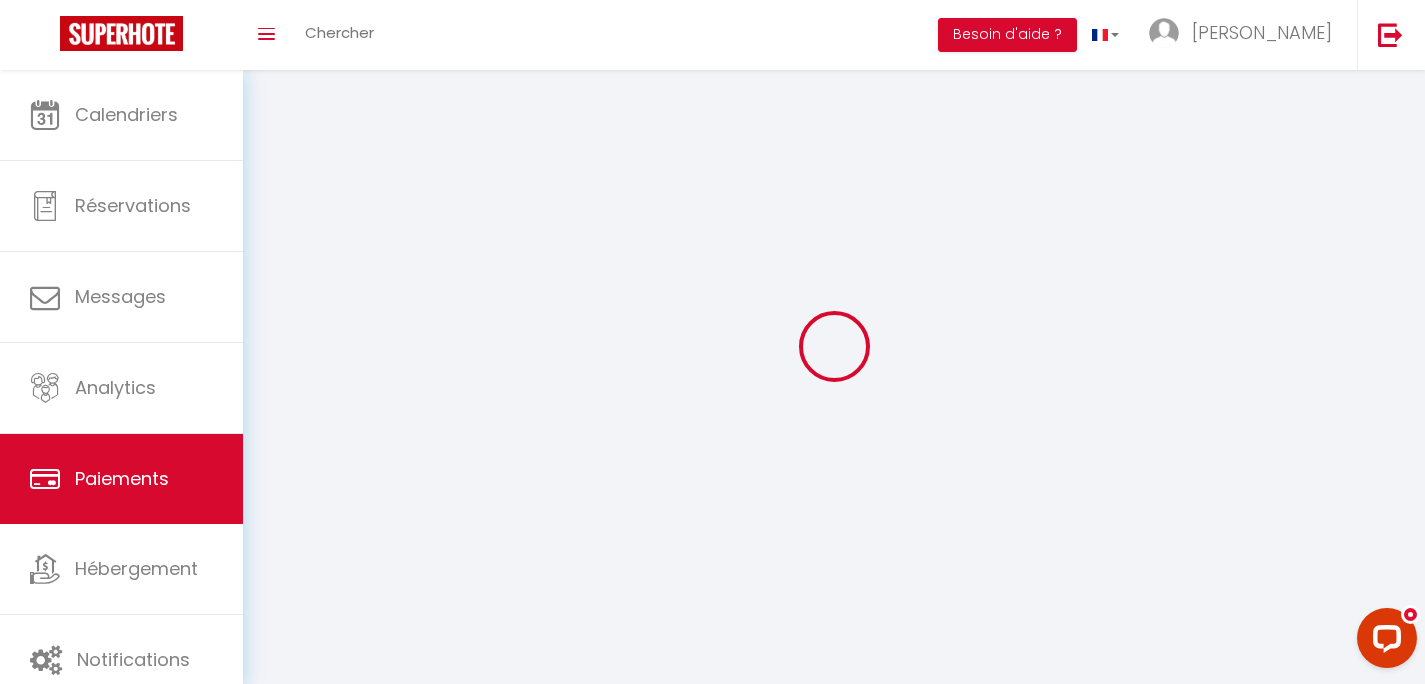 select on "2" 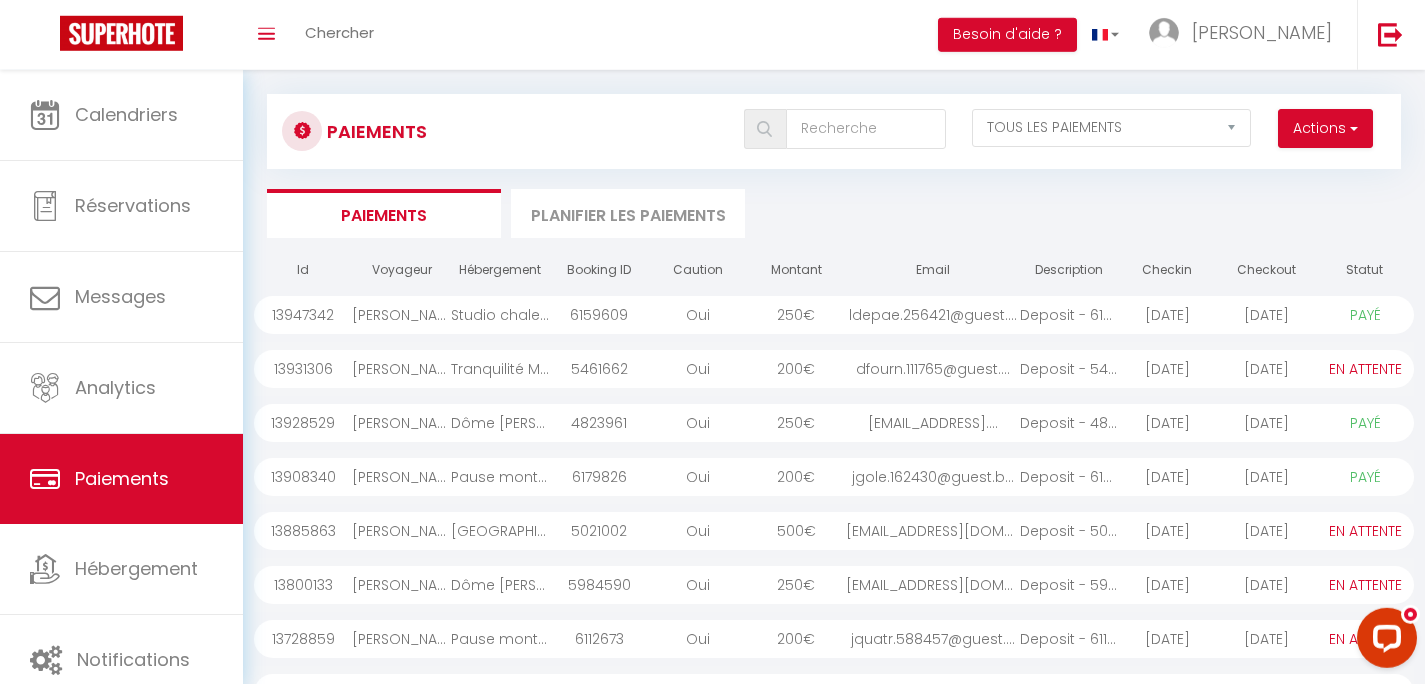scroll, scrollTop: 16, scrollLeft: 0, axis: vertical 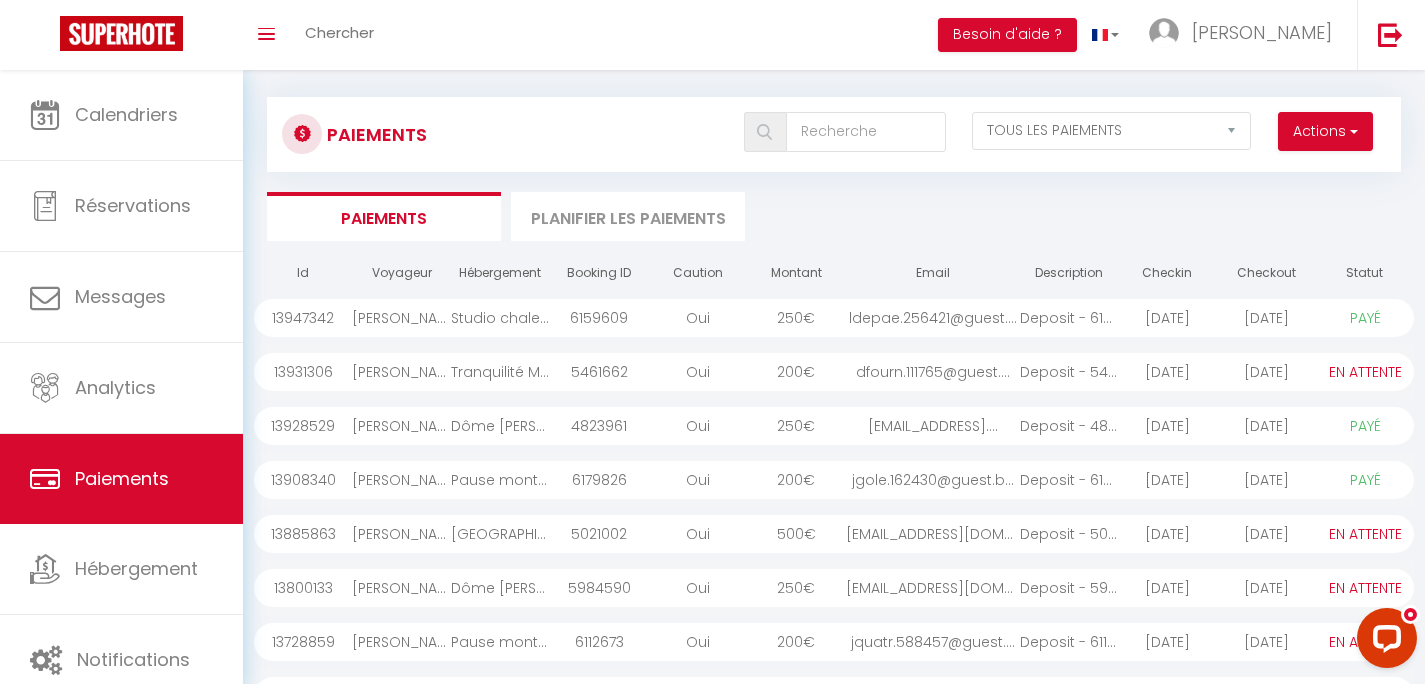 click on "Oui" at bounding box center [697, 372] 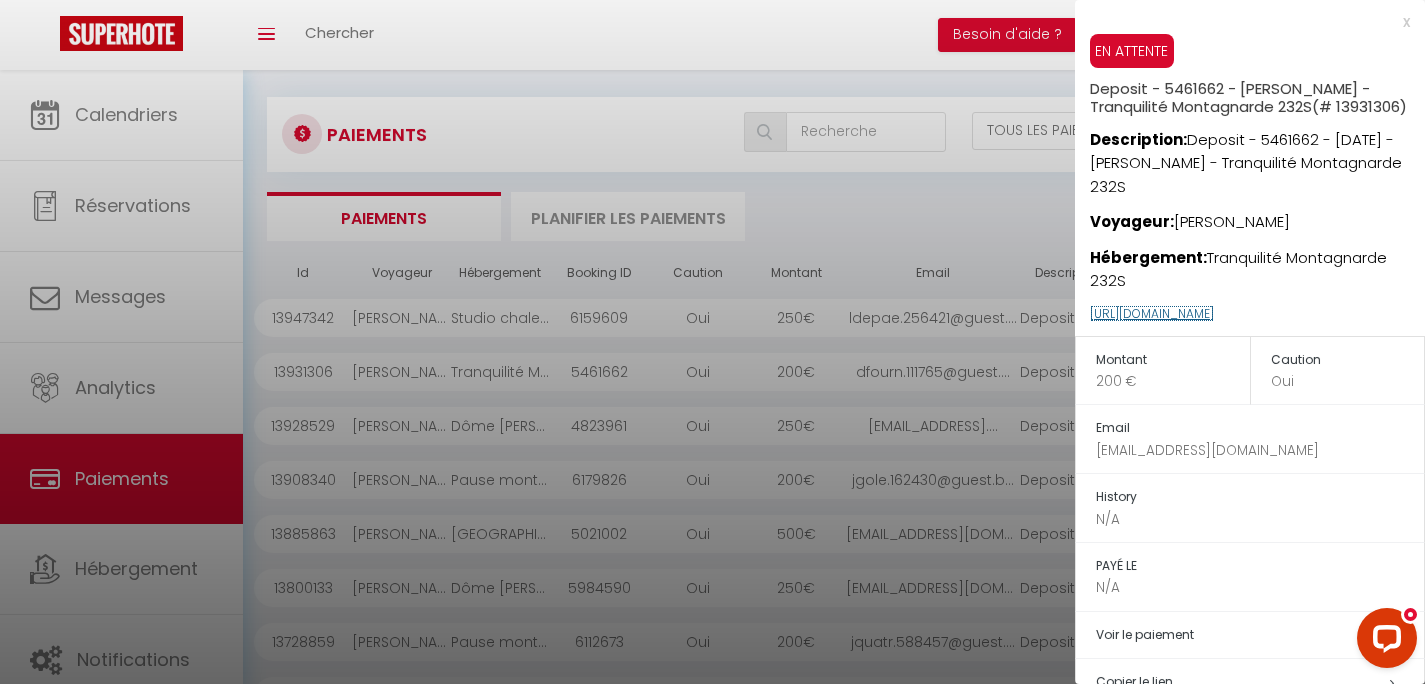 click on "[URL][DOMAIN_NAME]" at bounding box center (1152, 313) 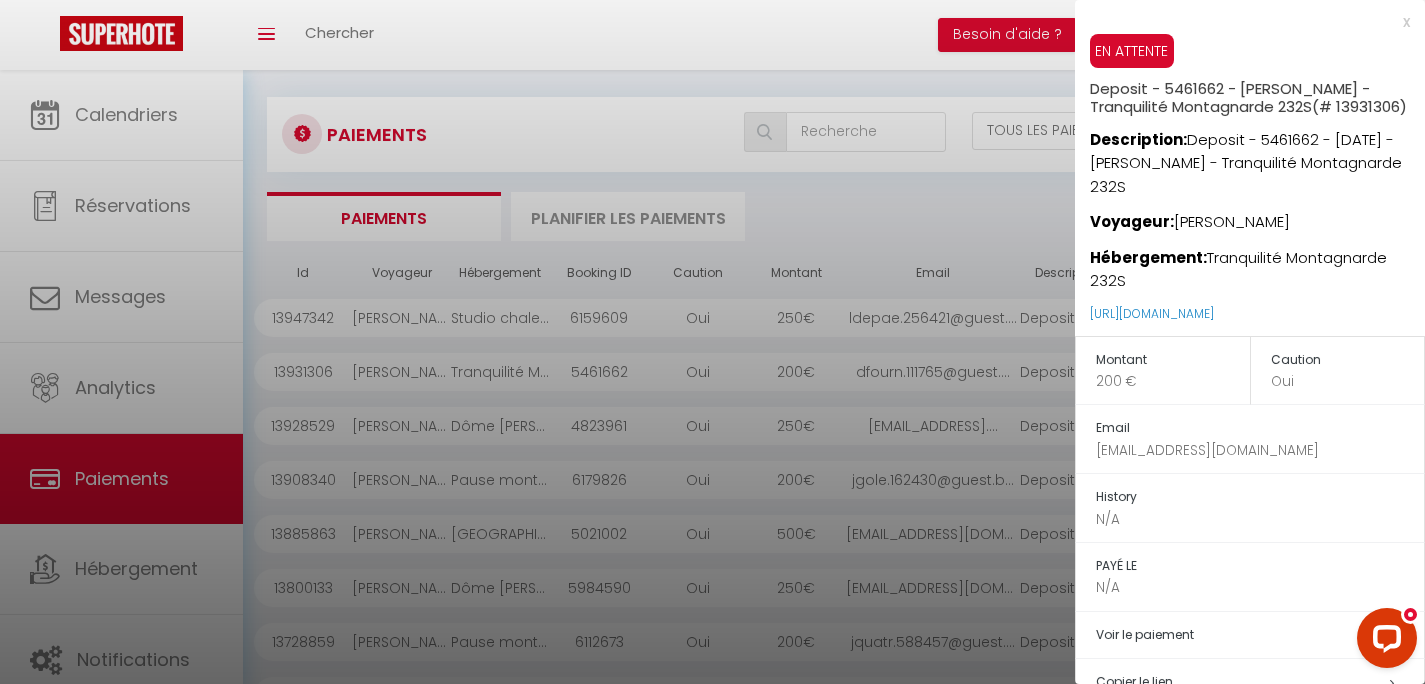 click on "x" at bounding box center (1242, 22) 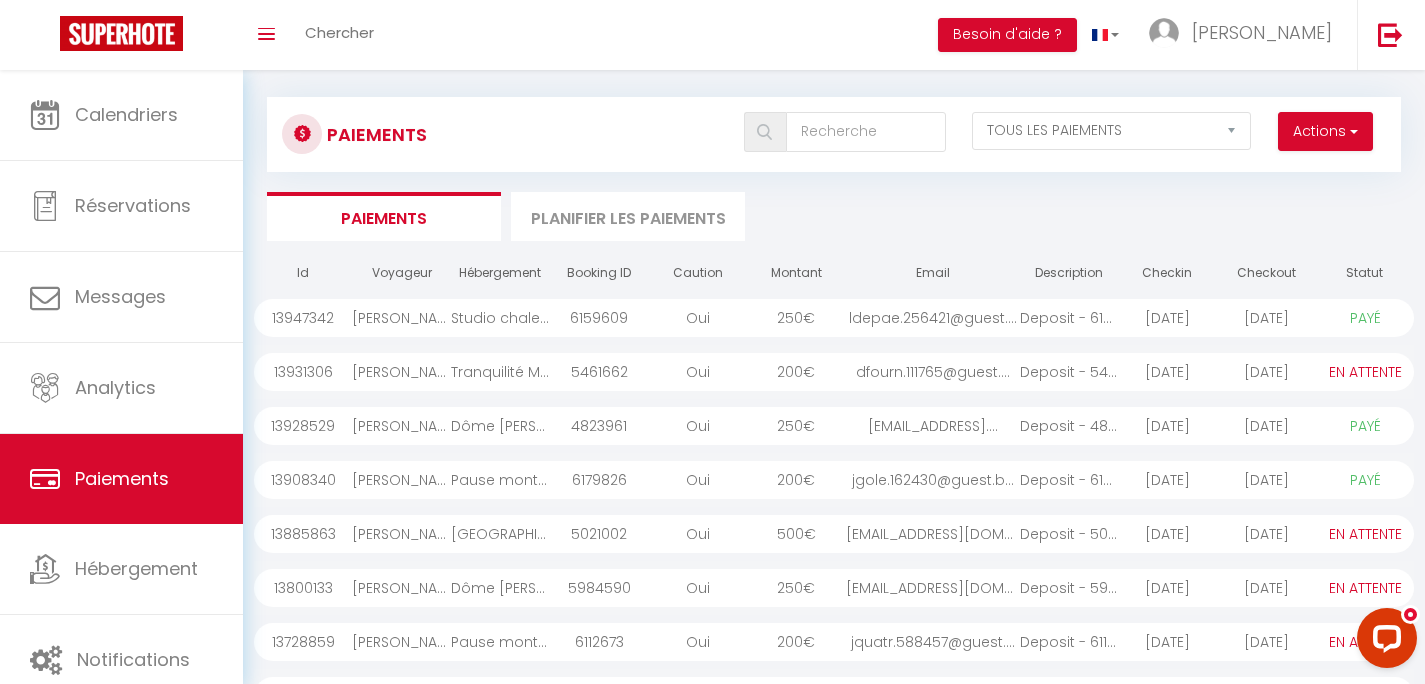 click on "Paiements   Planifier les paiements" at bounding box center [834, 216] 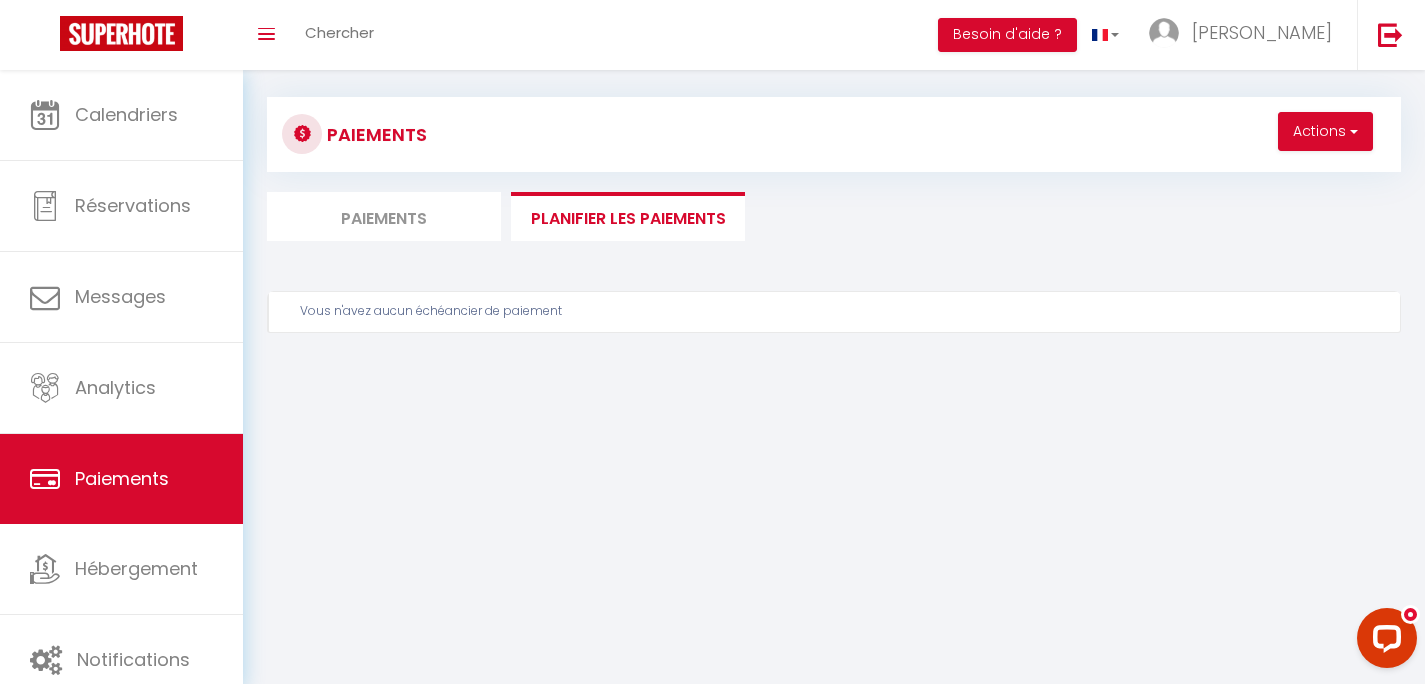 click on "Paiements" at bounding box center (384, 216) 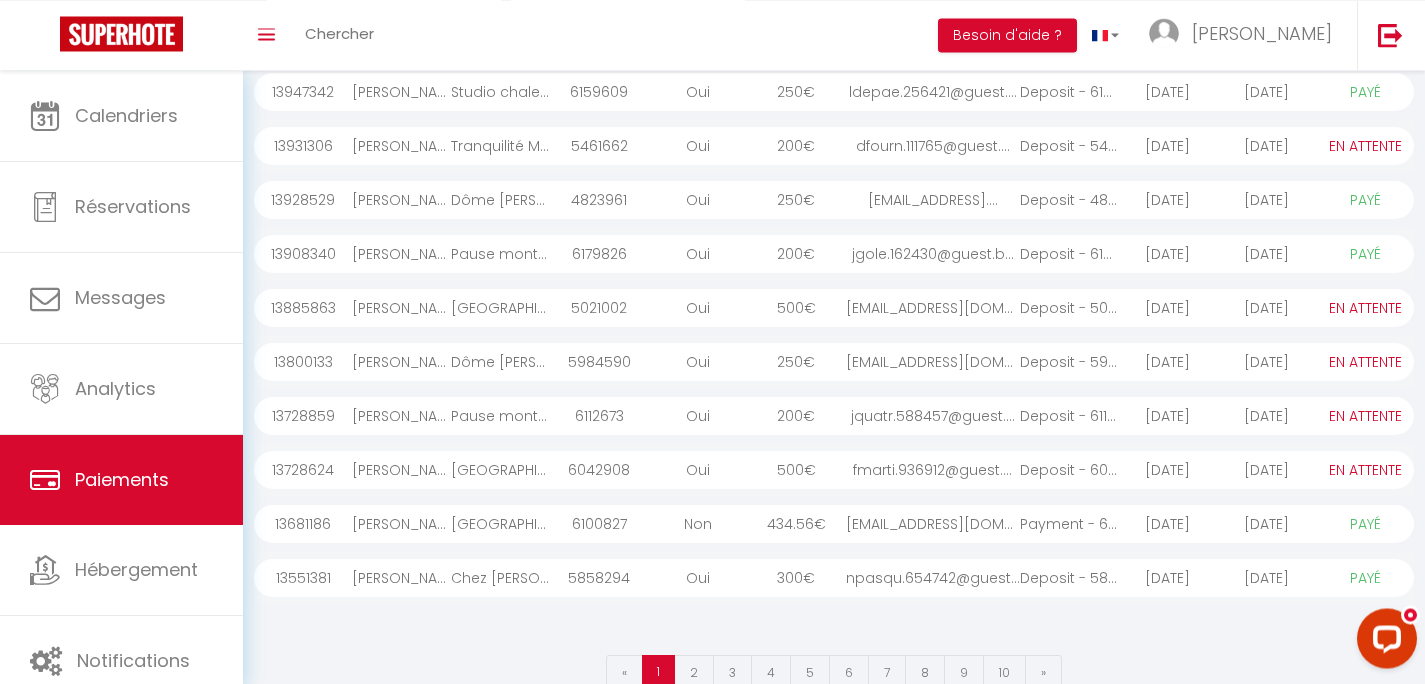 scroll, scrollTop: 256, scrollLeft: 0, axis: vertical 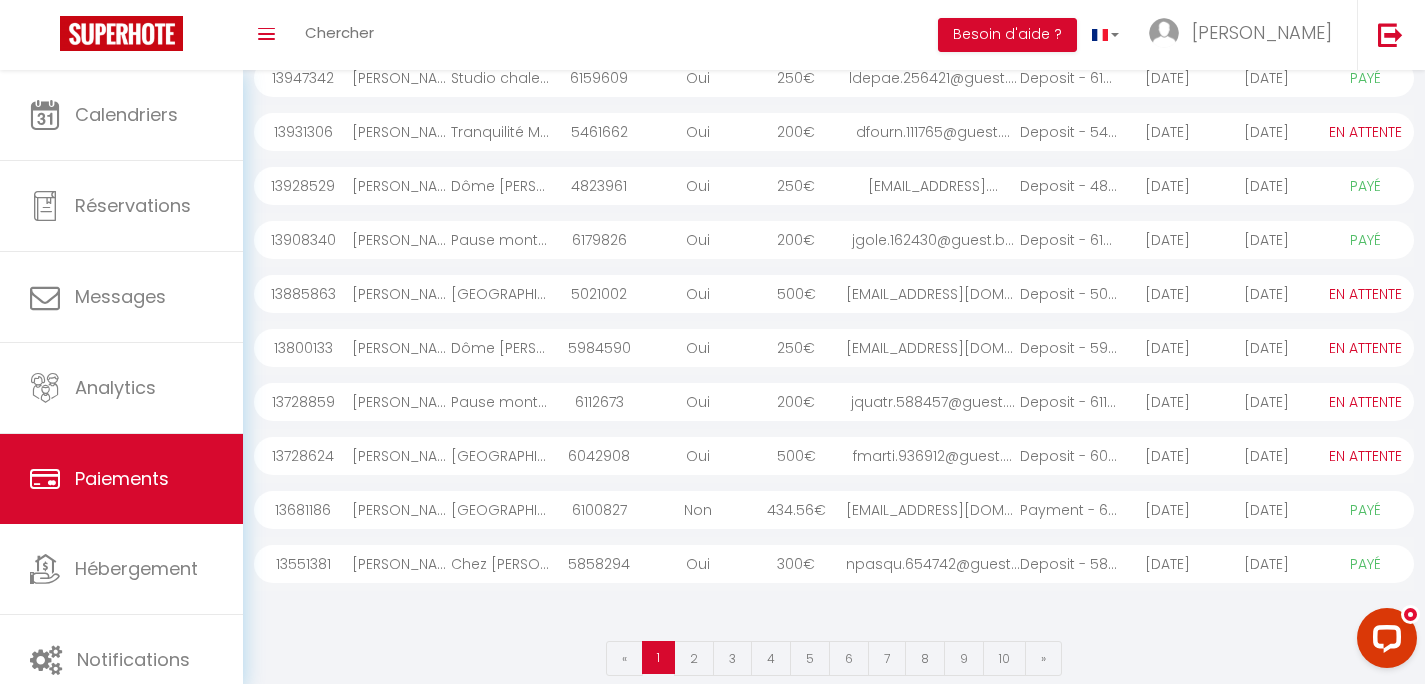 click at bounding box center (834, 611) 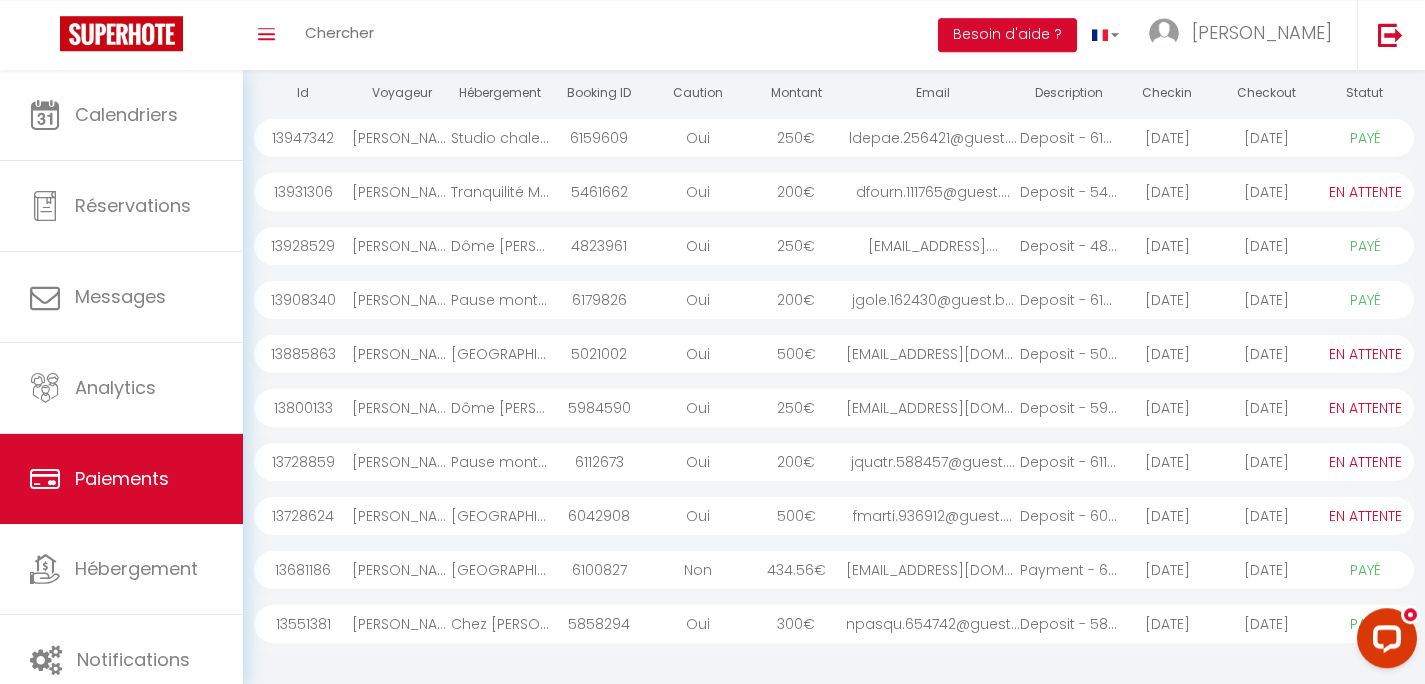 scroll, scrollTop: 192, scrollLeft: 0, axis: vertical 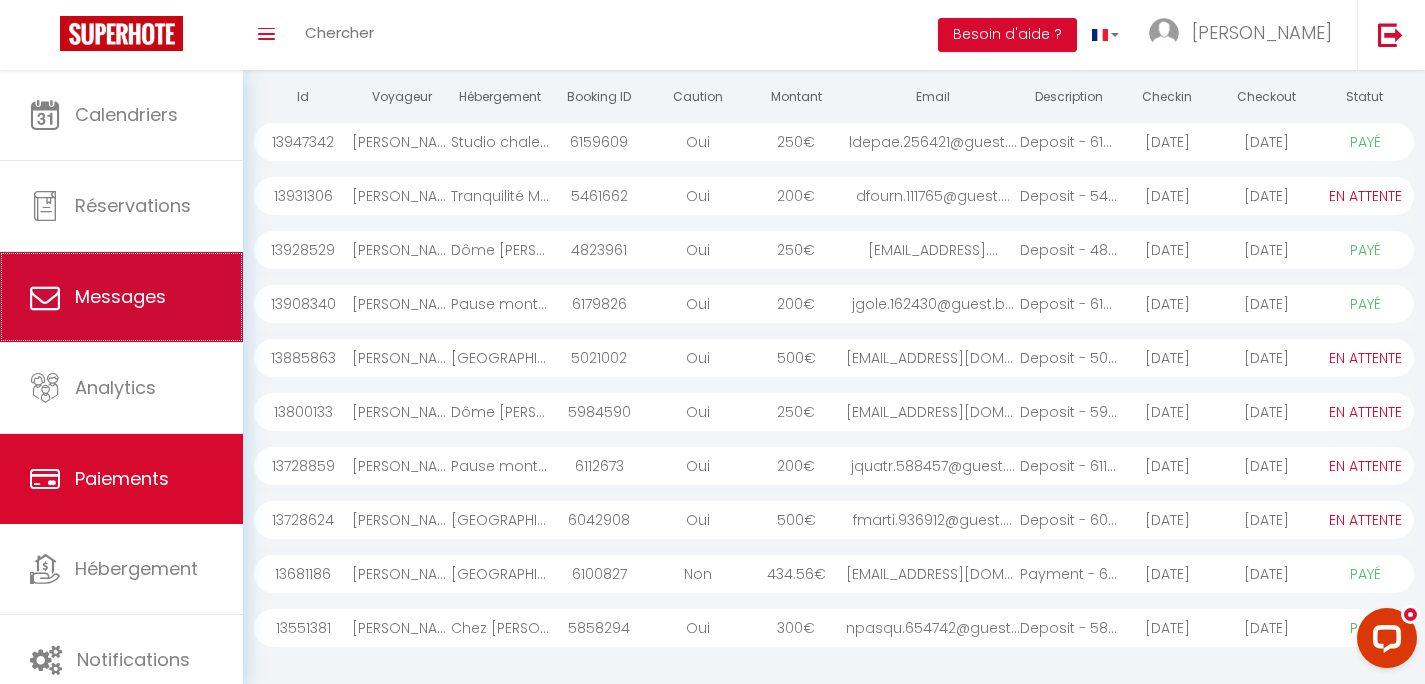 click on "Messages" at bounding box center [120, 296] 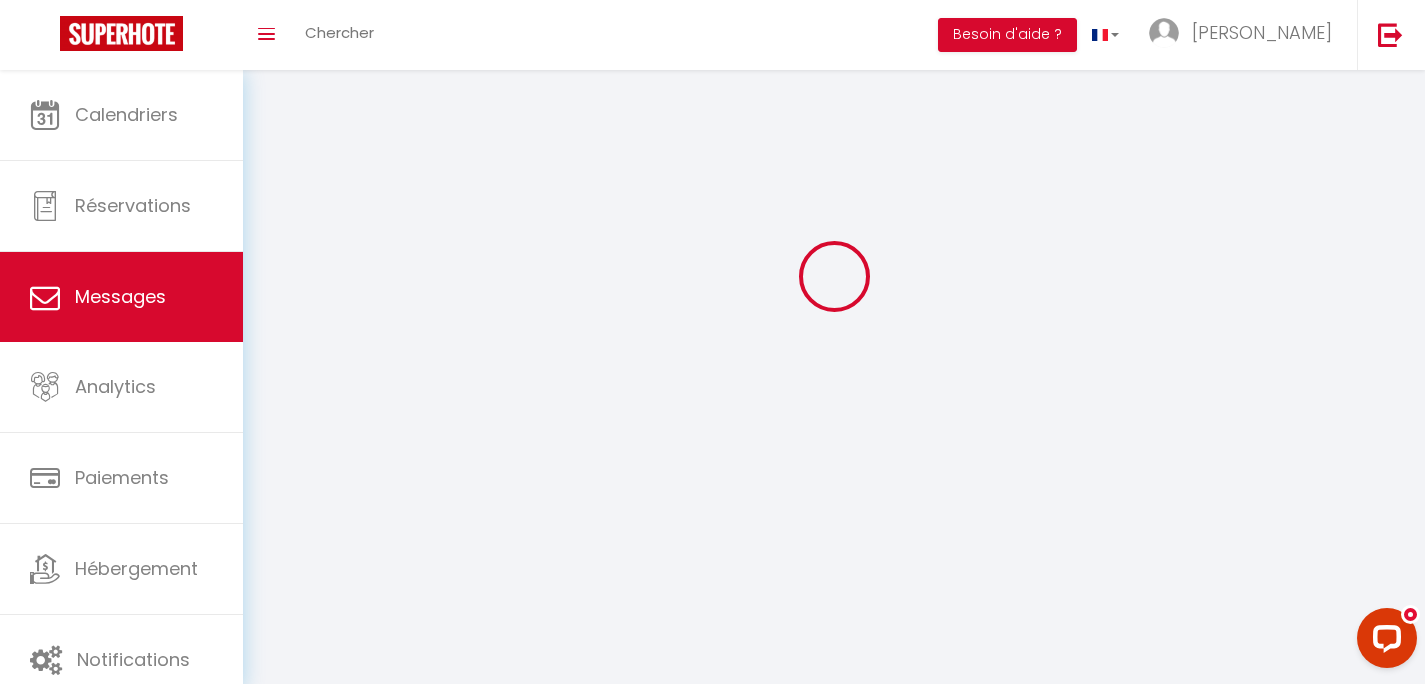 scroll, scrollTop: 0, scrollLeft: 0, axis: both 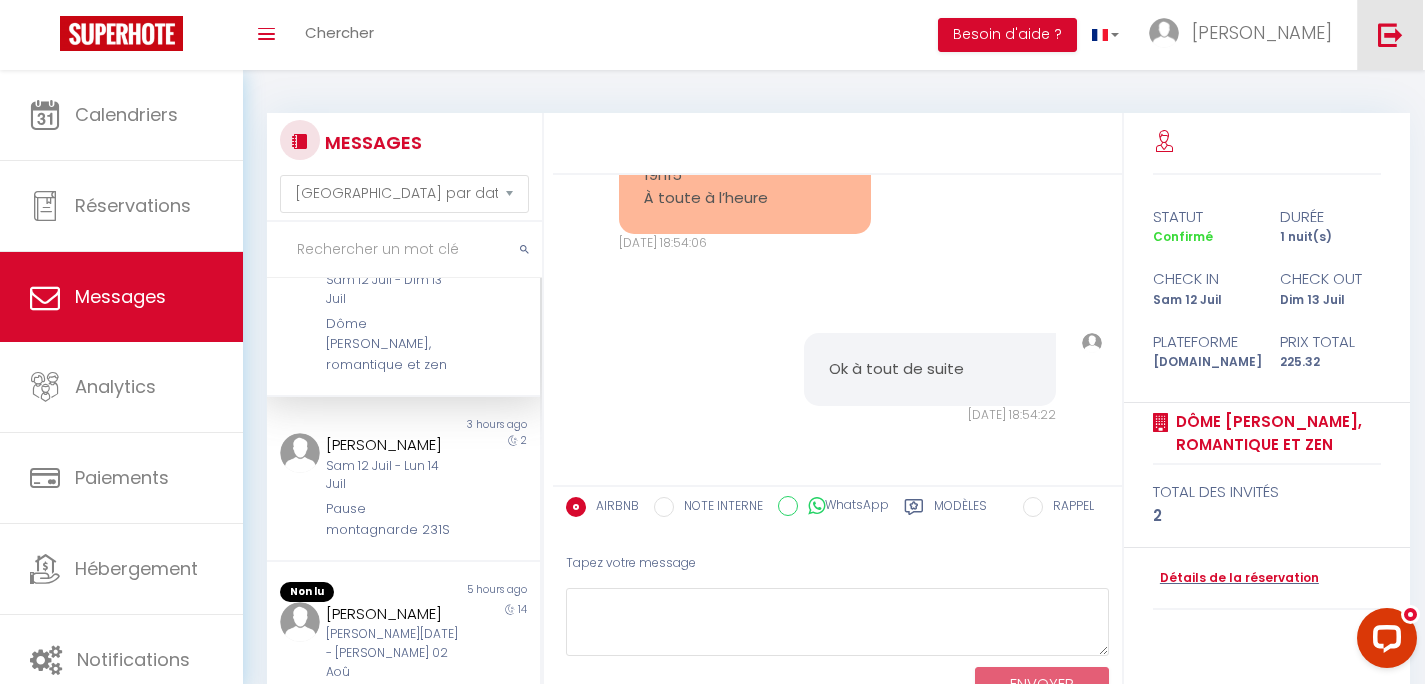 click at bounding box center (1390, 34) 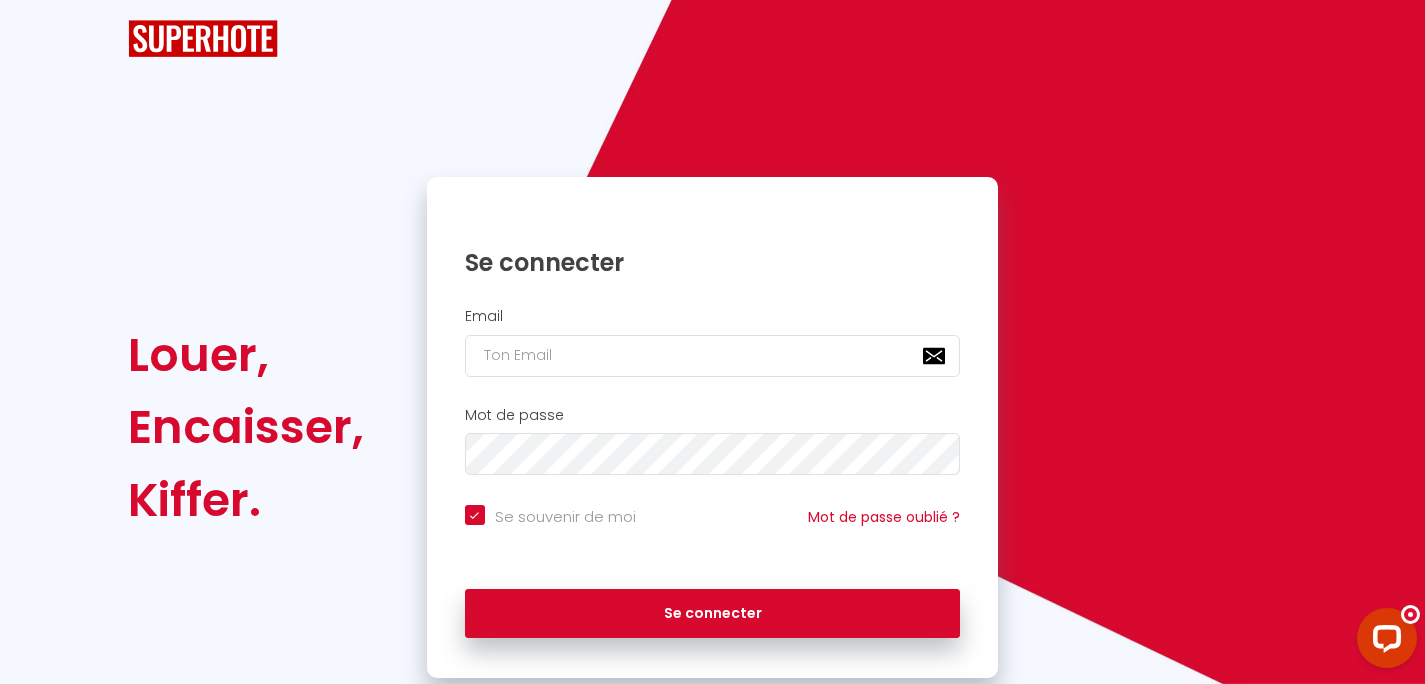 checkbox on "true" 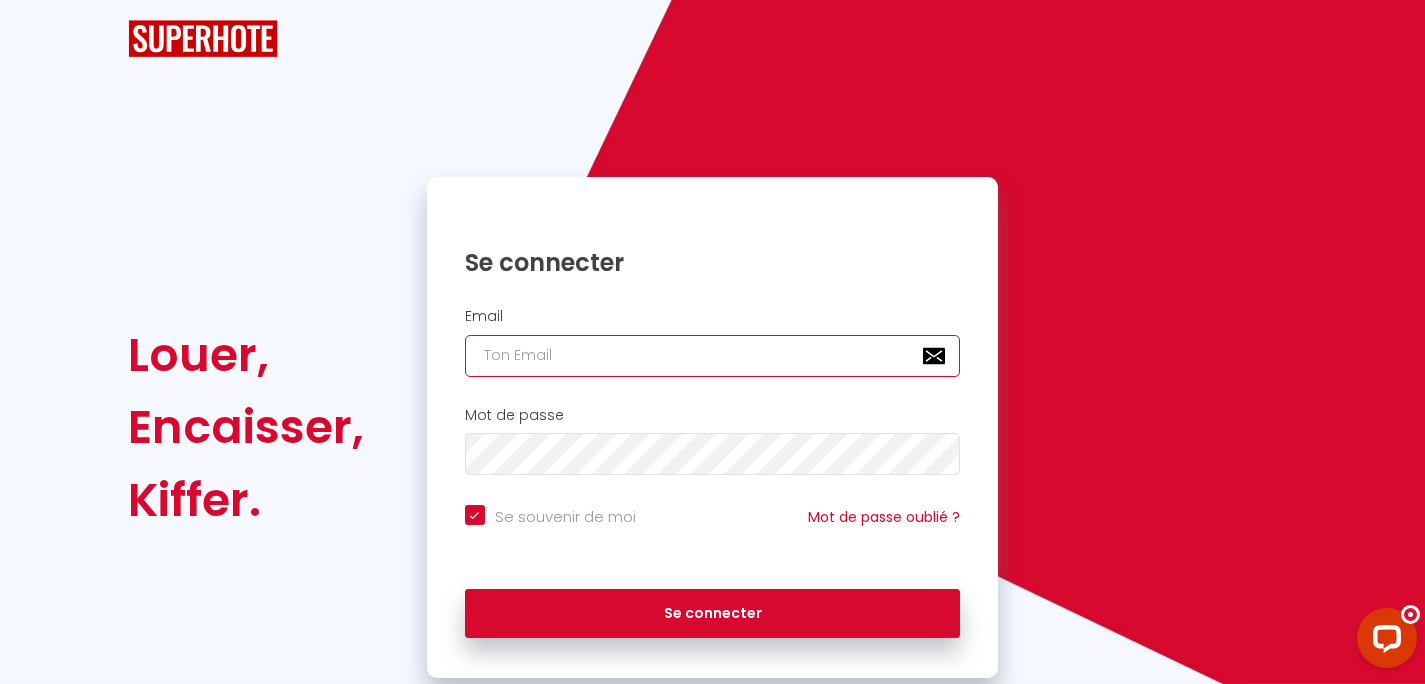 click at bounding box center (713, 356) 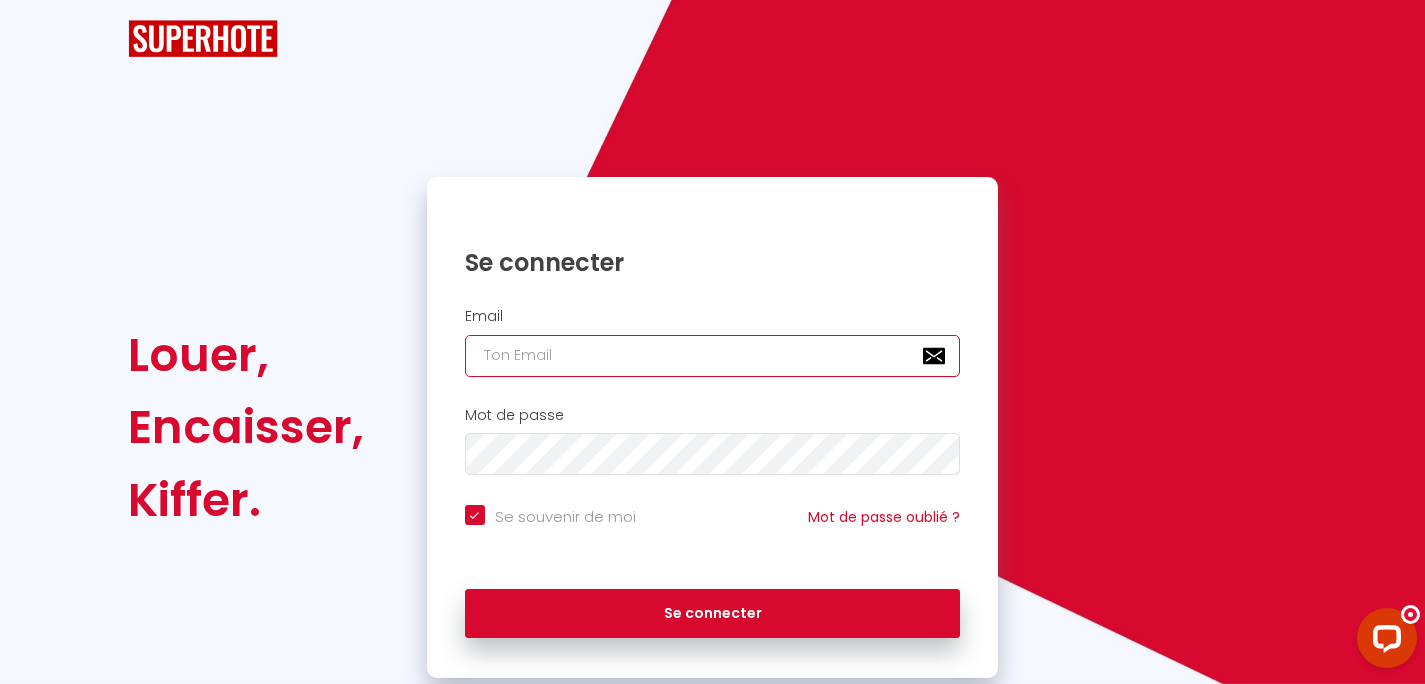 type on "[EMAIL_ADDRESS][DOMAIN_NAME]" 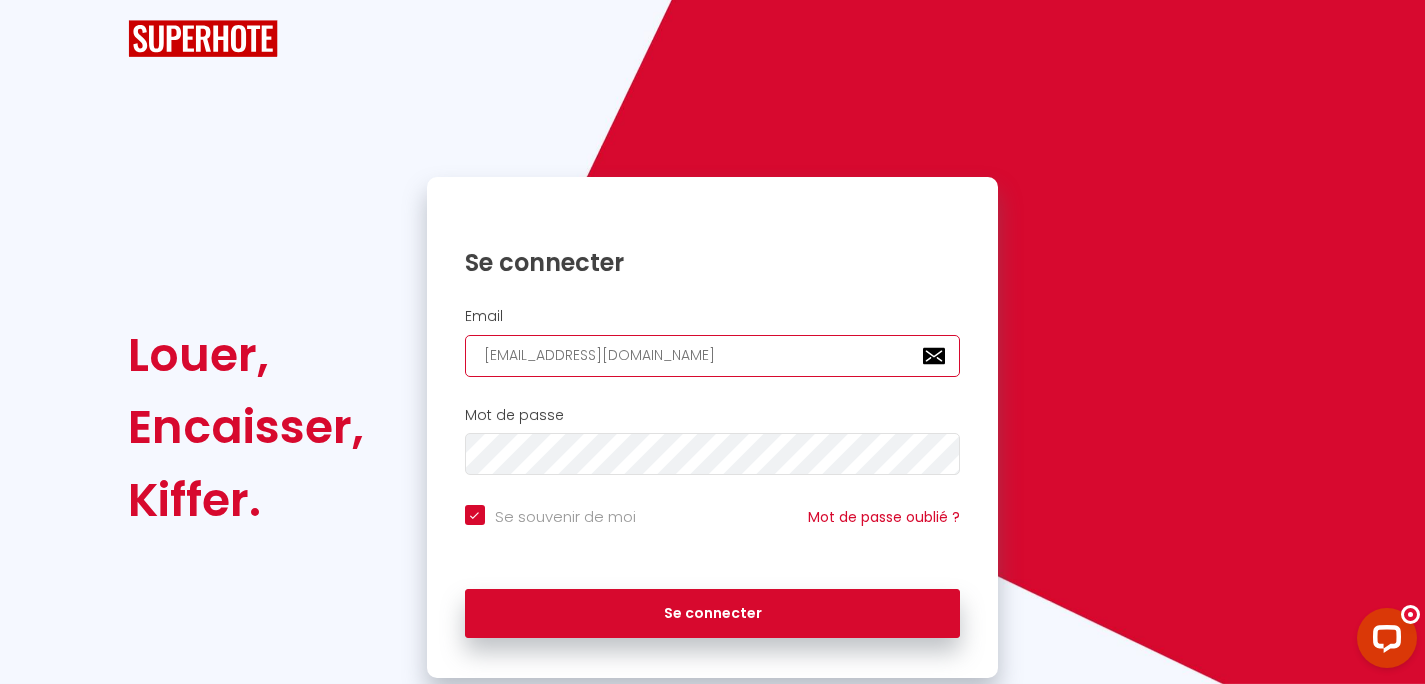 checkbox on "true" 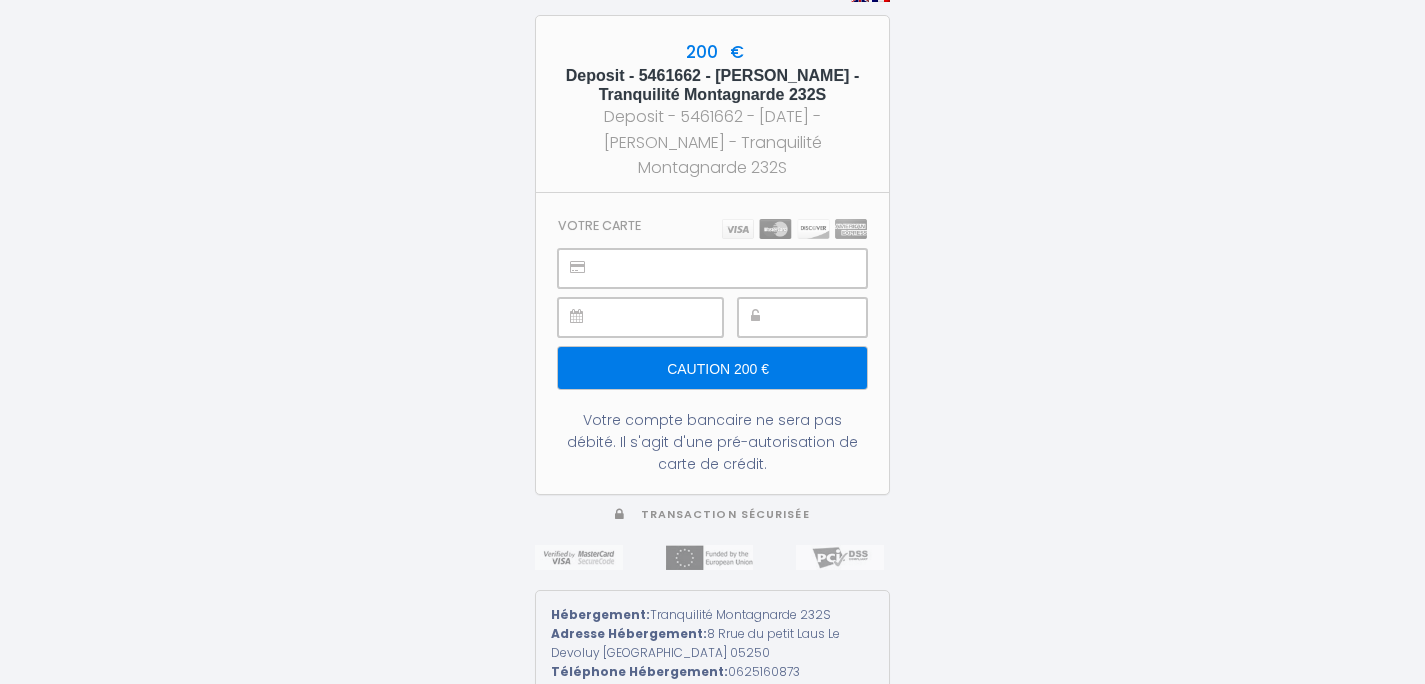 scroll, scrollTop: 0, scrollLeft: 0, axis: both 